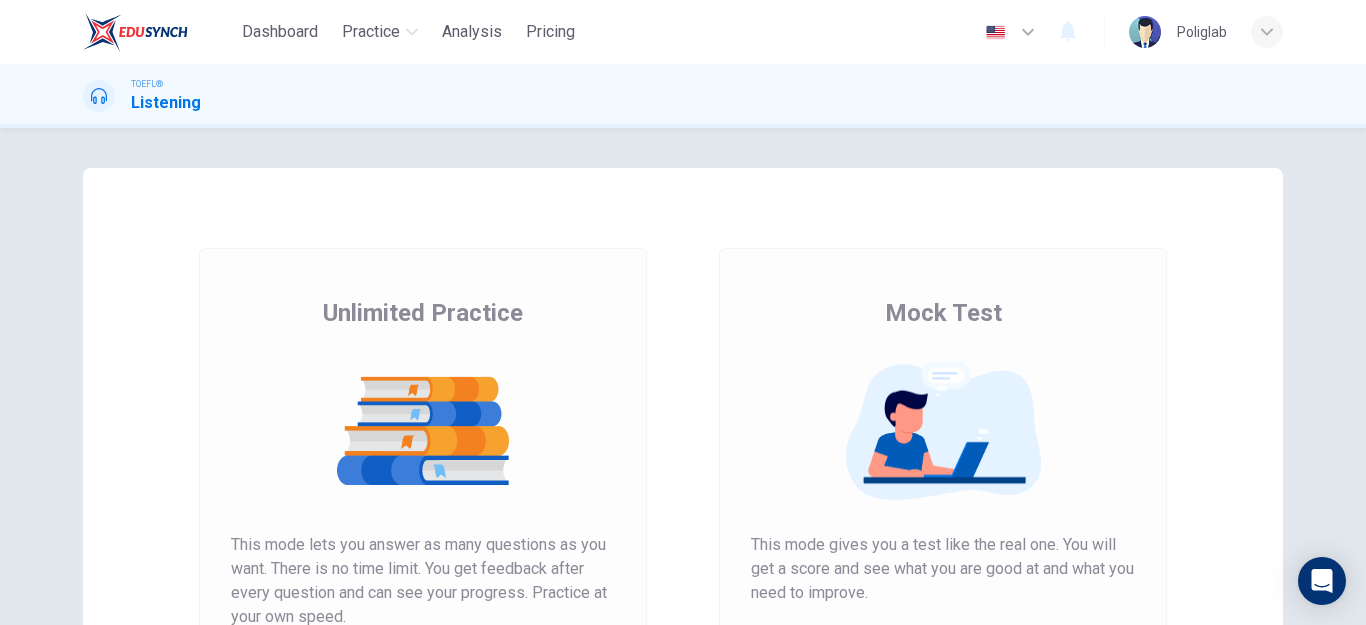 scroll, scrollTop: 0, scrollLeft: 0, axis: both 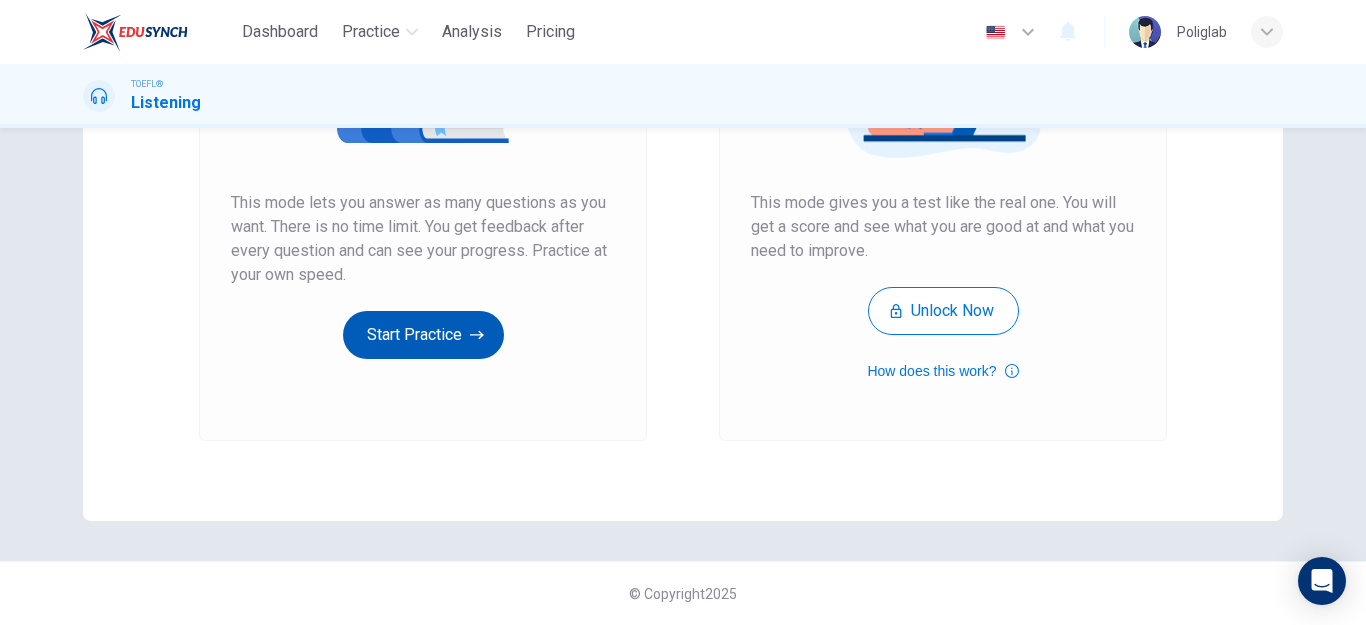 click on "Start Practice" at bounding box center (423, 335) 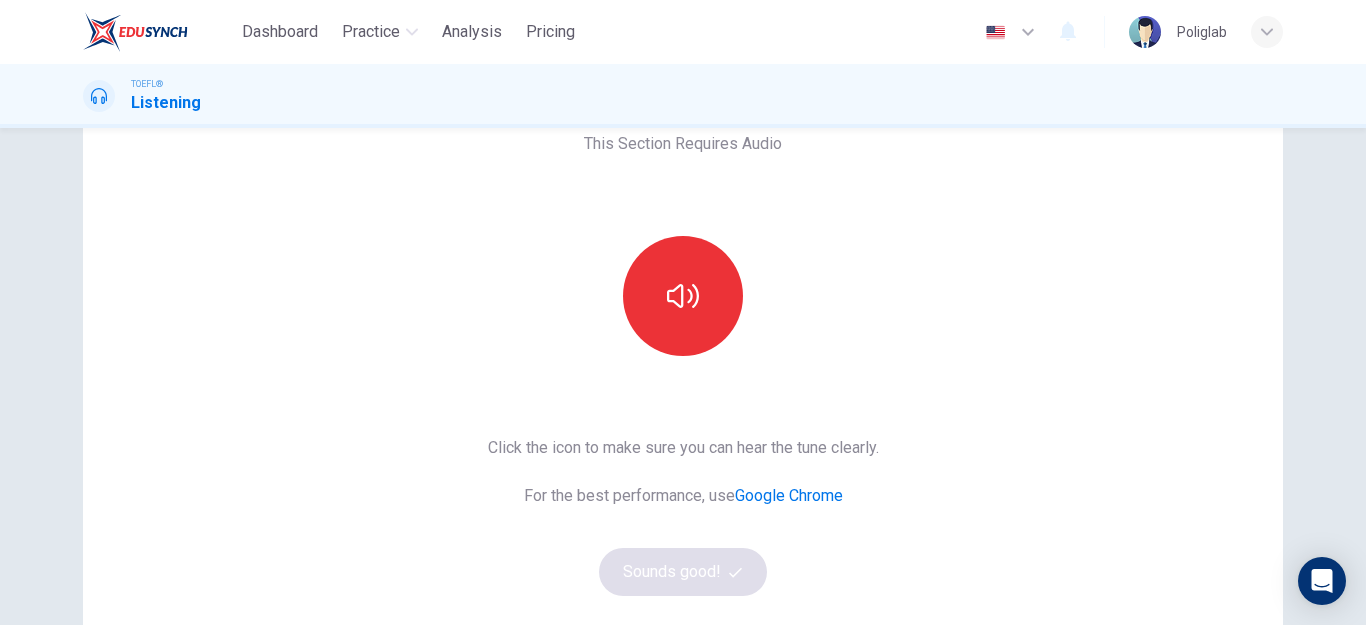 scroll, scrollTop: 200, scrollLeft: 0, axis: vertical 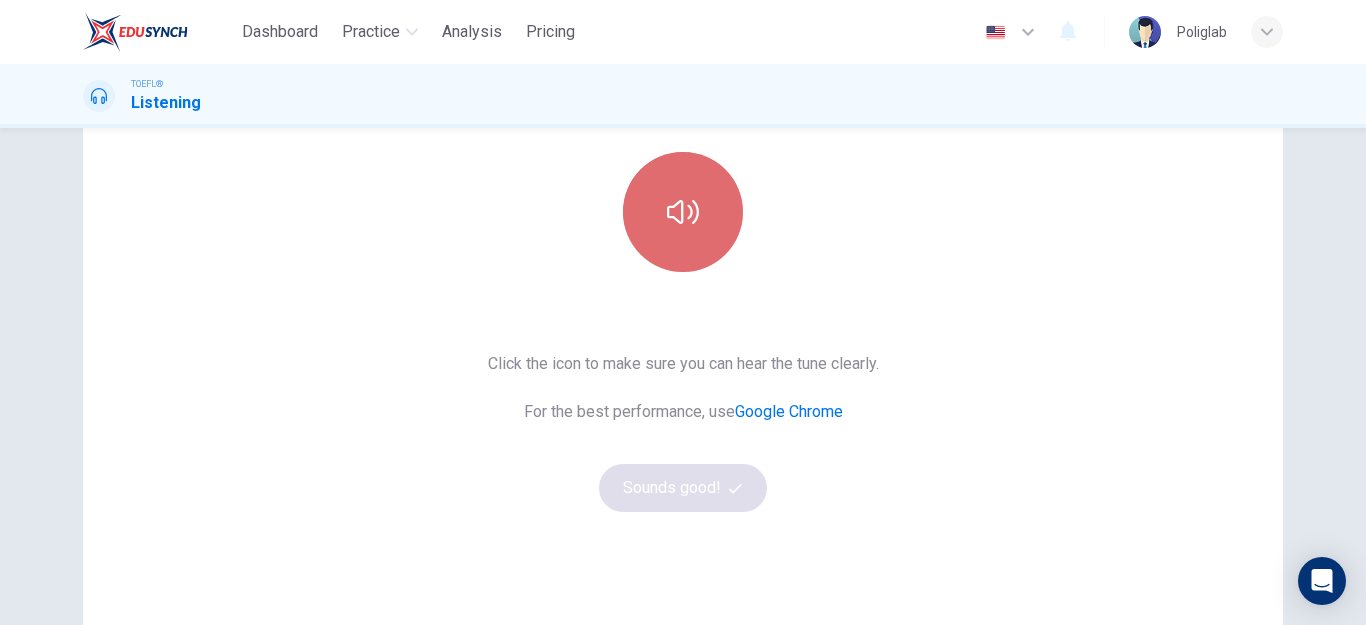 click at bounding box center (683, 212) 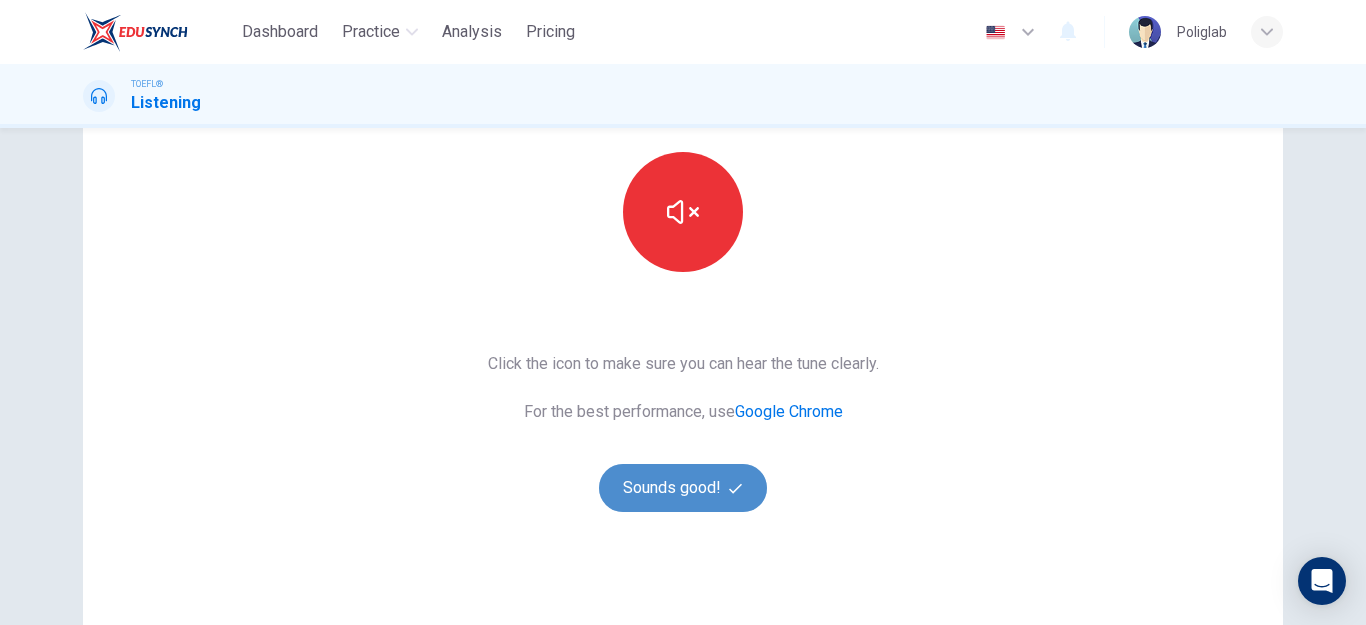 click on "Sounds good!" at bounding box center (683, 488) 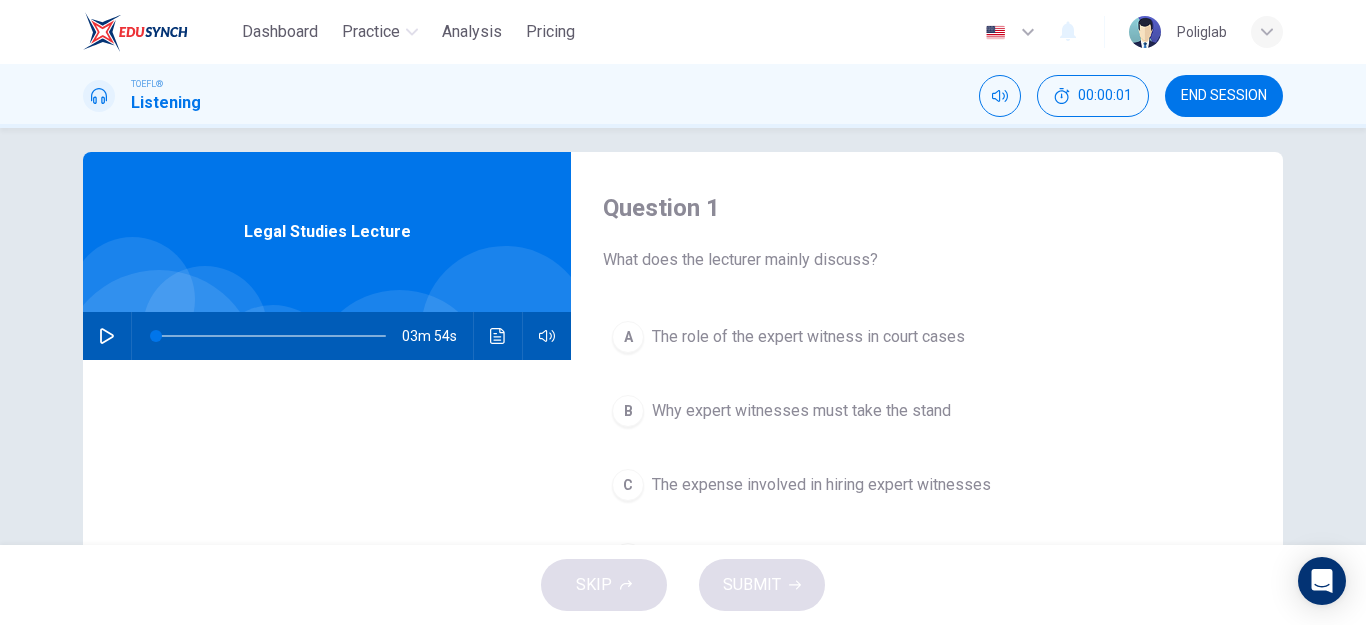 scroll, scrollTop: 0, scrollLeft: 0, axis: both 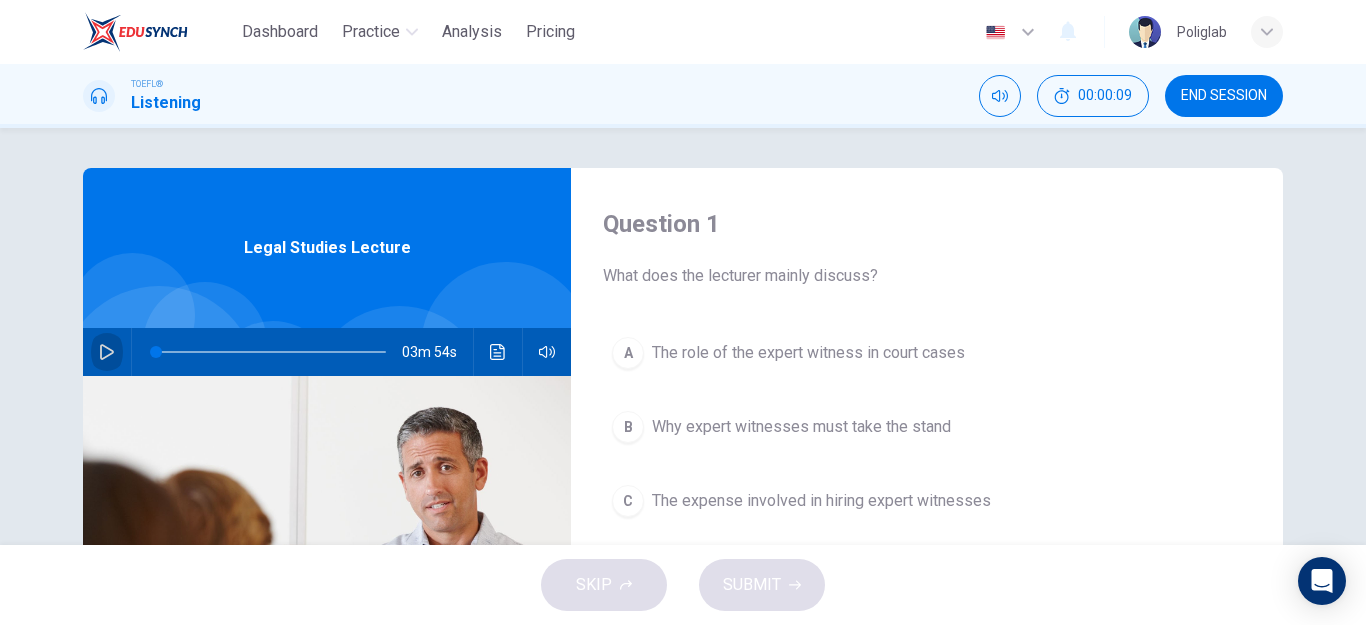 click at bounding box center (107, 352) 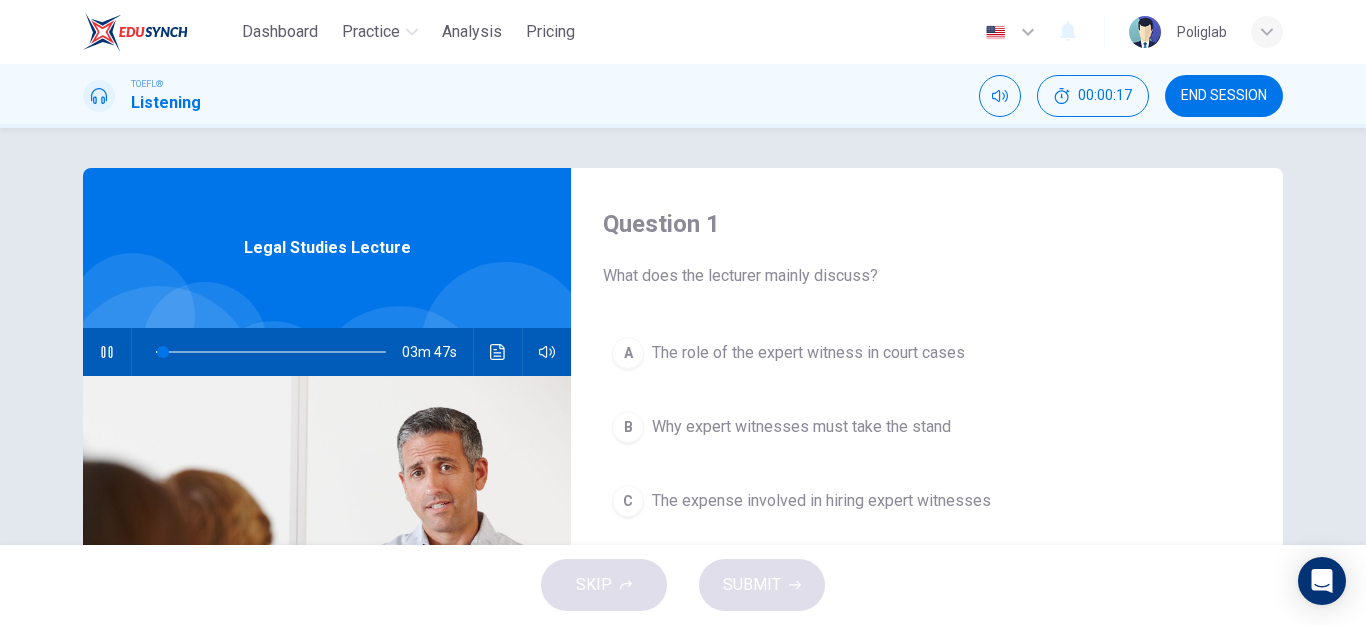 click on "Question 1 What does the lecturer mainly discuss? A The role of the expert witness in court cases B Why expert witnesses must take the stand C The expense involved in hiring expert witnesses D What to consider when choosing an expert witness" at bounding box center [927, 515] 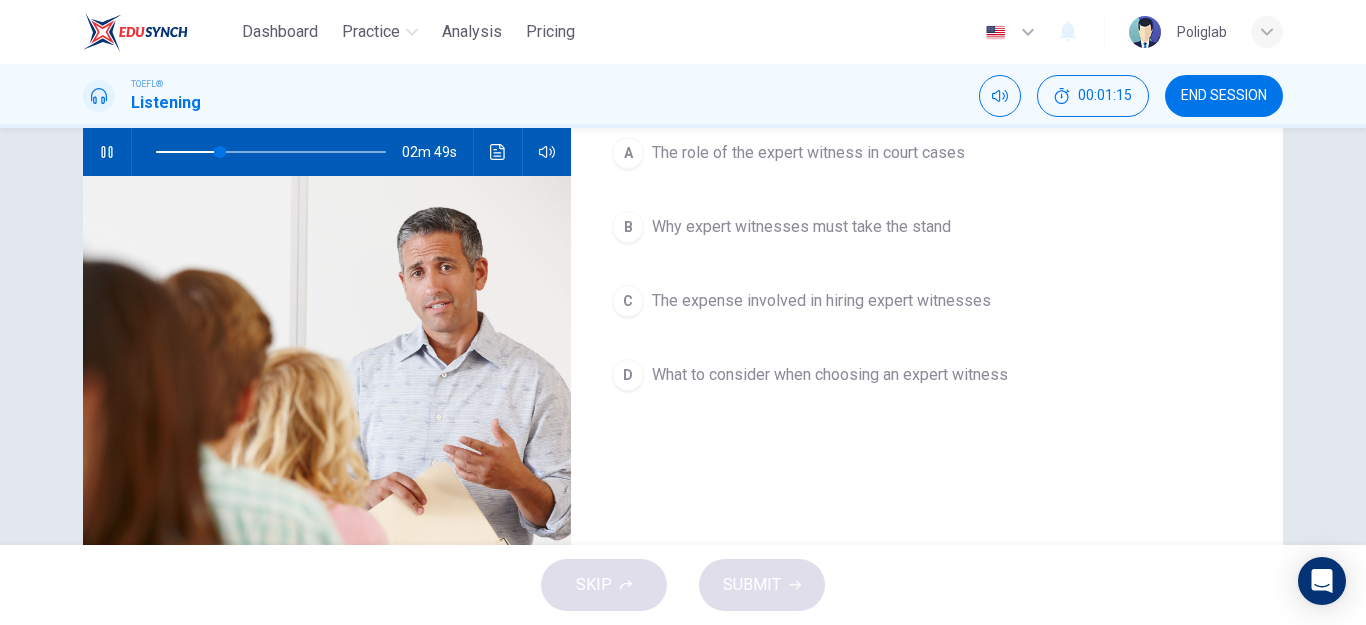 scroll, scrollTop: 100, scrollLeft: 0, axis: vertical 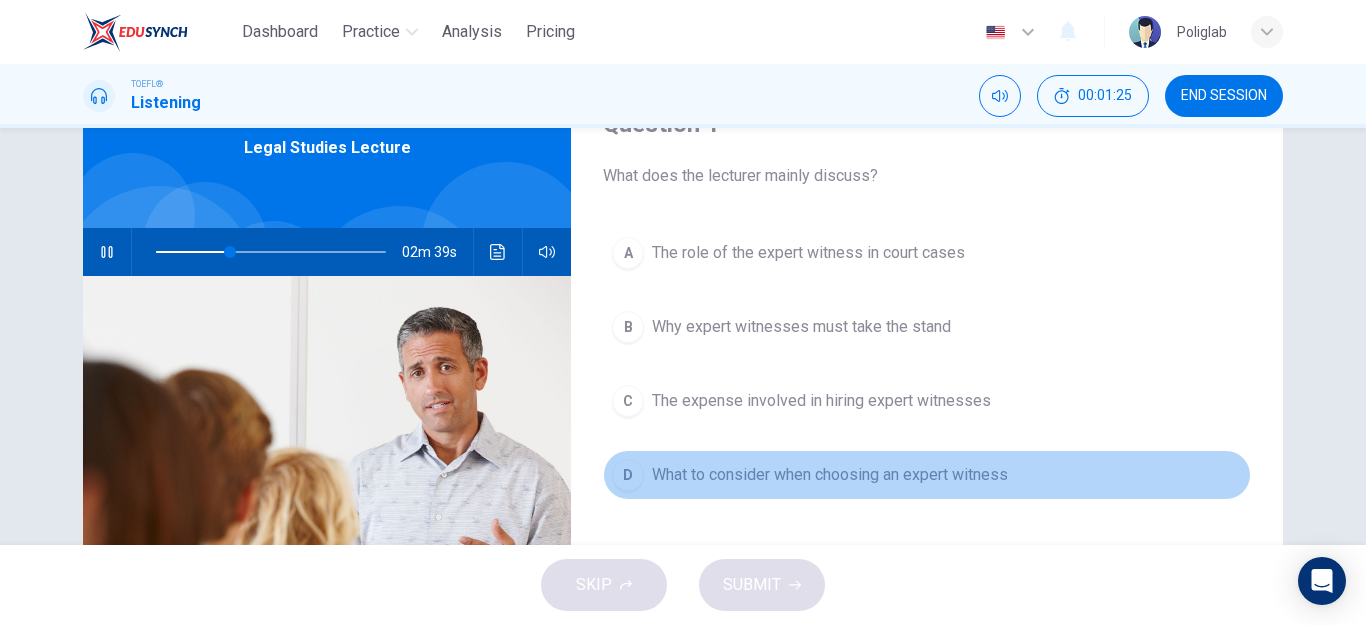 click on "D What to consider when choosing an expert witness" at bounding box center (927, 475) 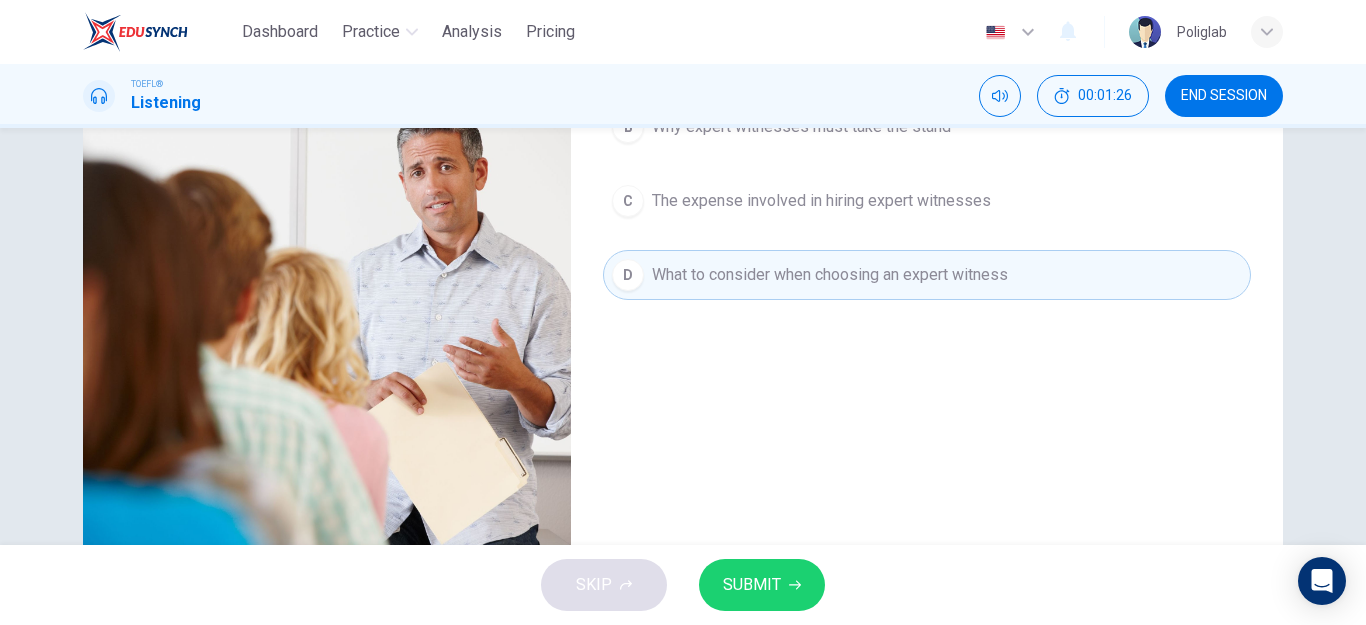 scroll, scrollTop: 358, scrollLeft: 0, axis: vertical 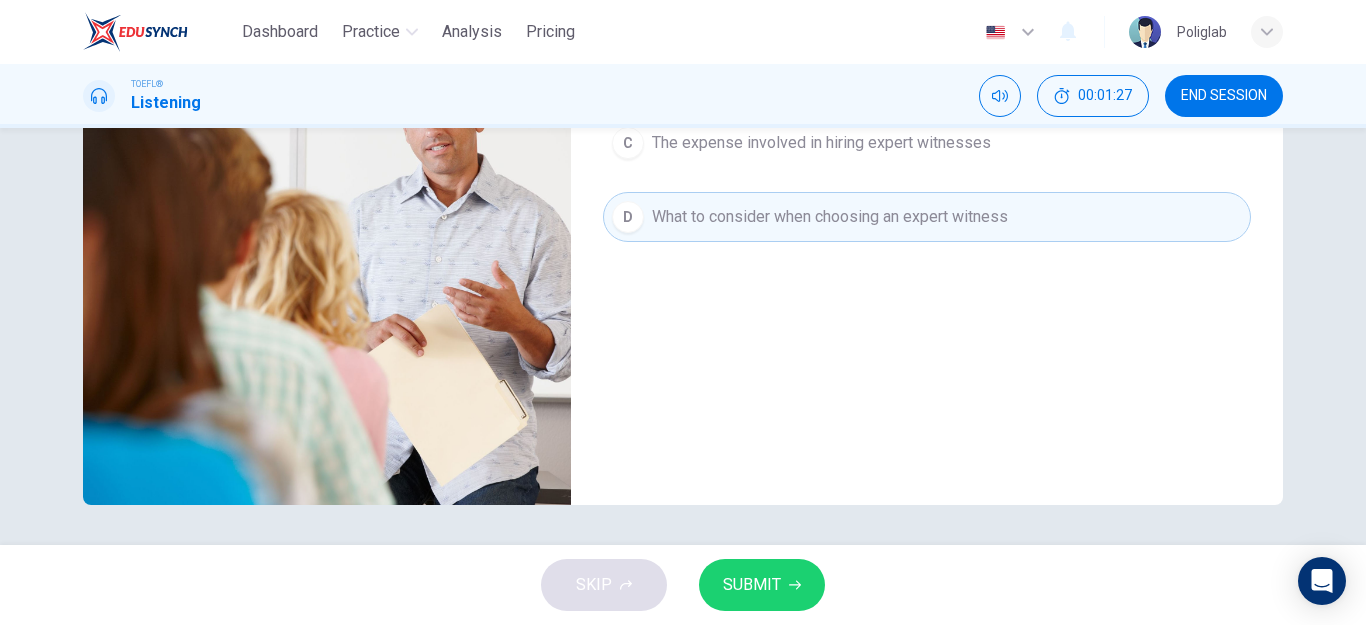 click on "SUBMIT" at bounding box center (762, 585) 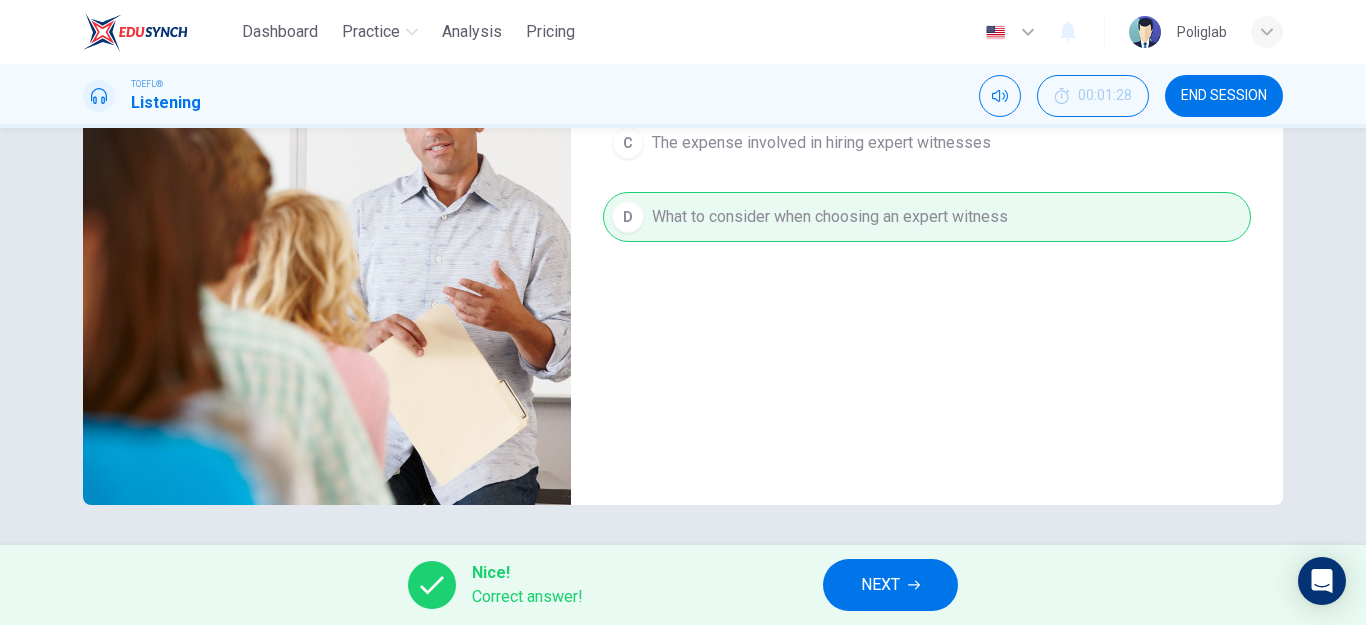 click on "NEXT" at bounding box center [890, 585] 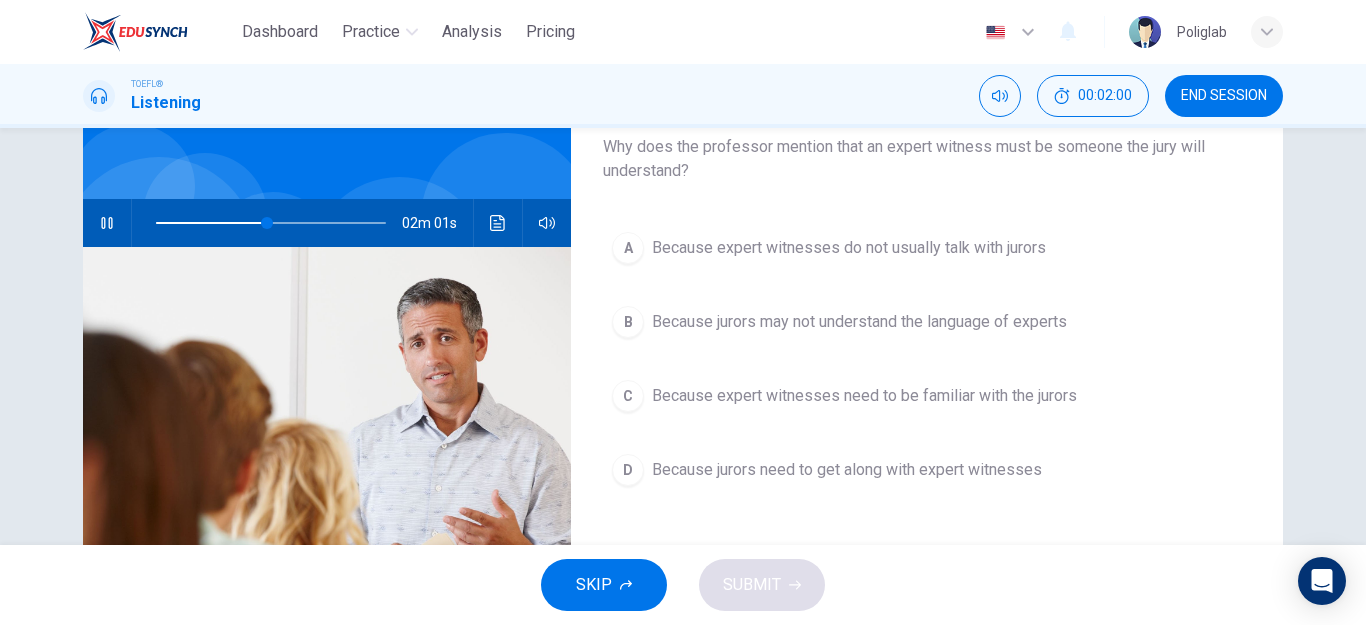 scroll, scrollTop: 158, scrollLeft: 0, axis: vertical 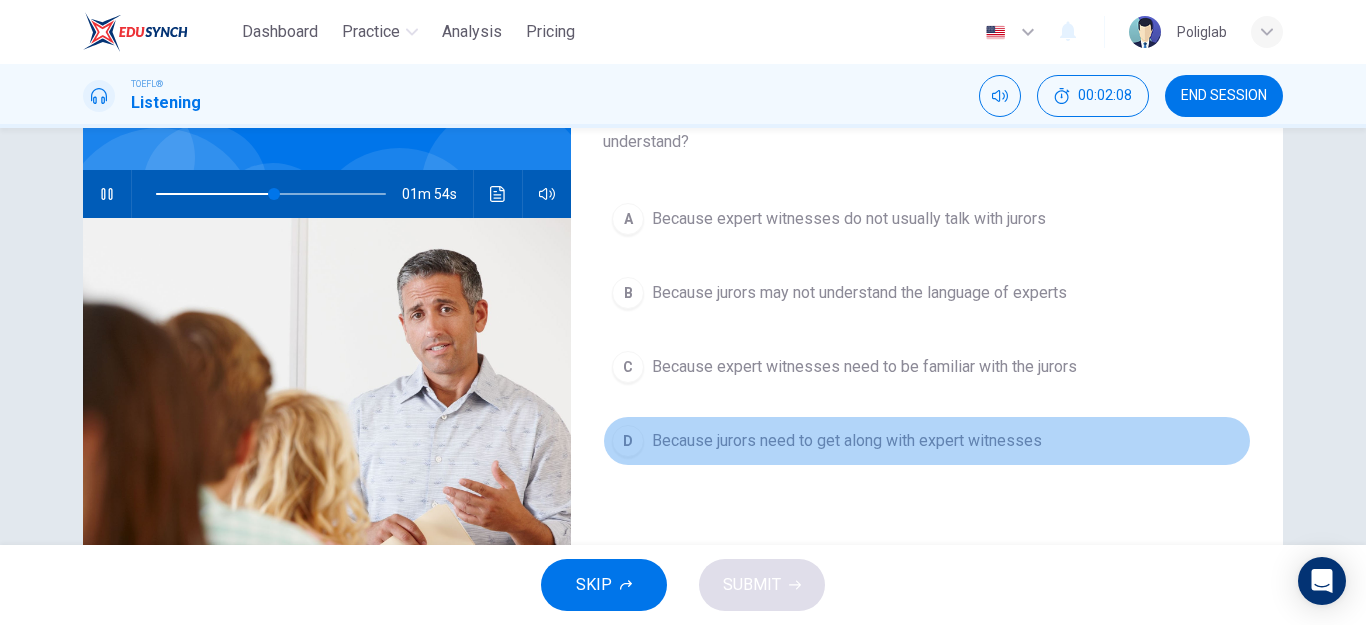 click on "Because jurors need to get along with expert witnesses" at bounding box center (847, 441) 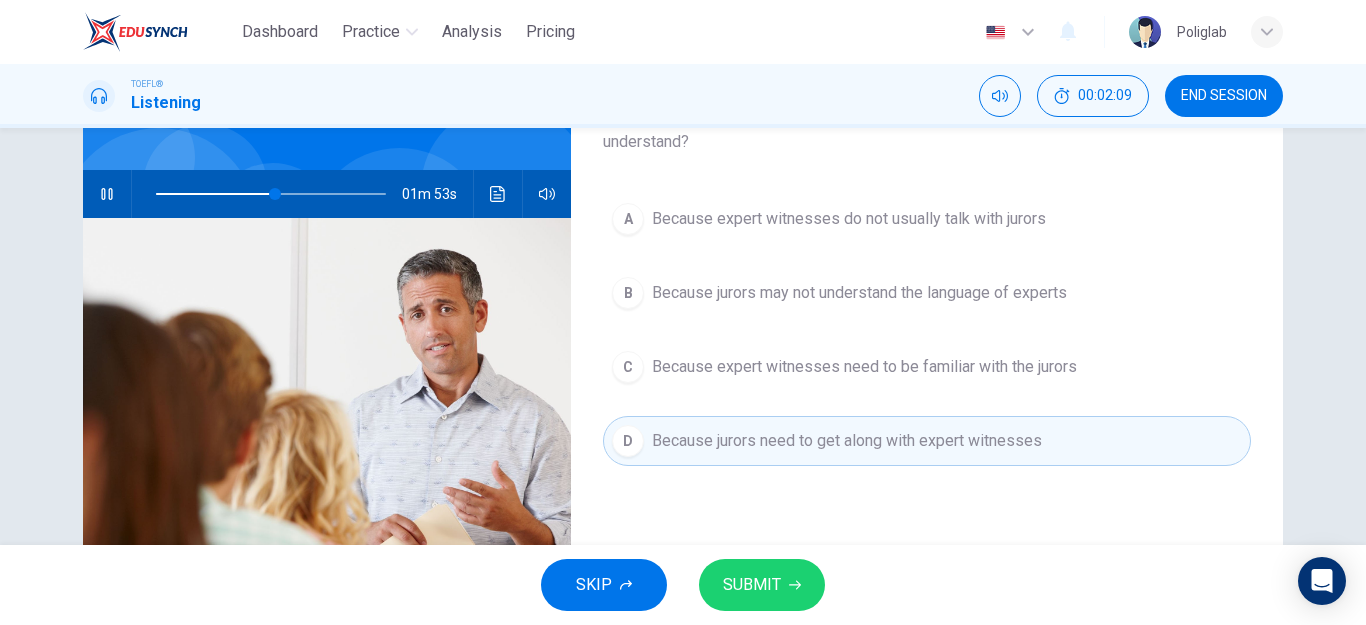 click on "SUBMIT" at bounding box center (762, 585) 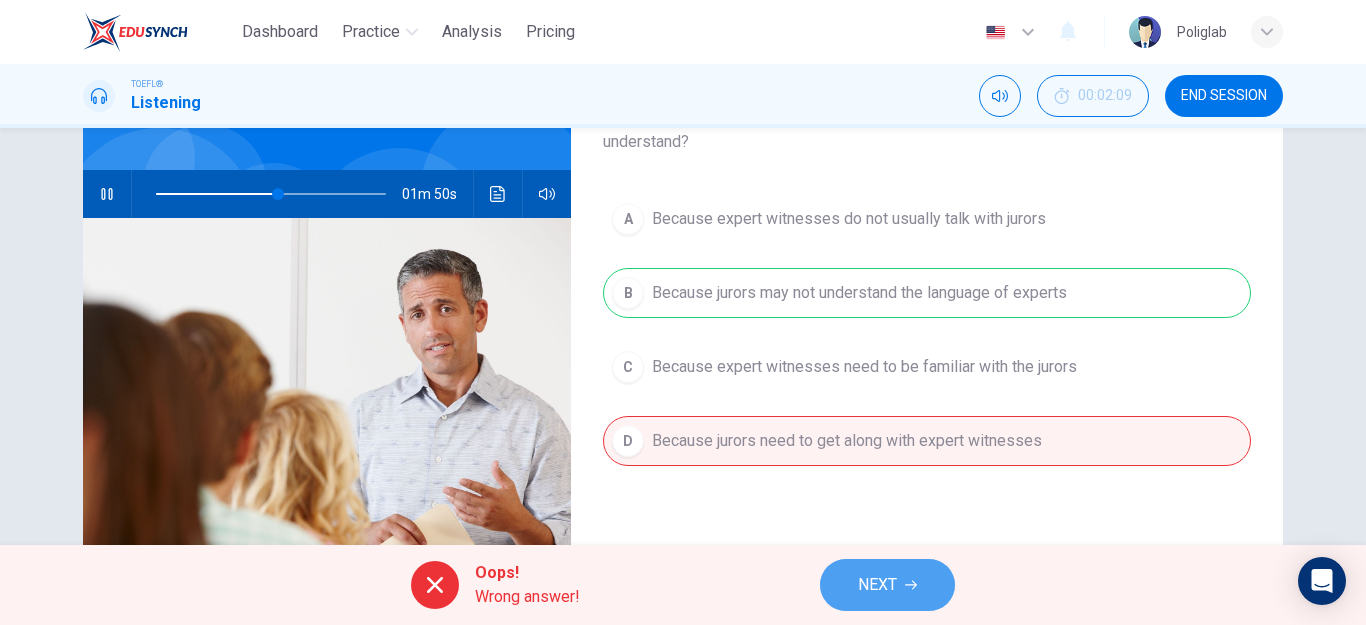 click on "NEXT" at bounding box center [887, 585] 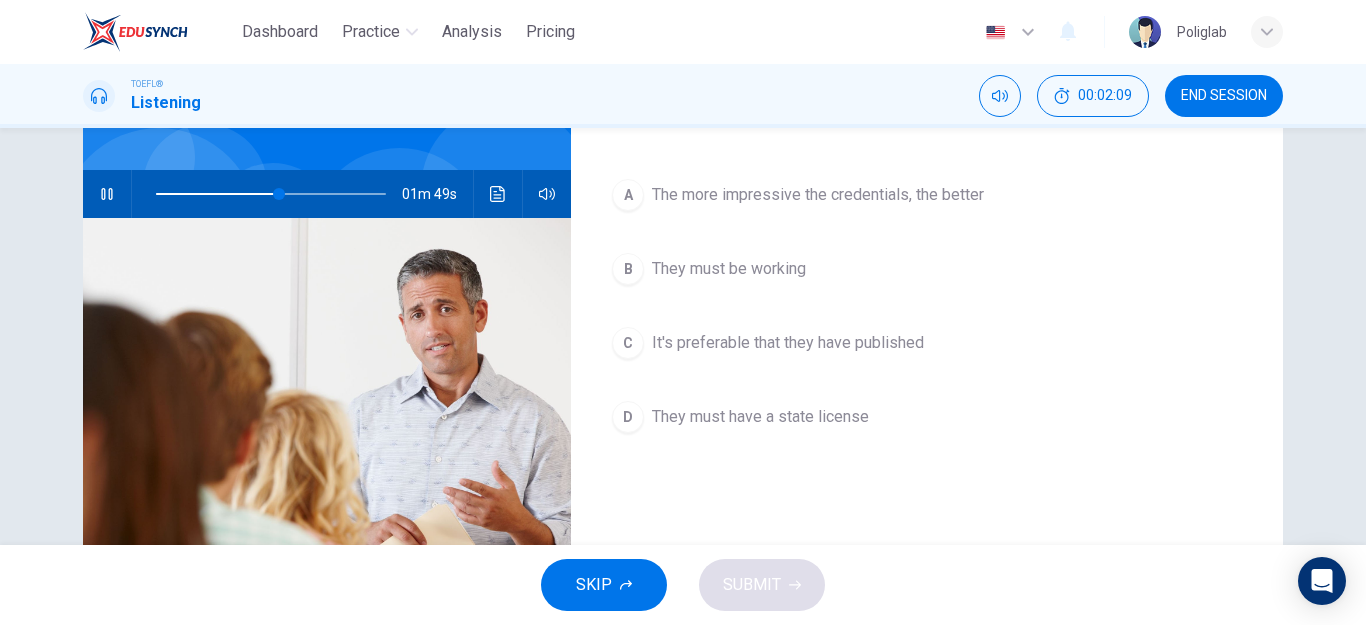 scroll, scrollTop: 58, scrollLeft: 0, axis: vertical 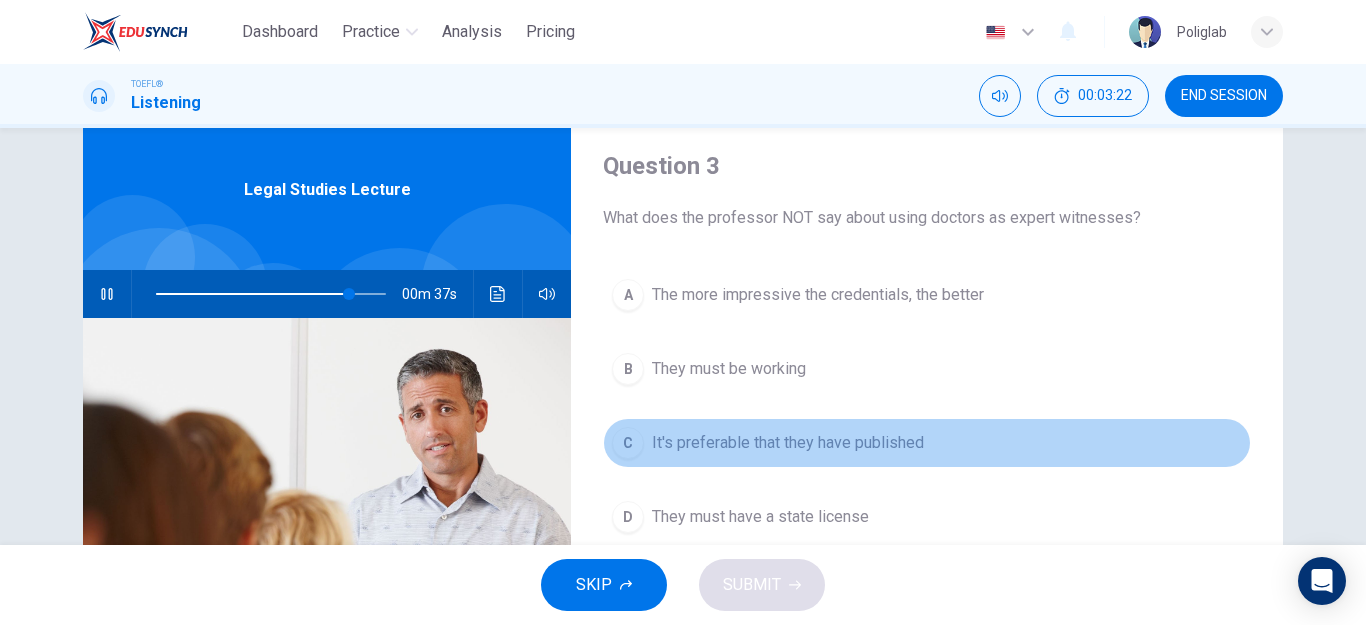 click on "It's preferable that they have published" at bounding box center [788, 443] 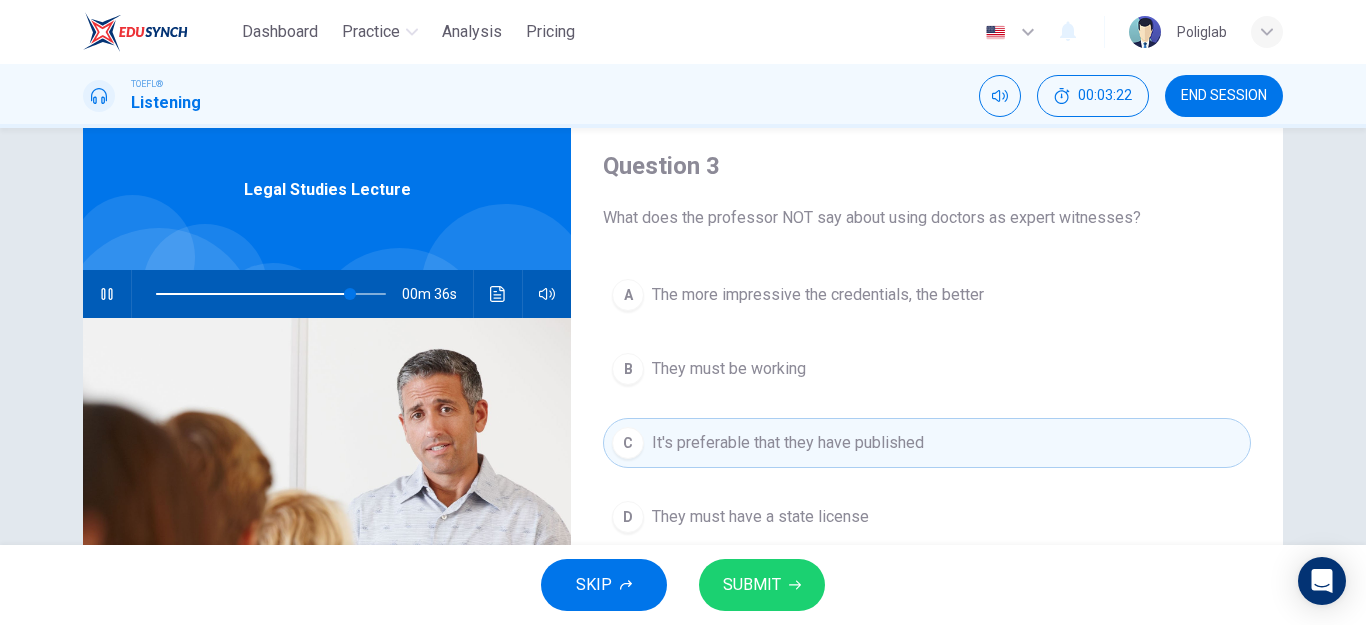 scroll, scrollTop: 158, scrollLeft: 0, axis: vertical 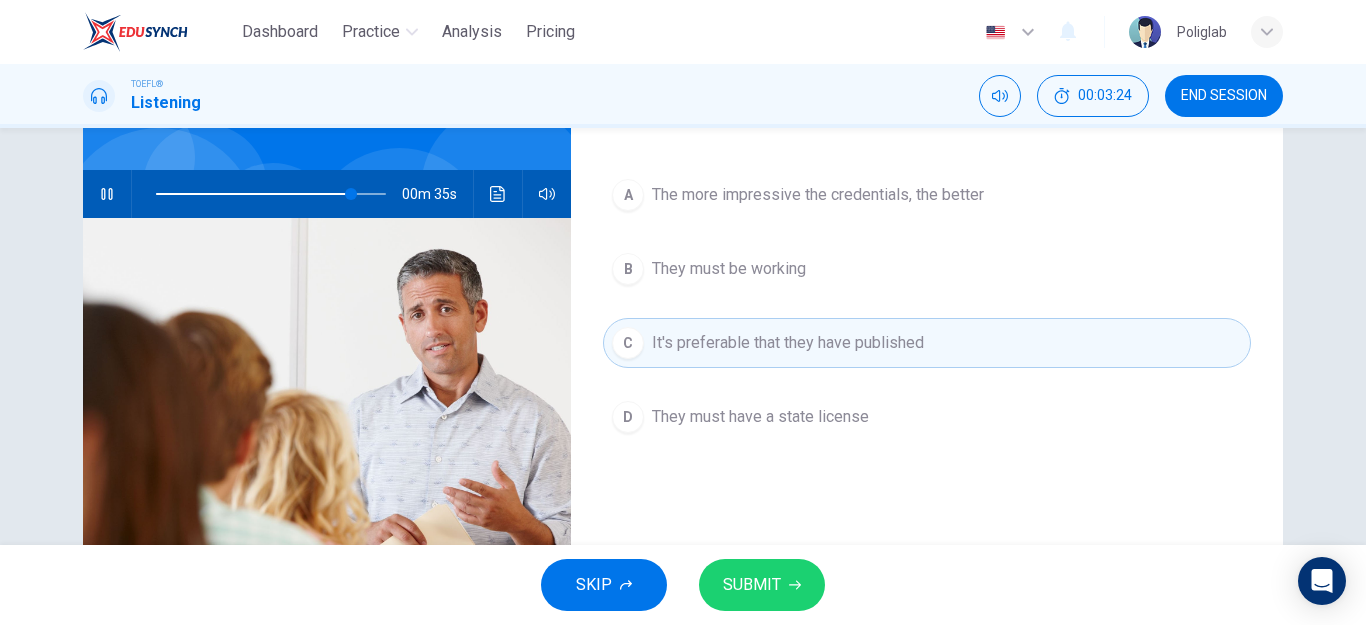 click on "SKIP SUBMIT" at bounding box center [683, 585] 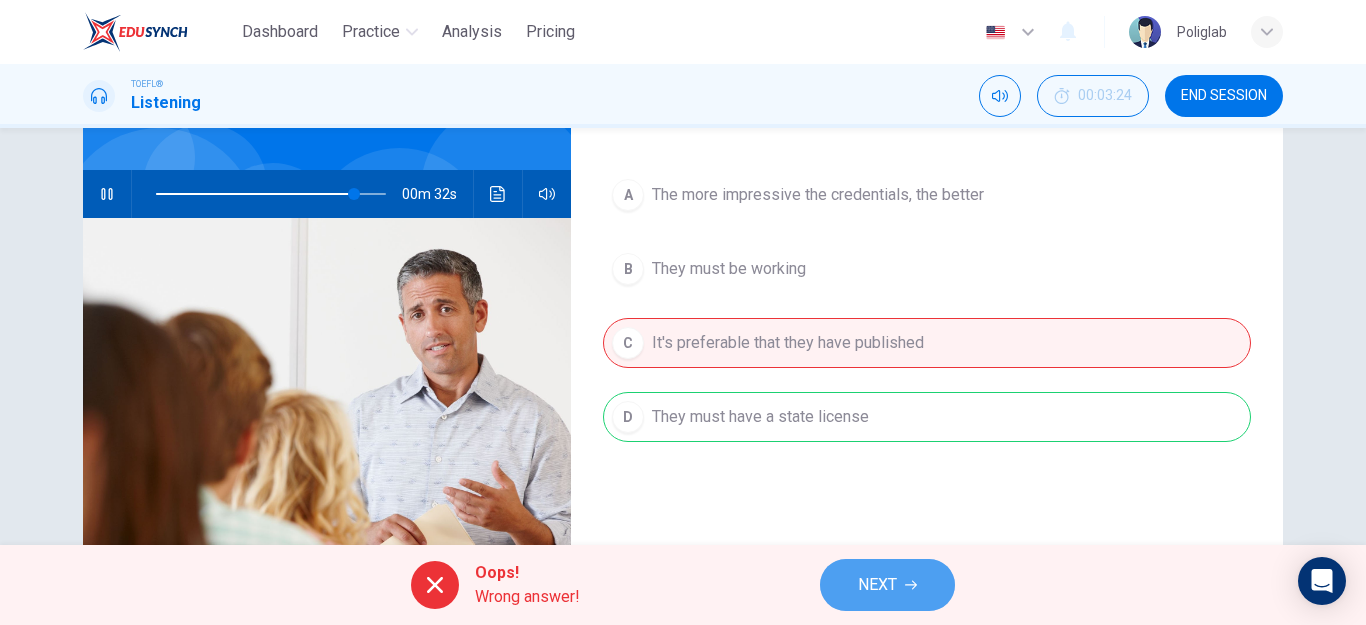 click on "NEXT" at bounding box center (887, 585) 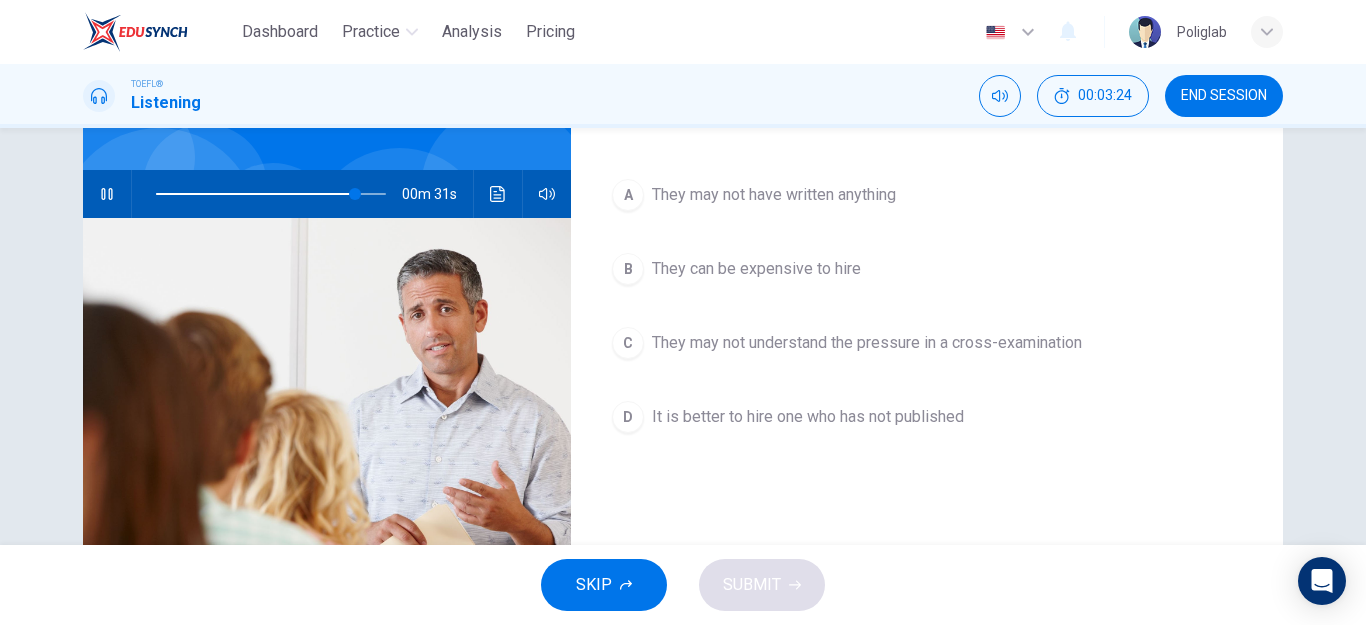 scroll, scrollTop: 58, scrollLeft: 0, axis: vertical 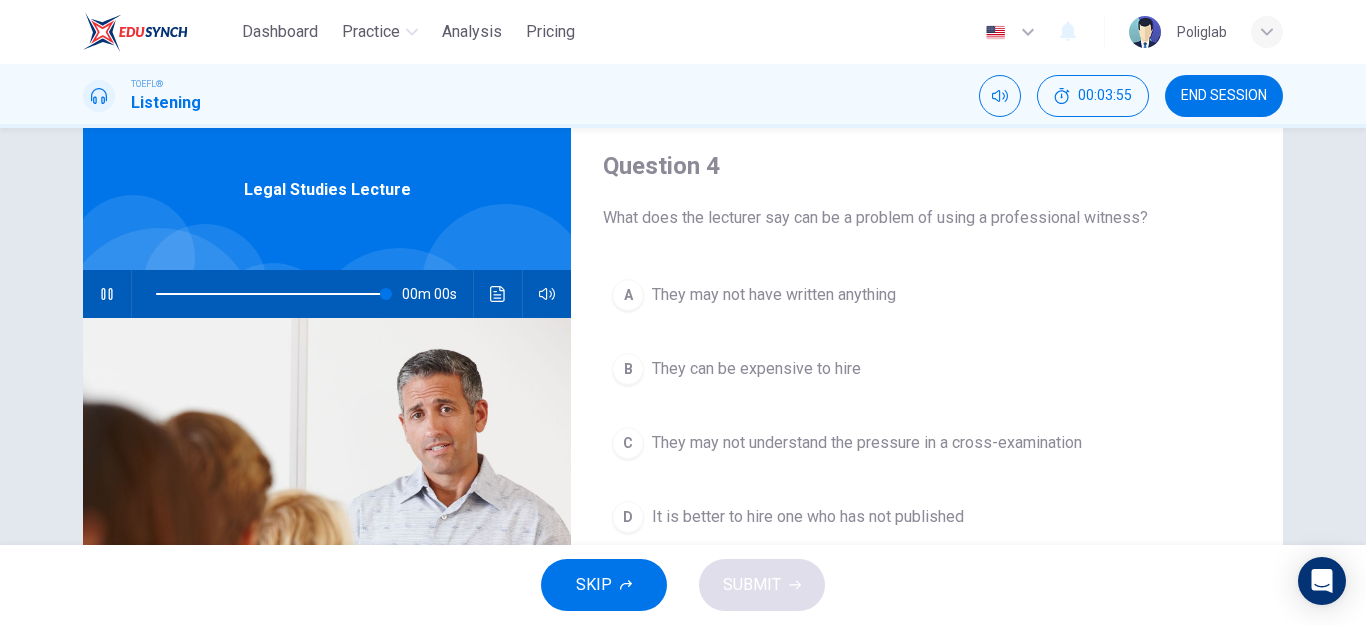 click on "They can be expensive to hire" at bounding box center (756, 369) 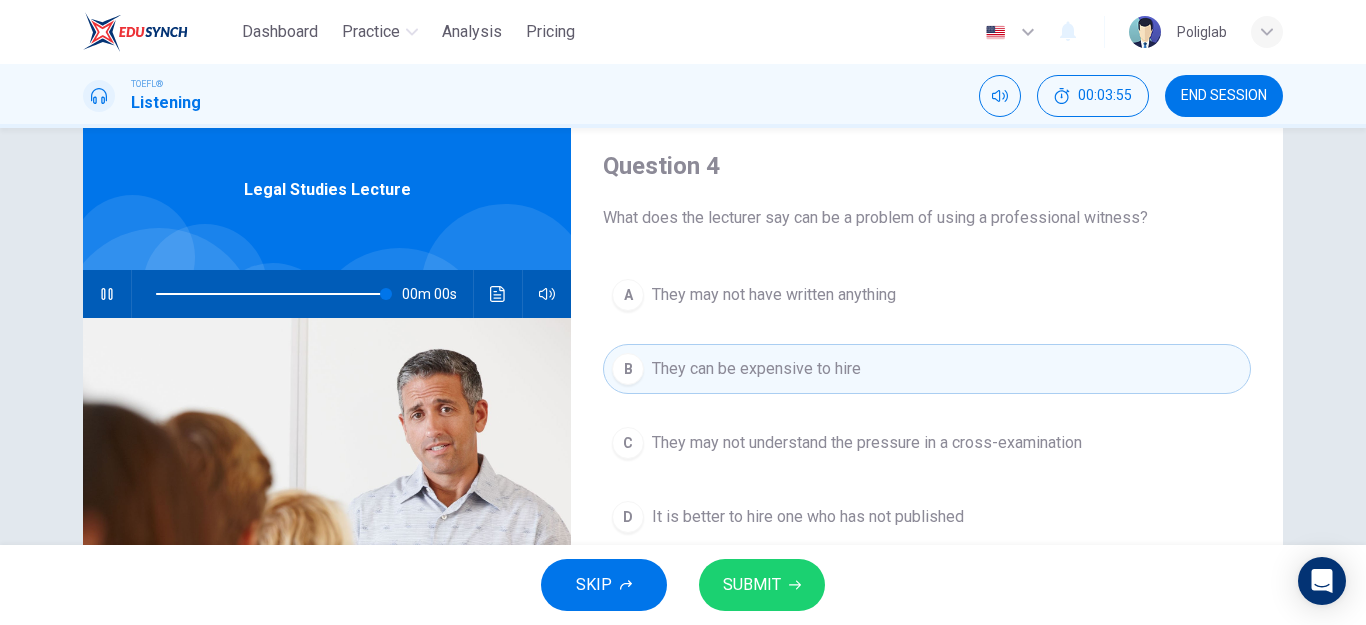 type on "0" 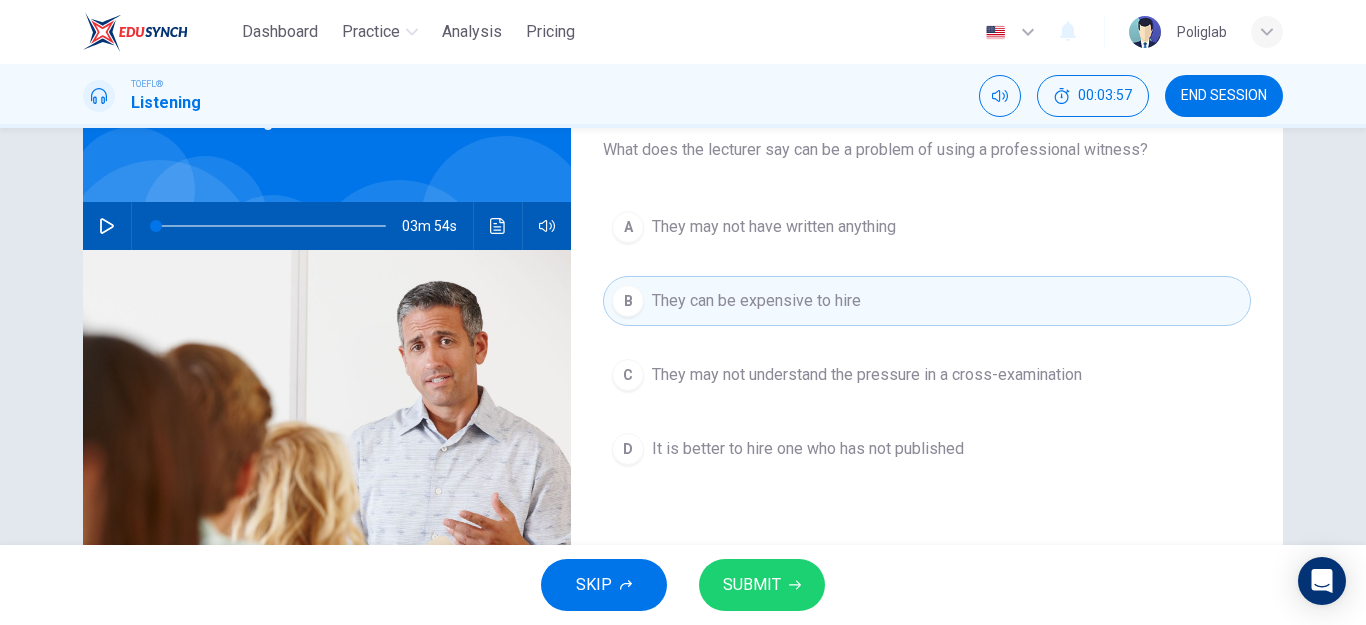 scroll, scrollTop: 158, scrollLeft: 0, axis: vertical 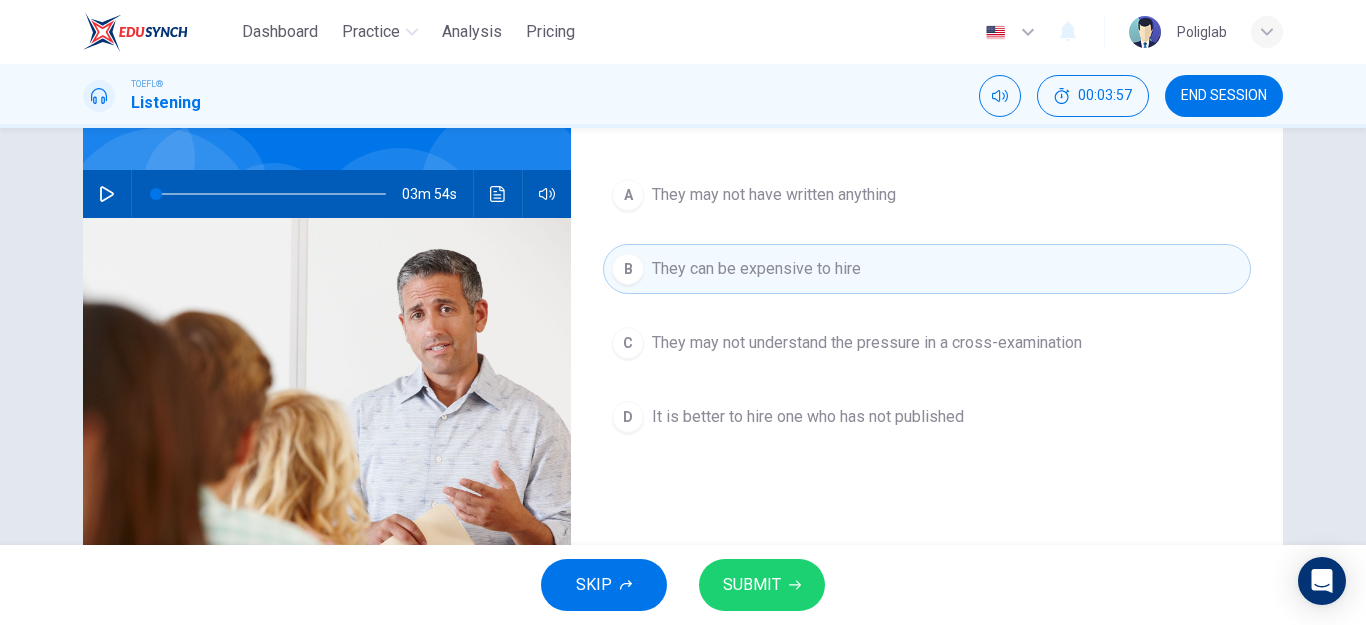 click on "SUBMIT" at bounding box center [762, 585] 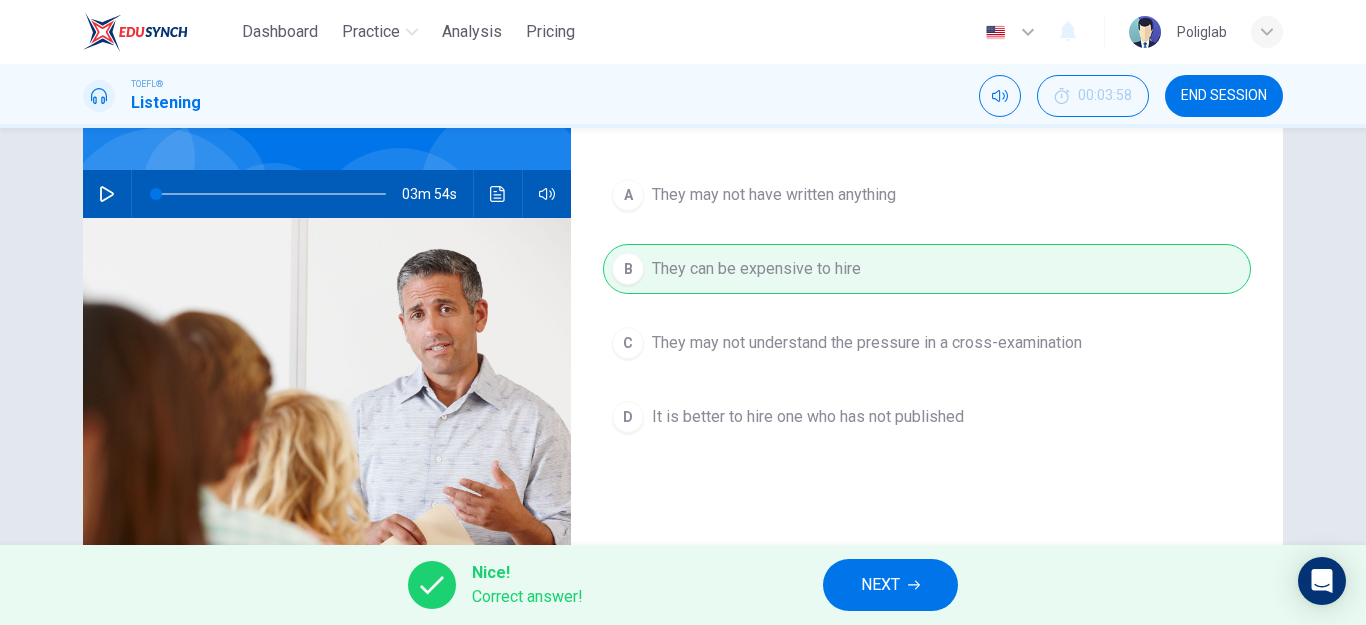 click on "NEXT" at bounding box center (890, 585) 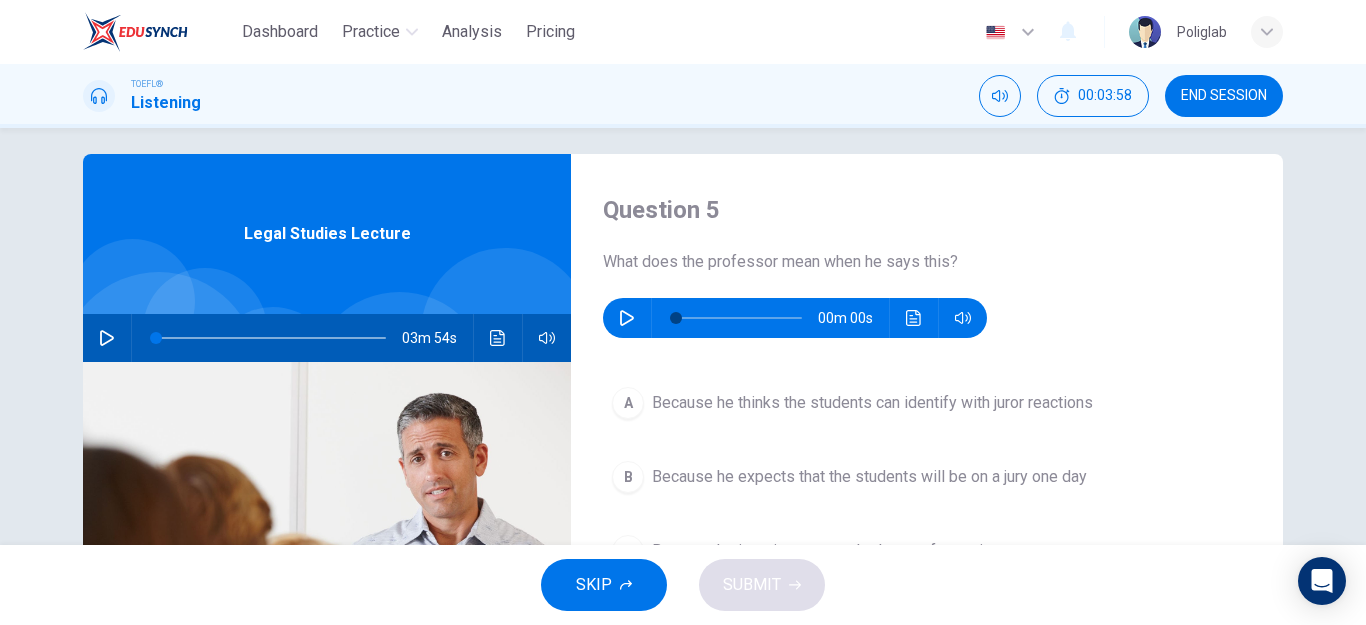 scroll, scrollTop: 0, scrollLeft: 0, axis: both 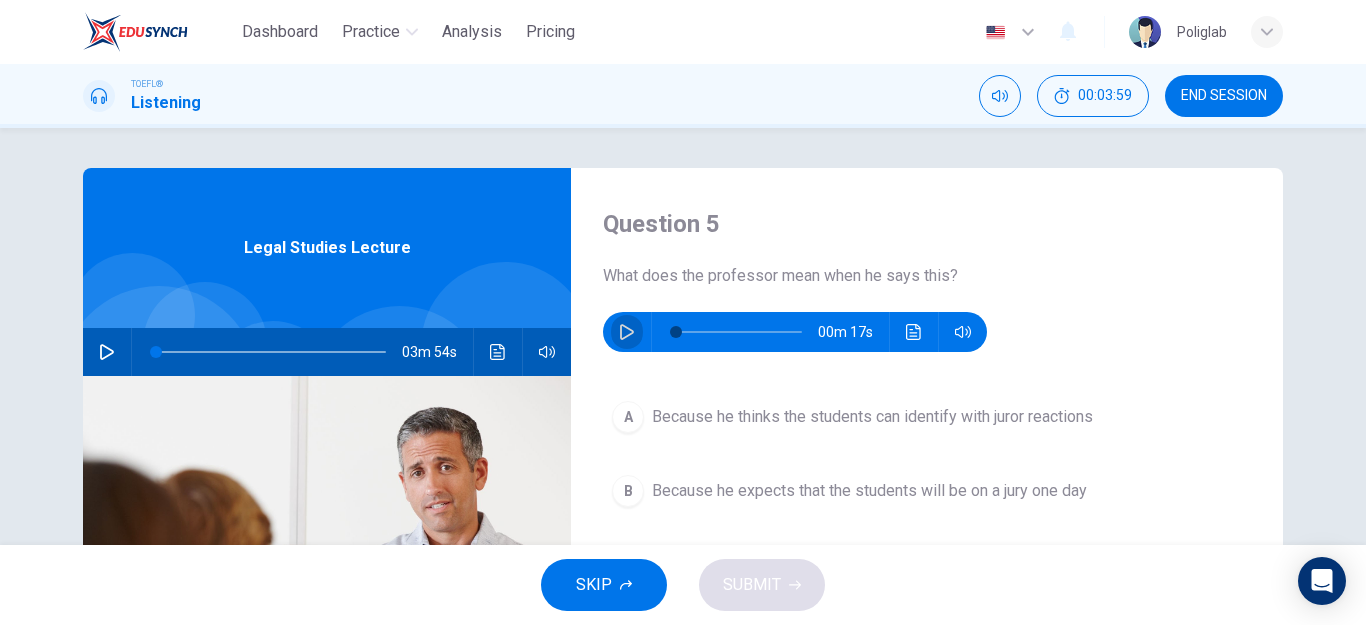 click 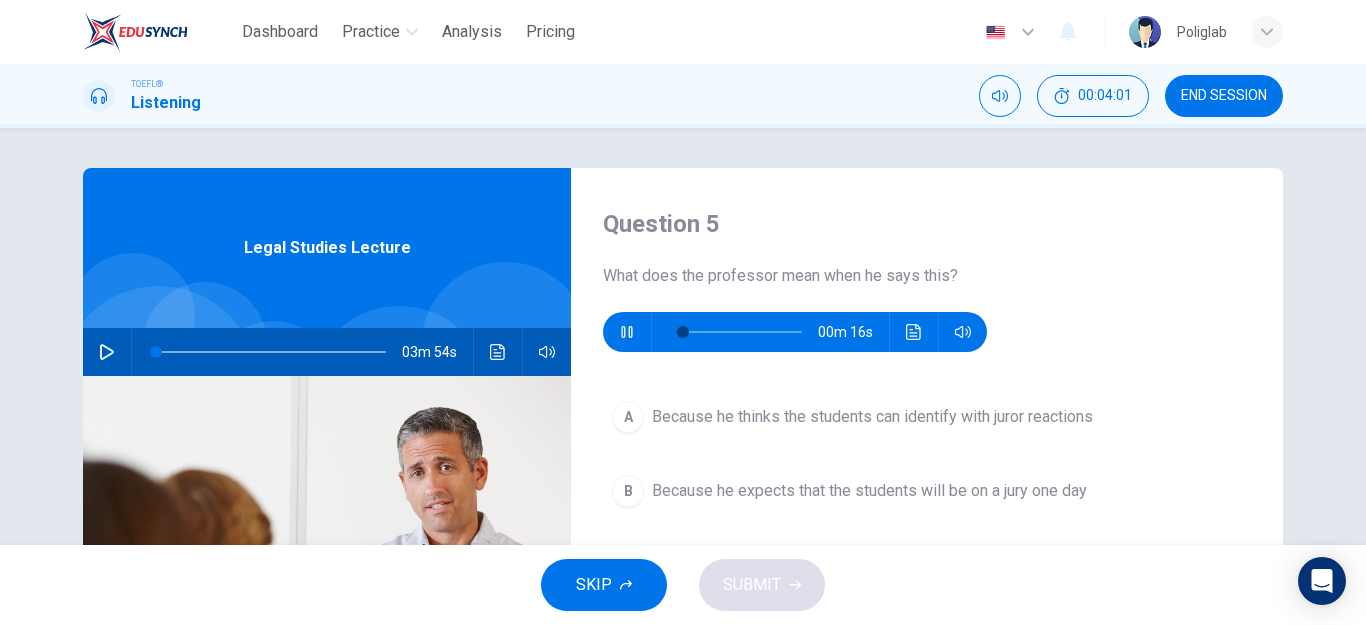 scroll, scrollTop: 100, scrollLeft: 0, axis: vertical 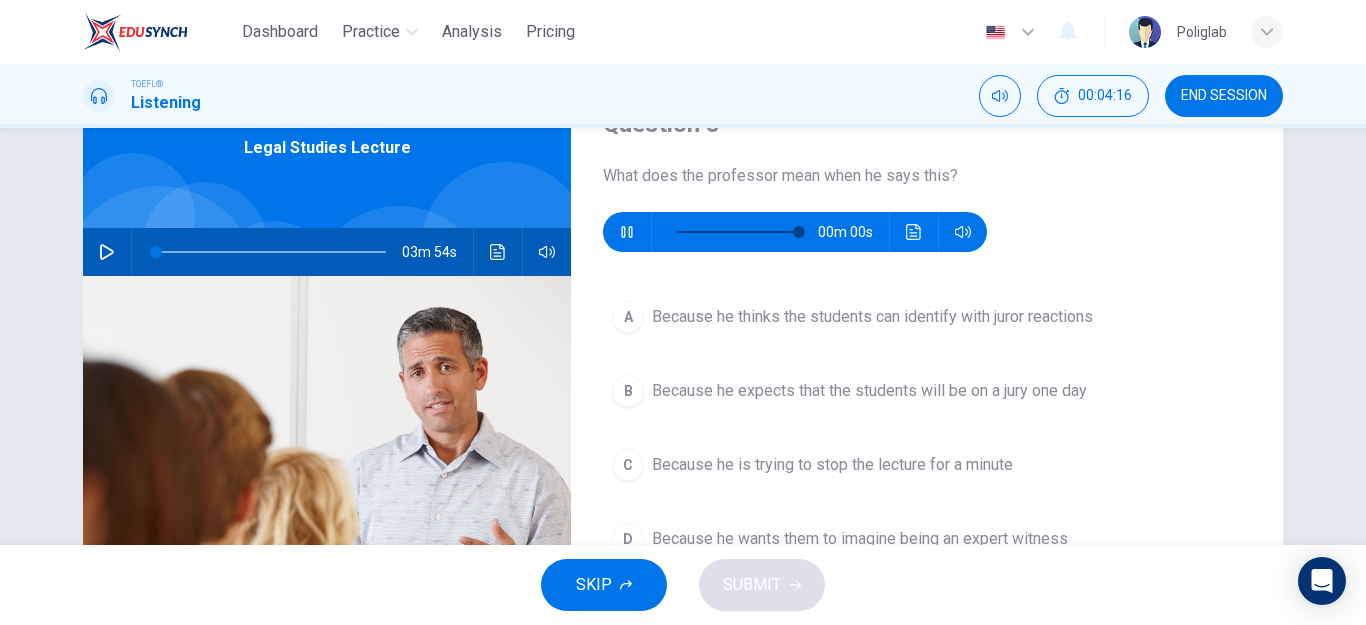 type on "0" 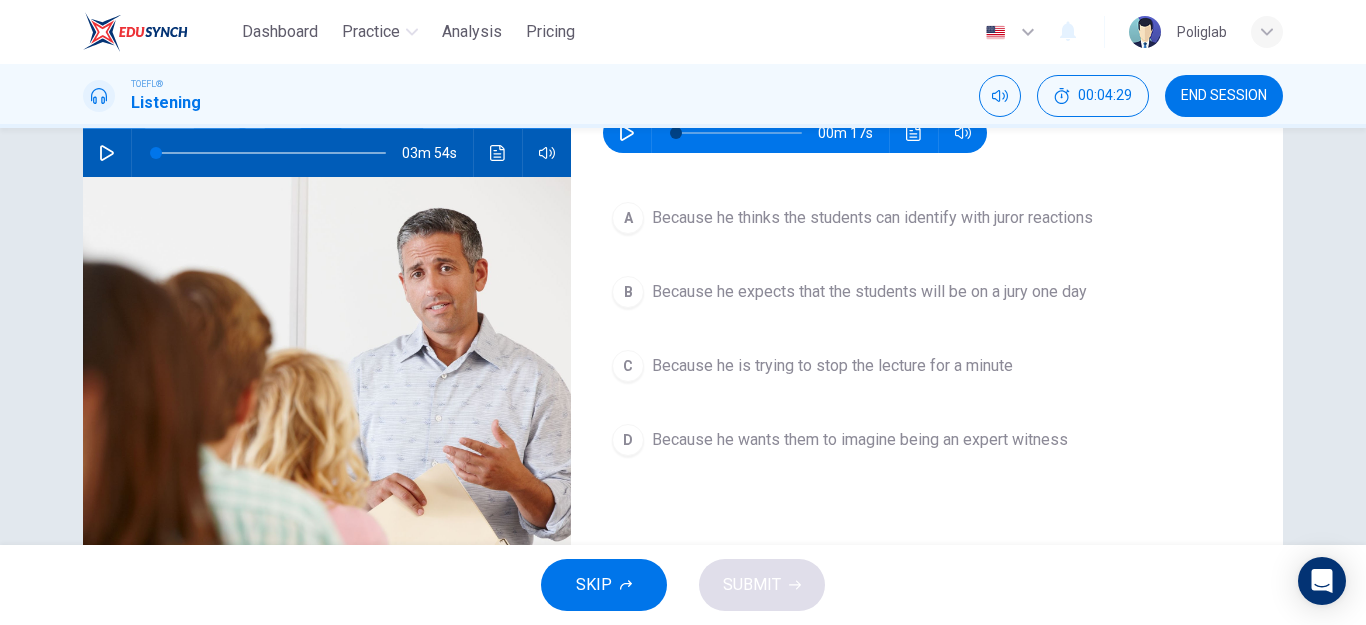 scroll, scrollTop: 200, scrollLeft: 0, axis: vertical 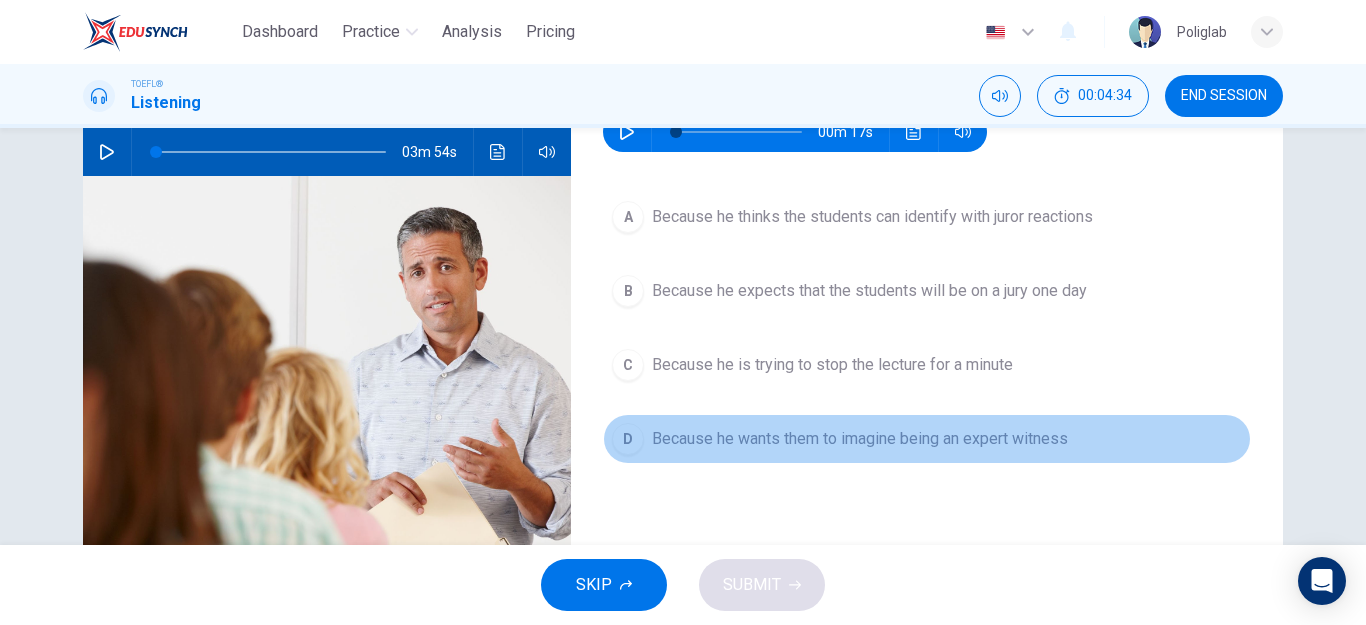 click on "Because he wants them to imagine being an expert witness" at bounding box center [860, 439] 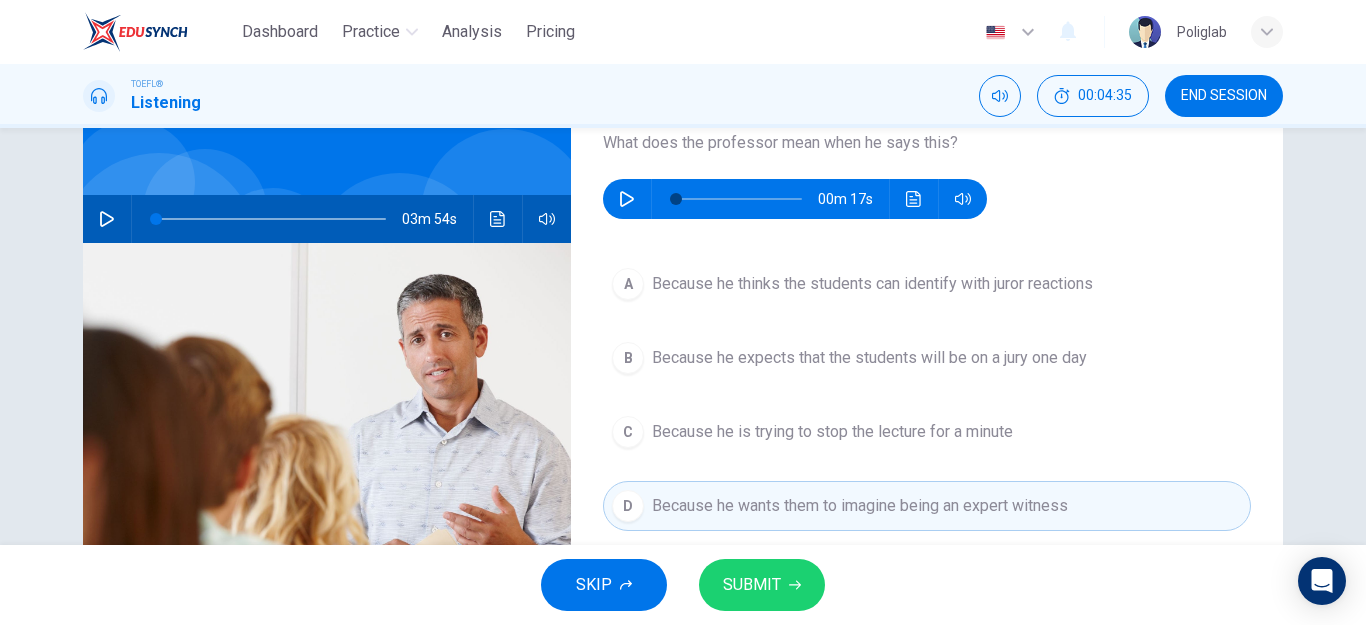scroll, scrollTop: 100, scrollLeft: 0, axis: vertical 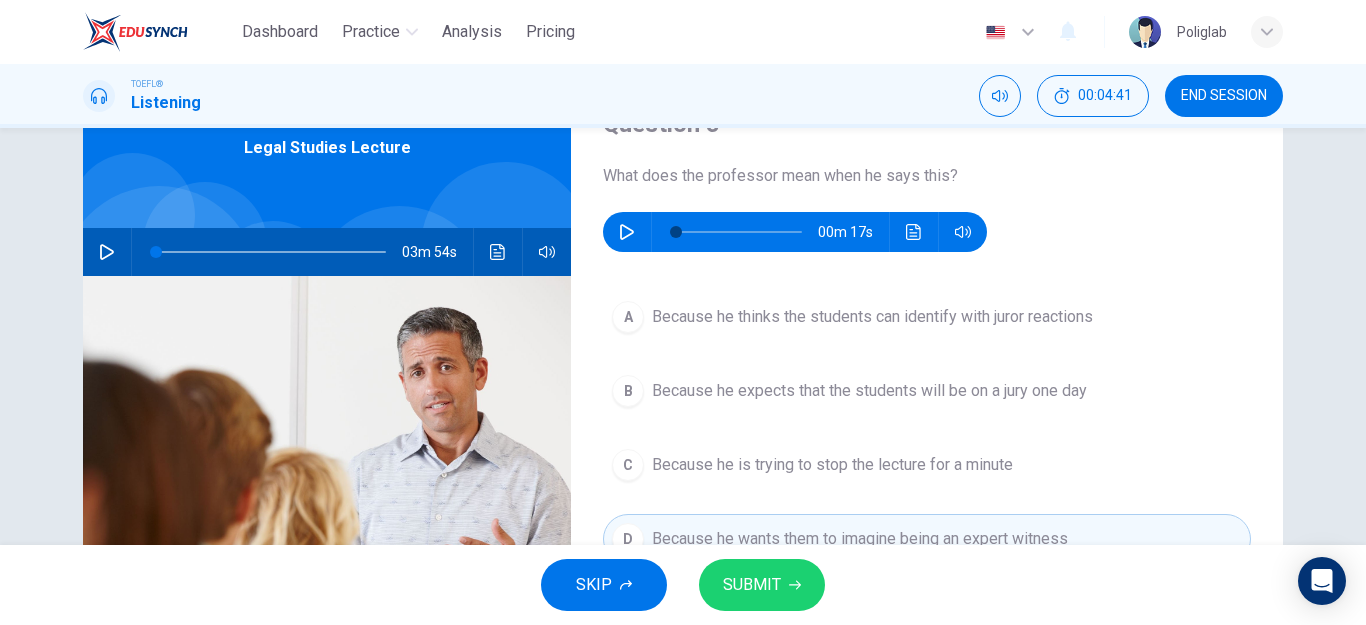 click on "Because he thinks the students can identify with juror reactions" at bounding box center (872, 317) 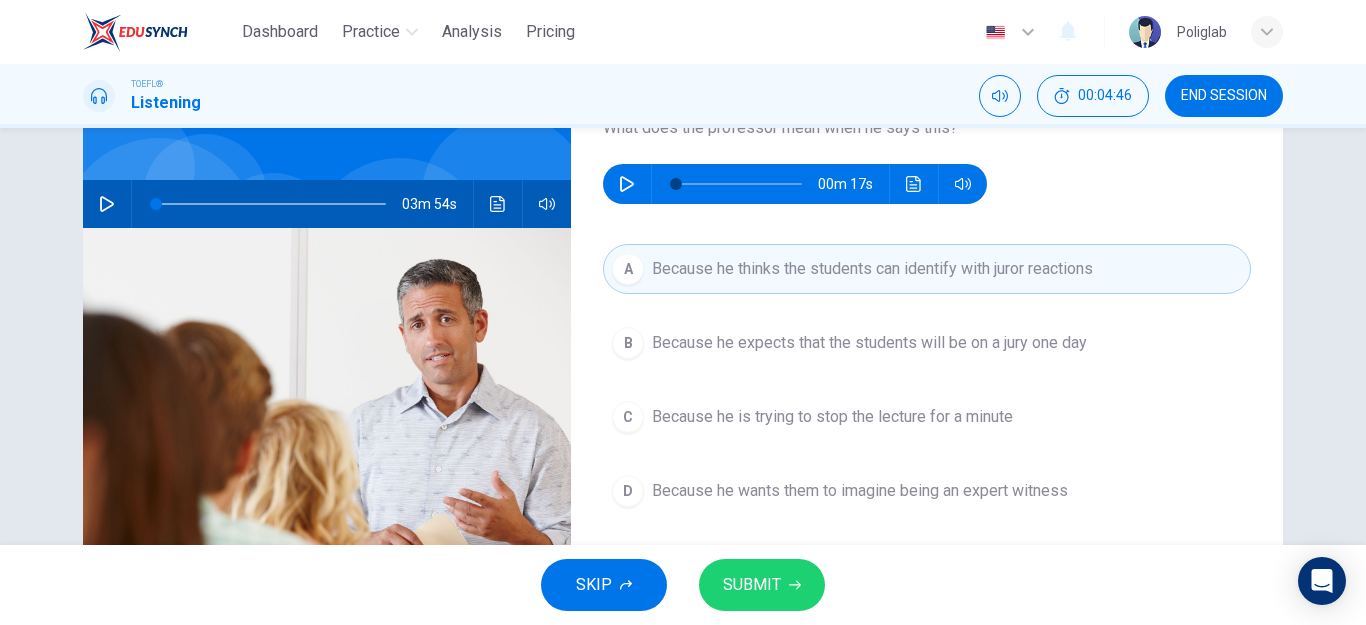 scroll, scrollTop: 200, scrollLeft: 0, axis: vertical 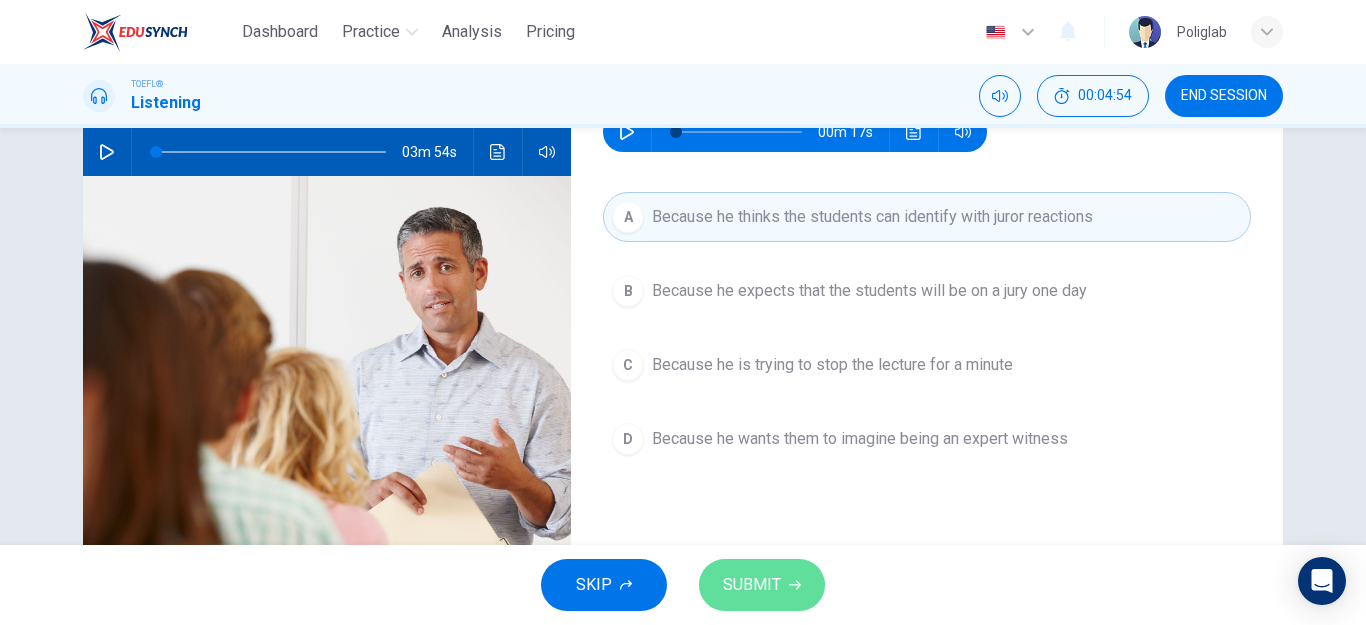 click on "SUBMIT" at bounding box center [762, 585] 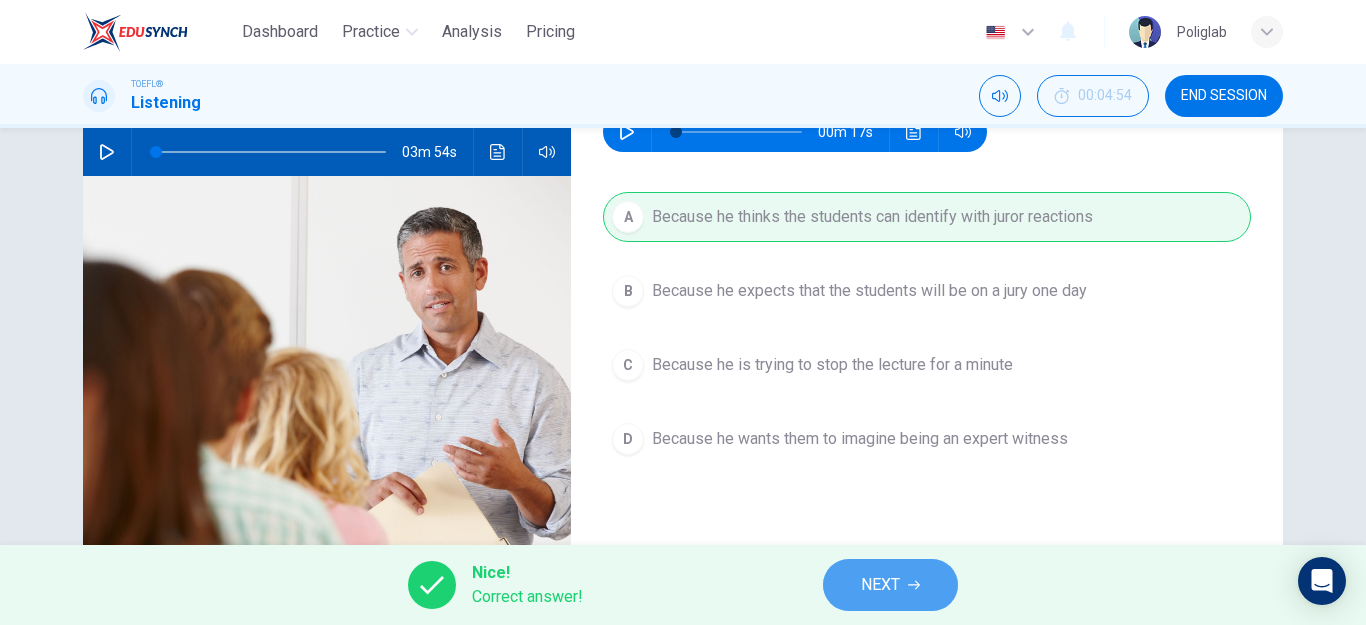 click on "NEXT" at bounding box center [890, 585] 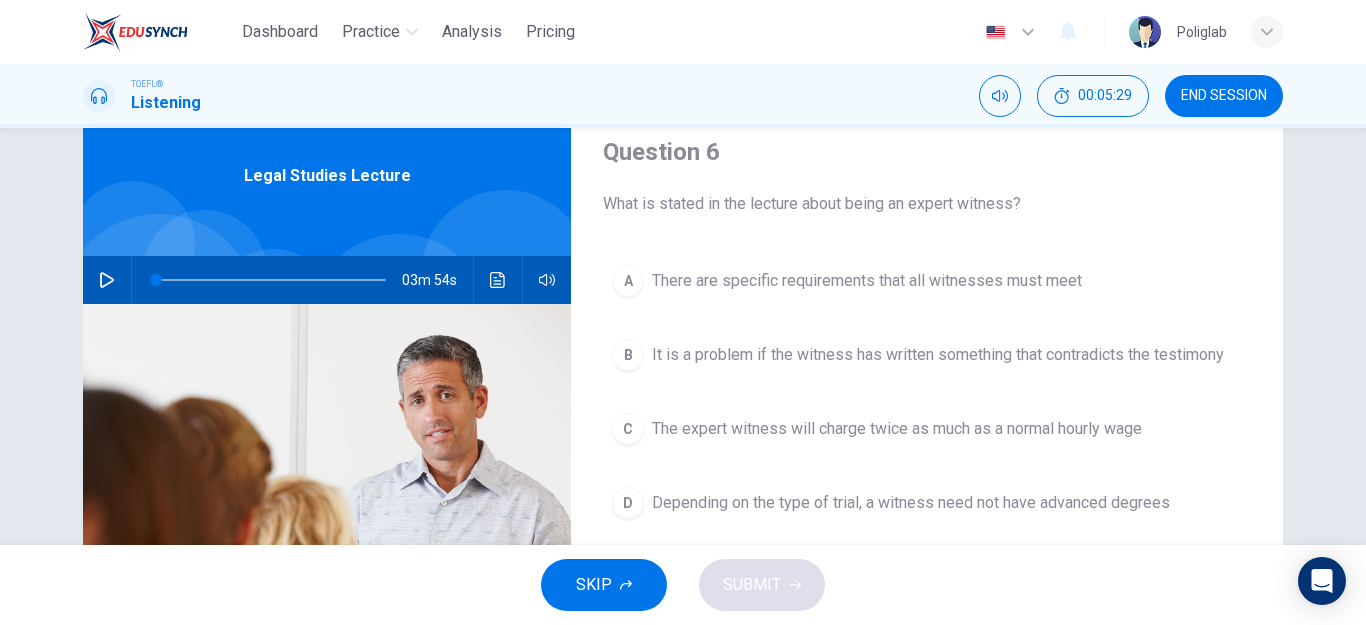scroll, scrollTop: 100, scrollLeft: 0, axis: vertical 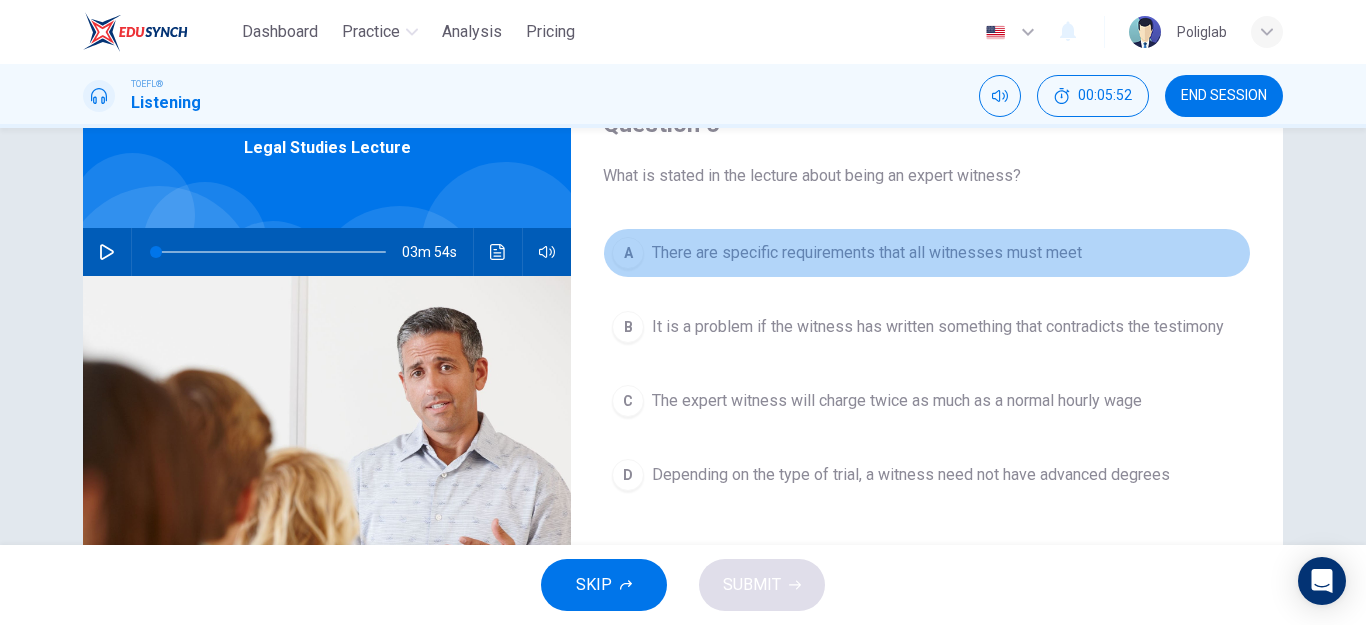 click on "There are specific requirements that all witnesses must meet" at bounding box center [867, 253] 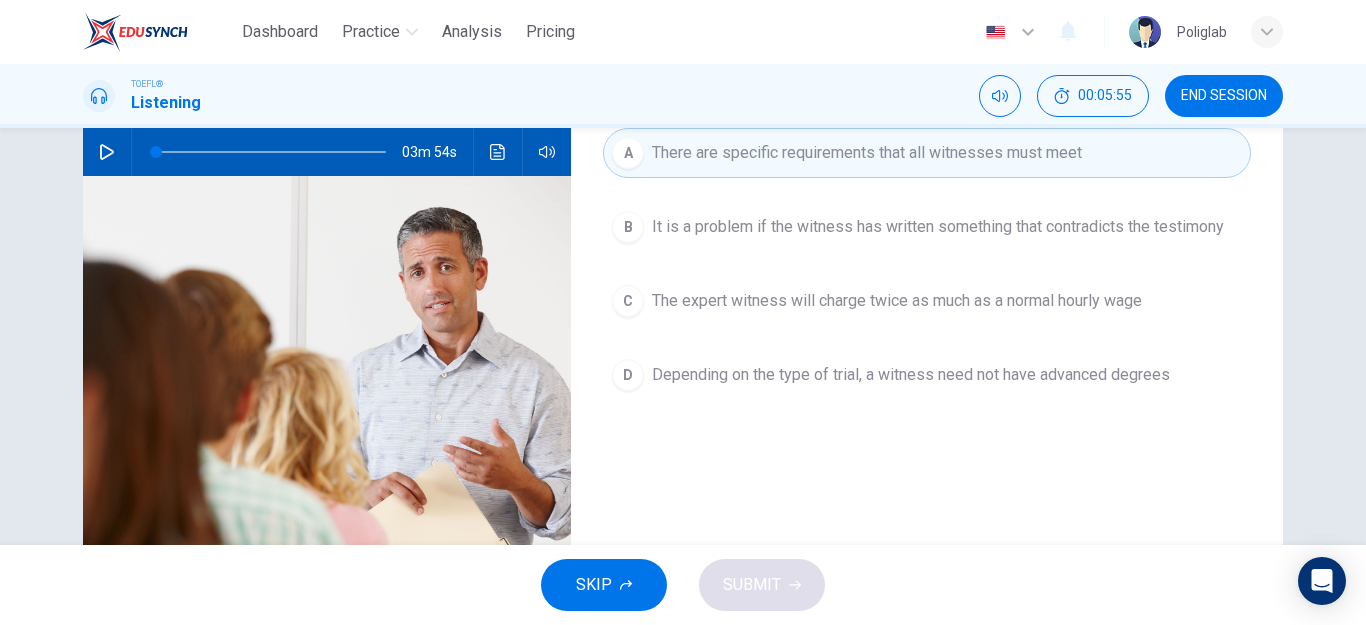 scroll, scrollTop: 100, scrollLeft: 0, axis: vertical 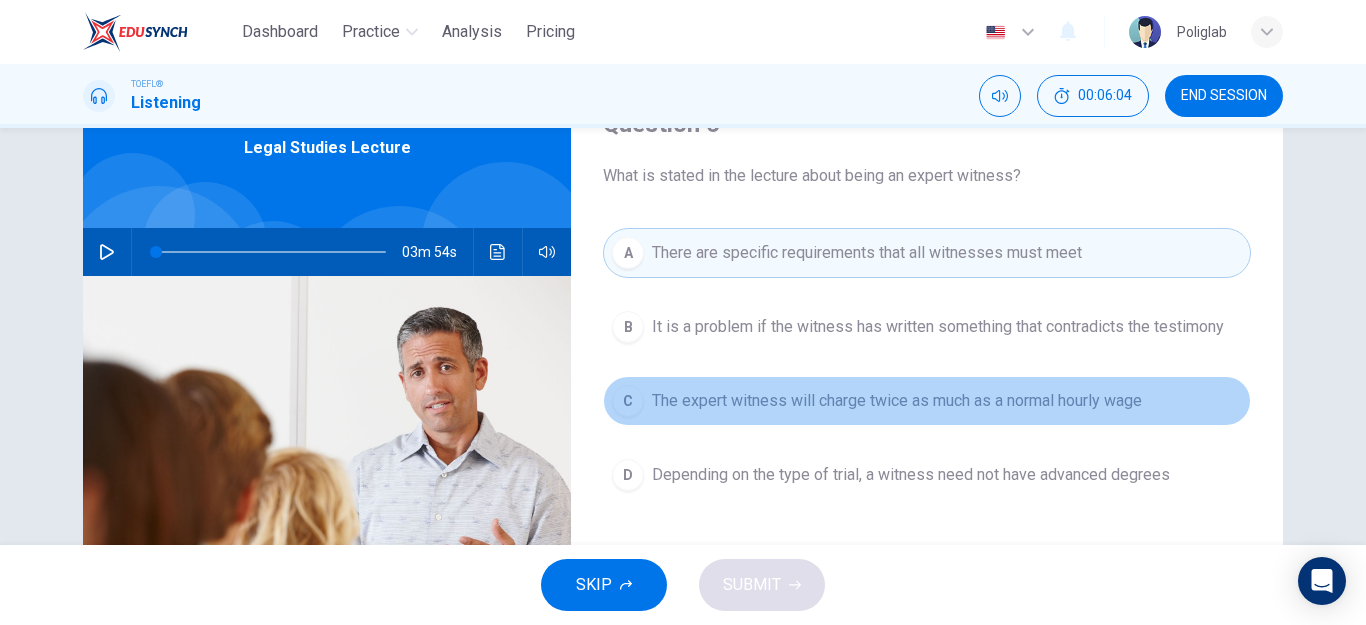 click on "C The expert witness will charge twice as much as a normal hourly wage" at bounding box center [927, 401] 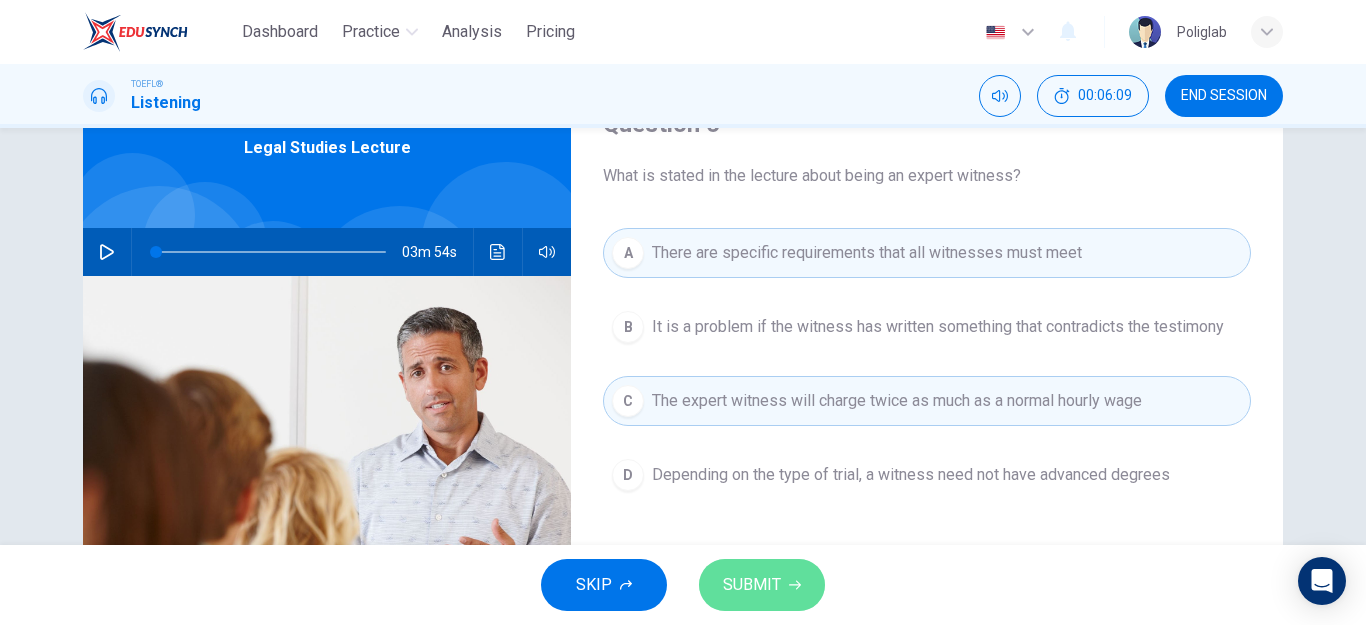 click on "SUBMIT" at bounding box center (762, 585) 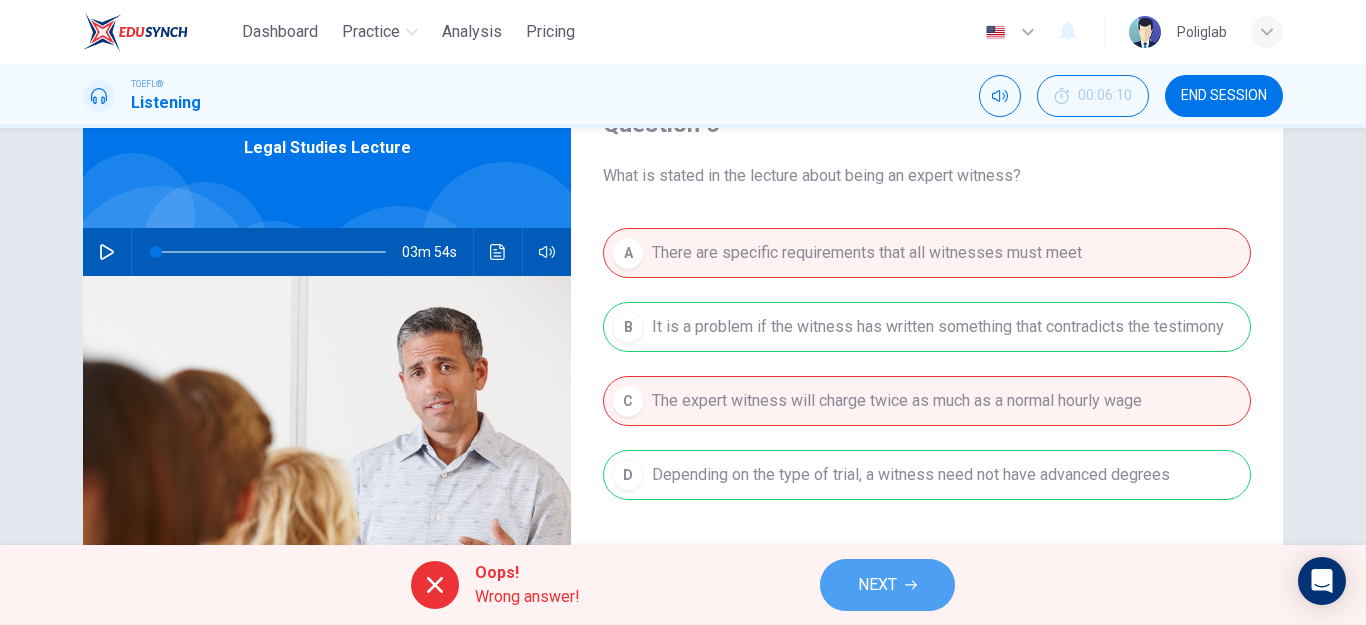 click on "NEXT" at bounding box center (887, 585) 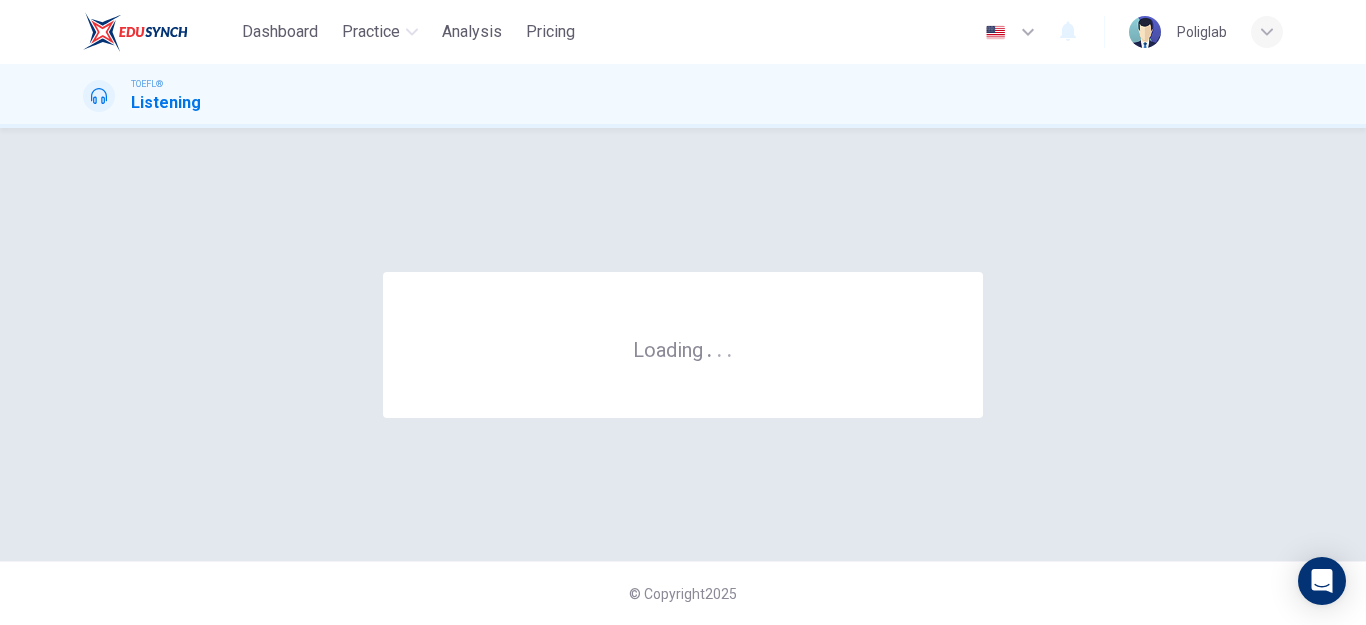 scroll, scrollTop: 0, scrollLeft: 0, axis: both 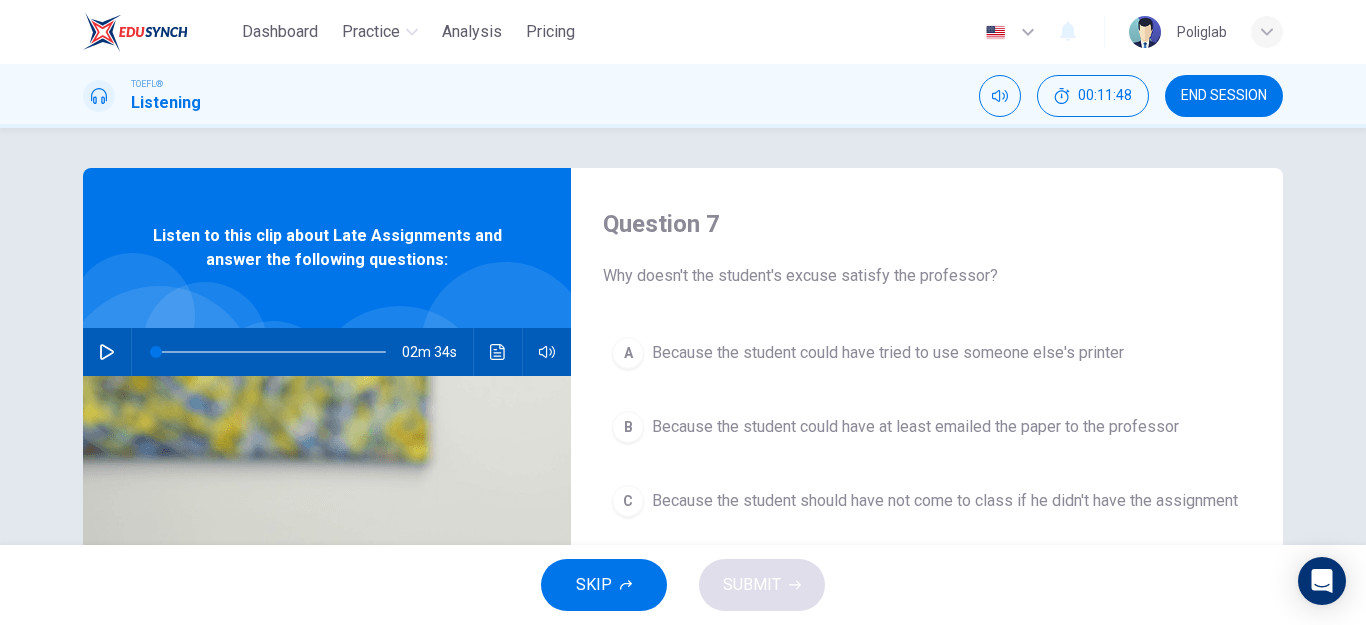 click on "END SESSION" at bounding box center [1224, 96] 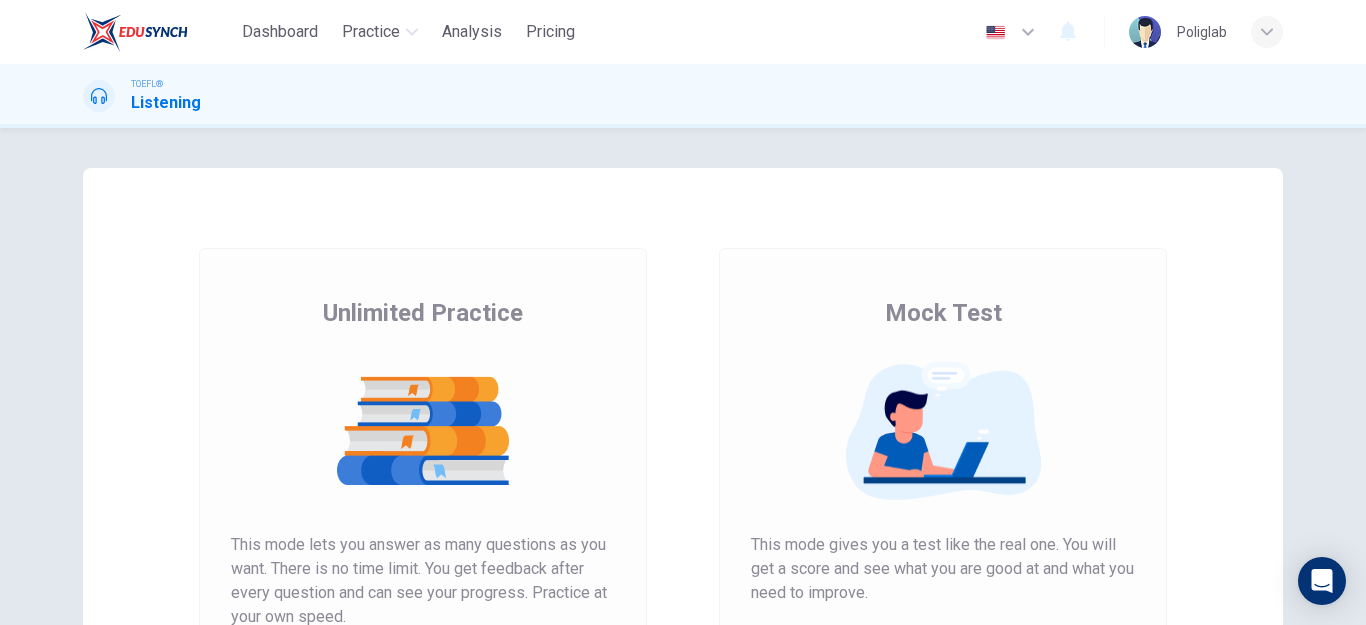 scroll, scrollTop: 0, scrollLeft: 0, axis: both 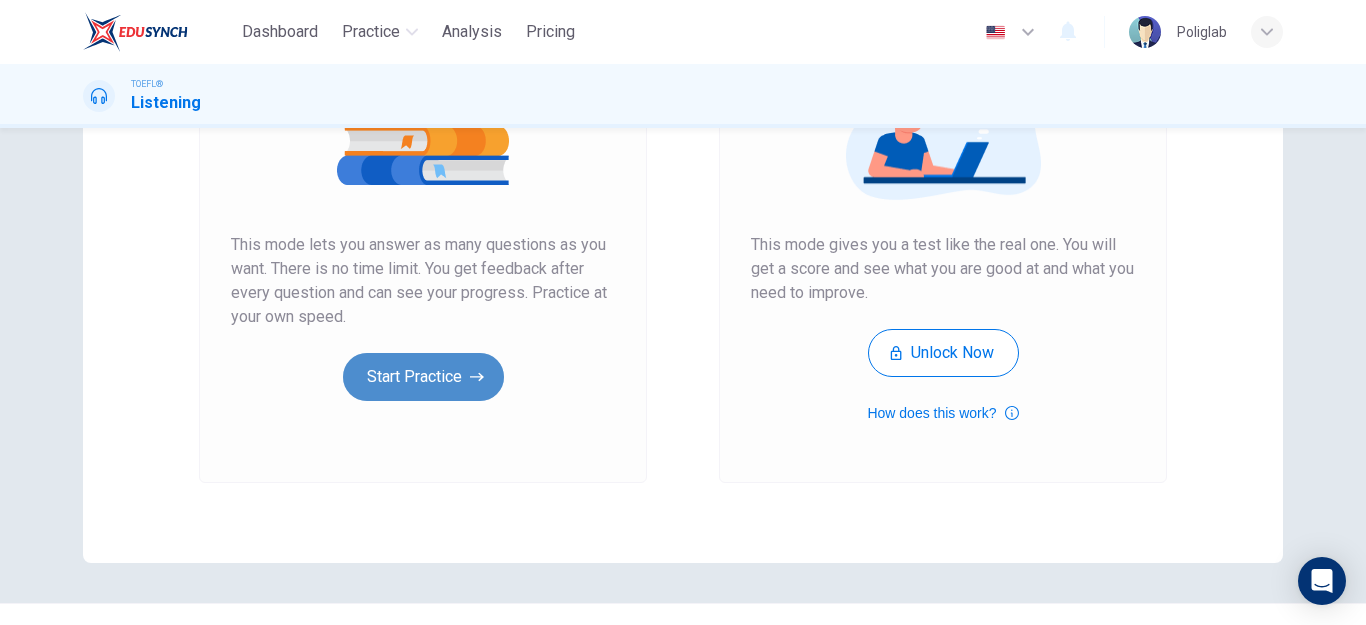 click on "Start Practice" at bounding box center [423, 377] 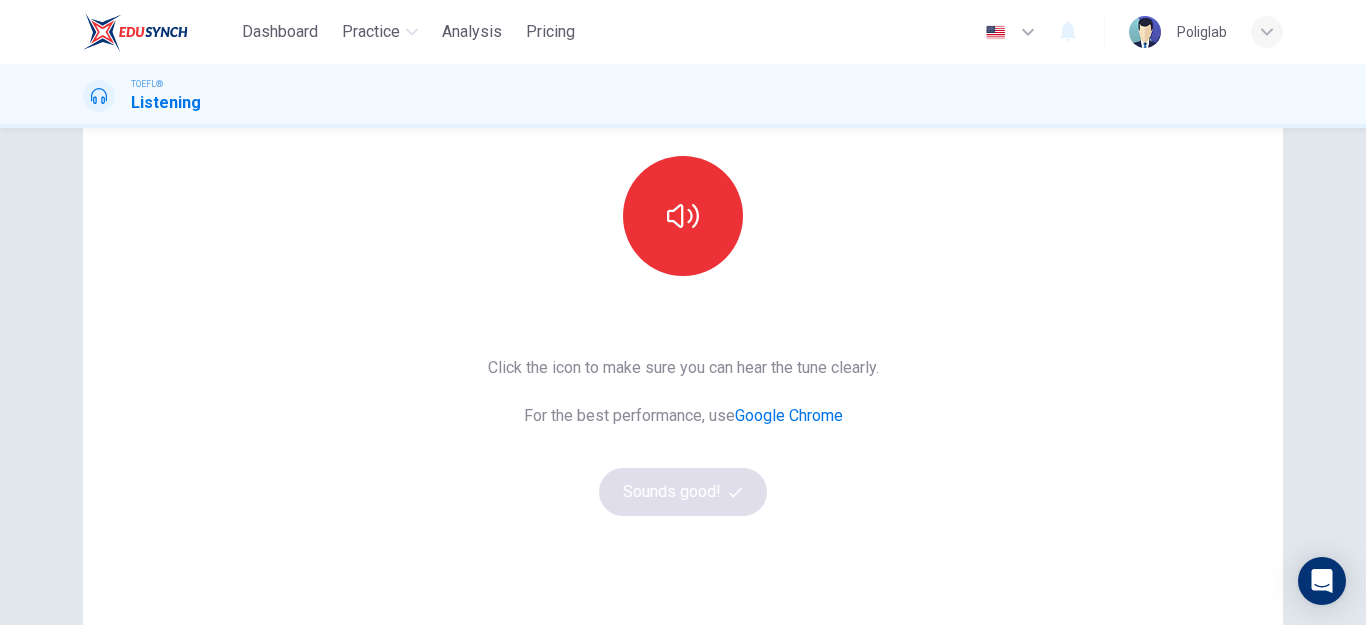 scroll, scrollTop: 200, scrollLeft: 0, axis: vertical 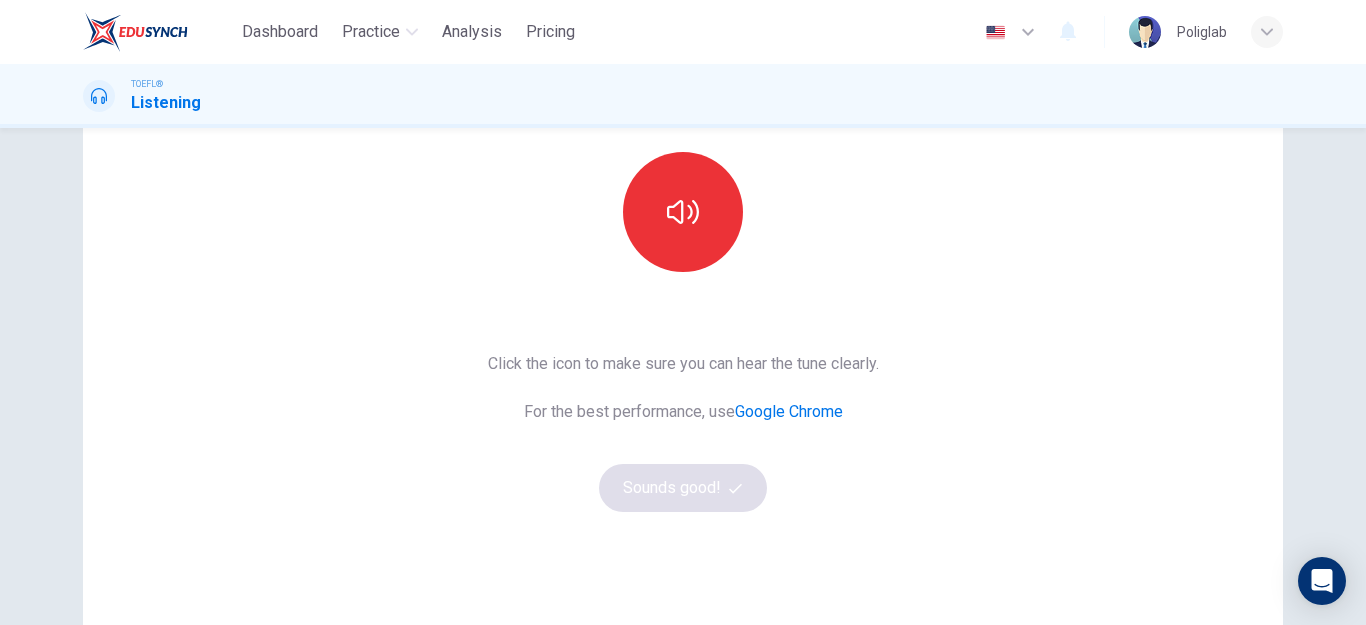 click at bounding box center [683, 212] 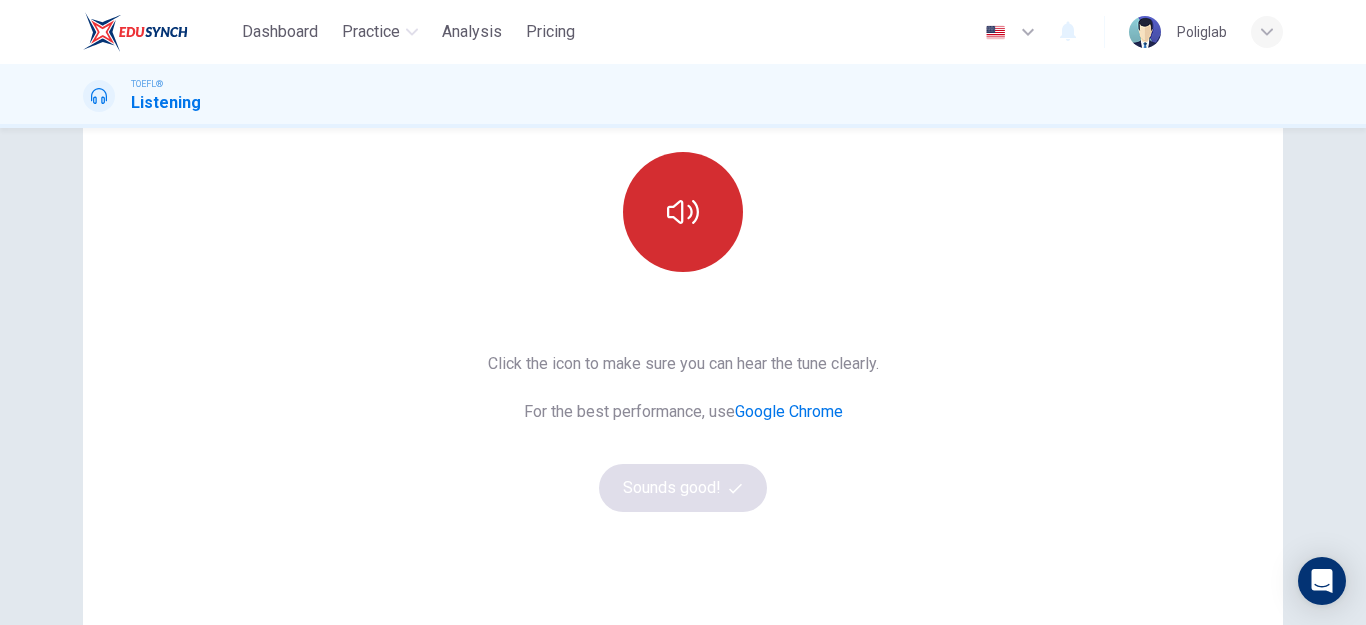 click at bounding box center [683, 212] 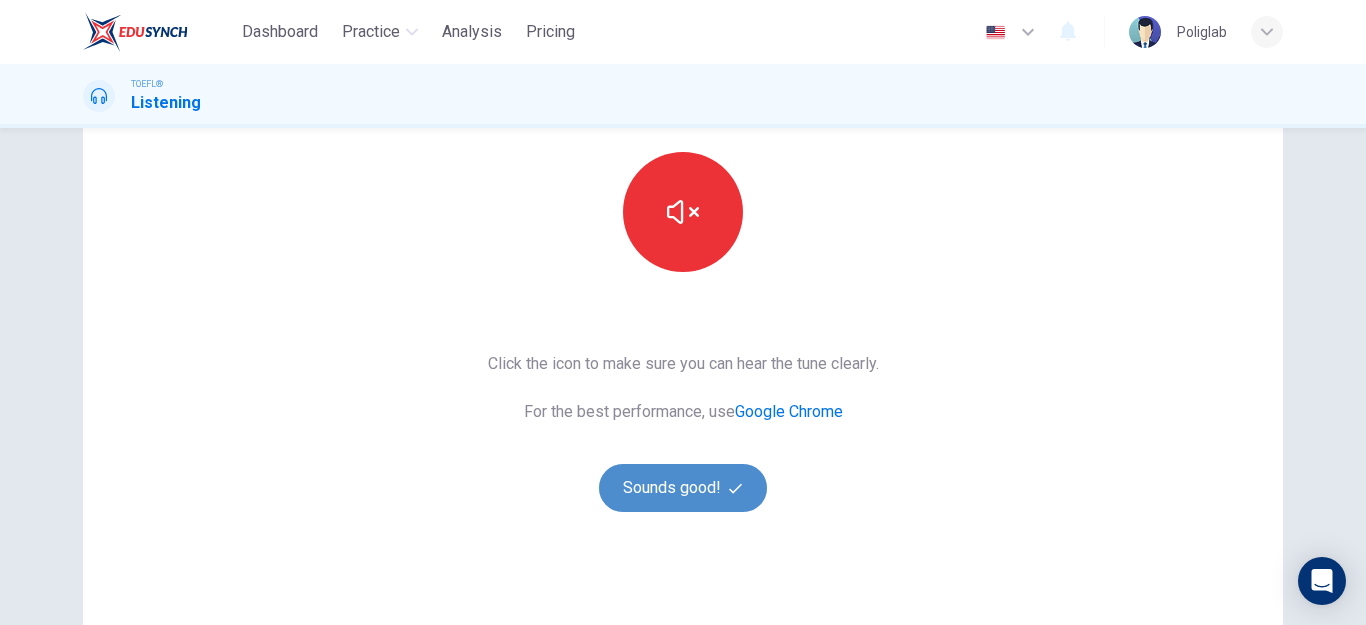 click on "Sounds good!" at bounding box center [683, 488] 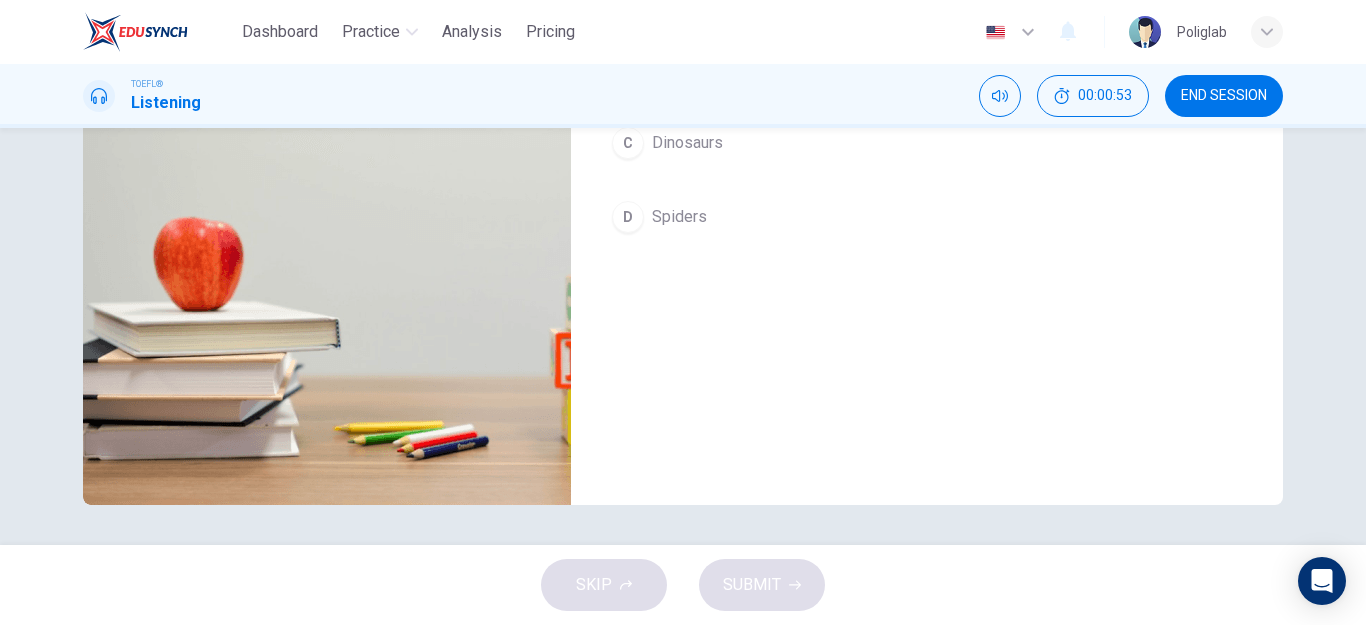 scroll, scrollTop: 0, scrollLeft: 0, axis: both 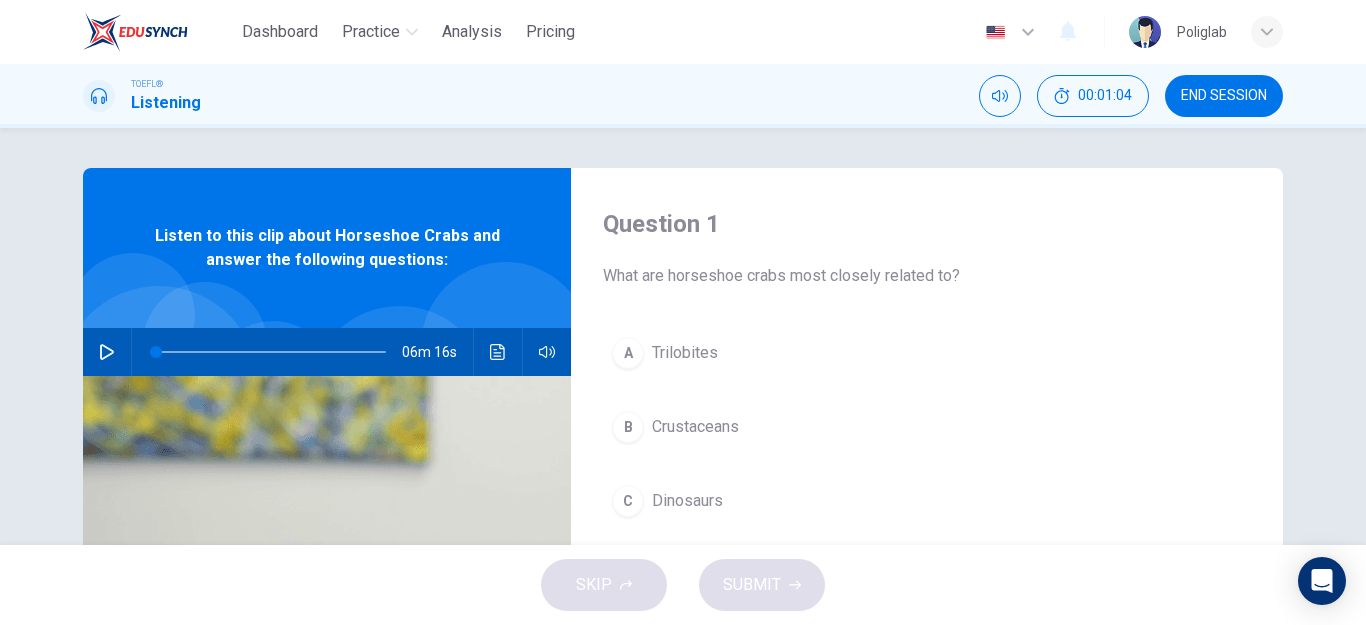 click on "Crustaceans" at bounding box center (695, 427) 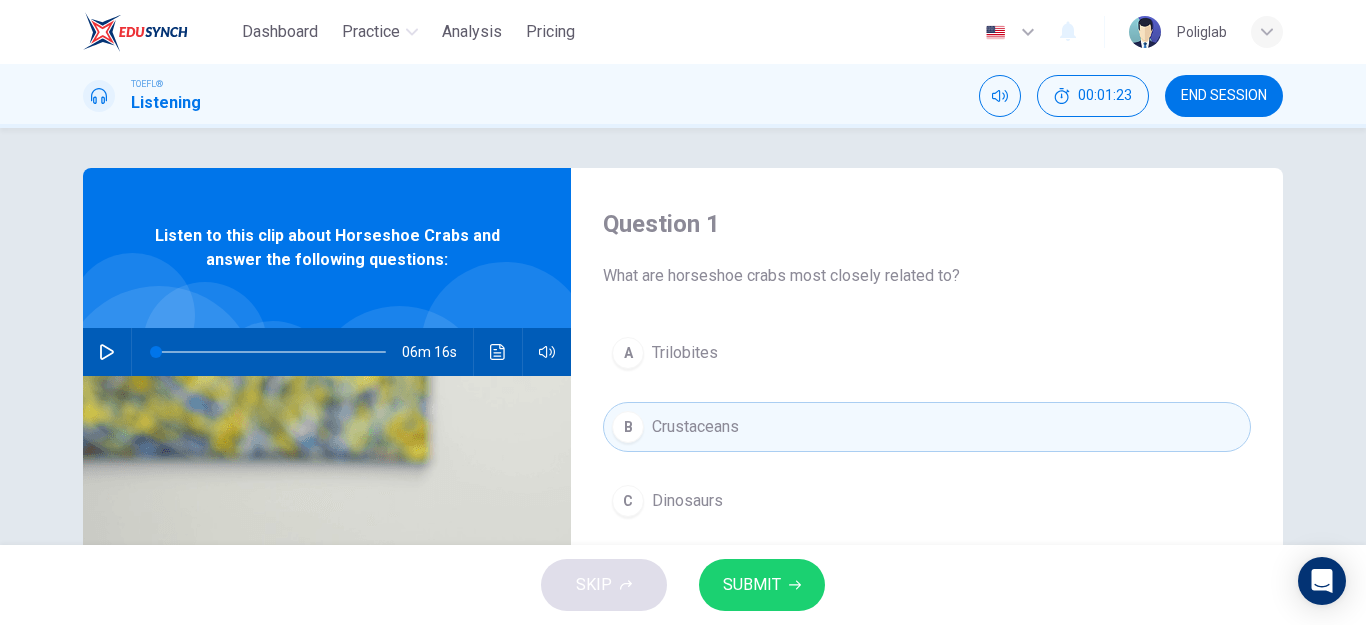 click on "SUBMIT" at bounding box center [762, 585] 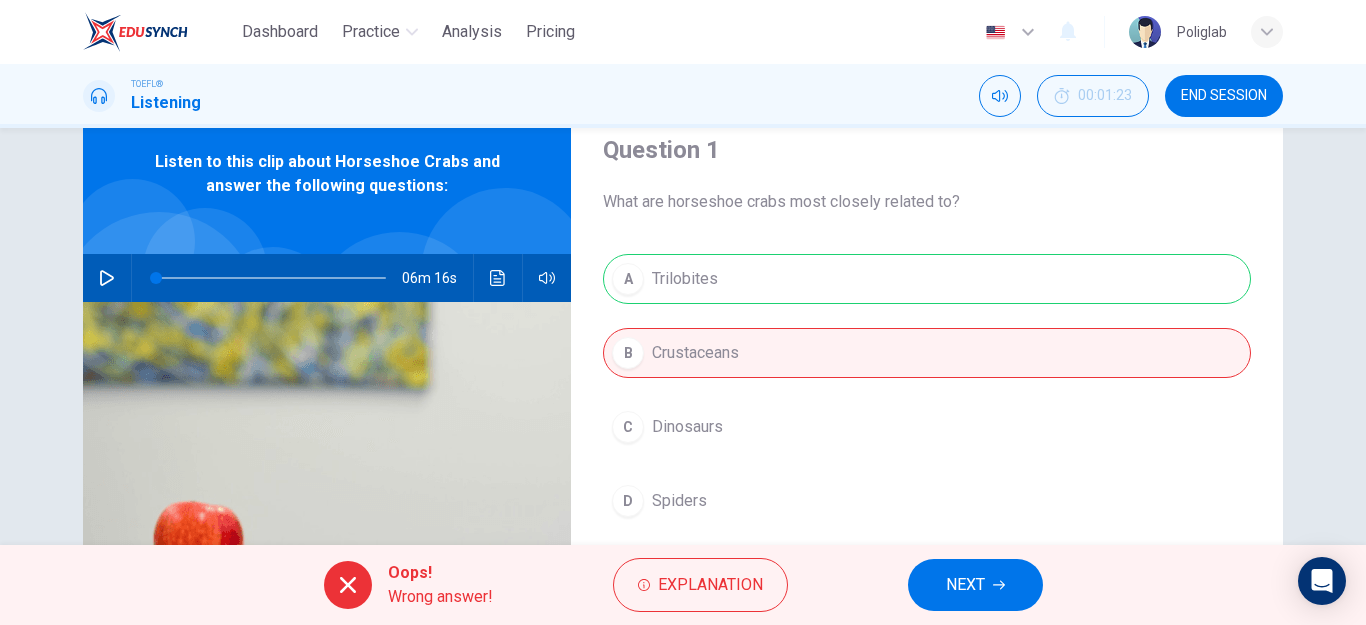 scroll, scrollTop: 100, scrollLeft: 0, axis: vertical 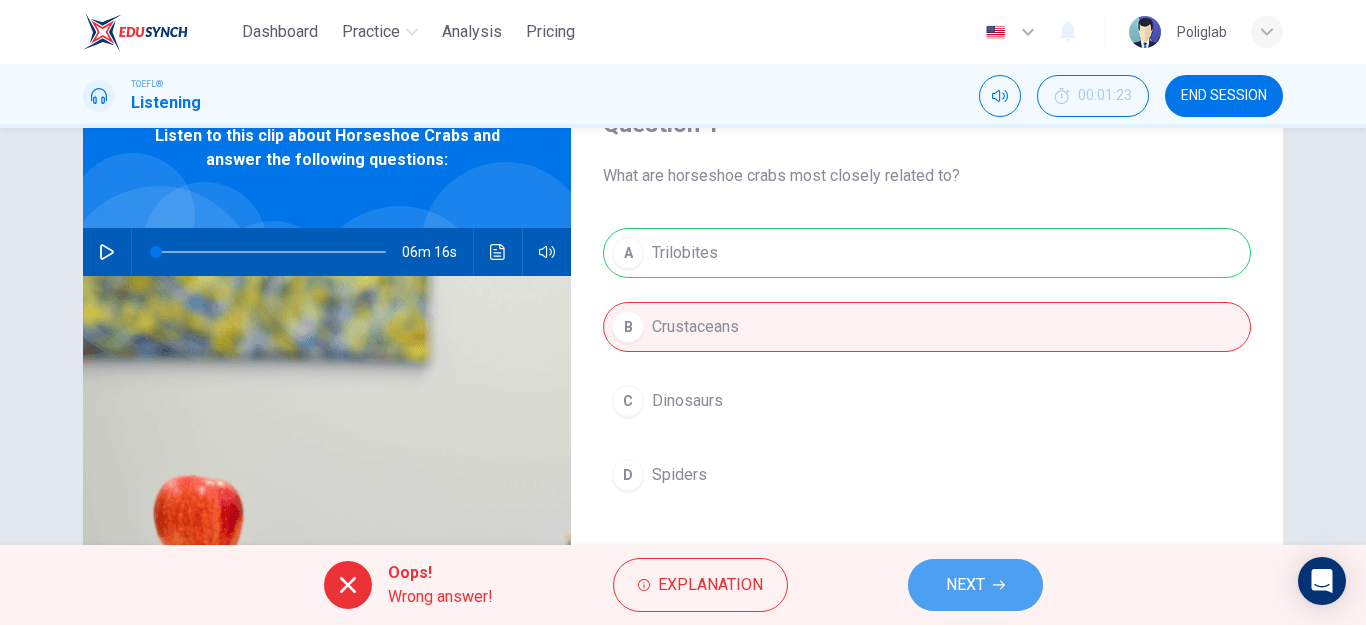 click 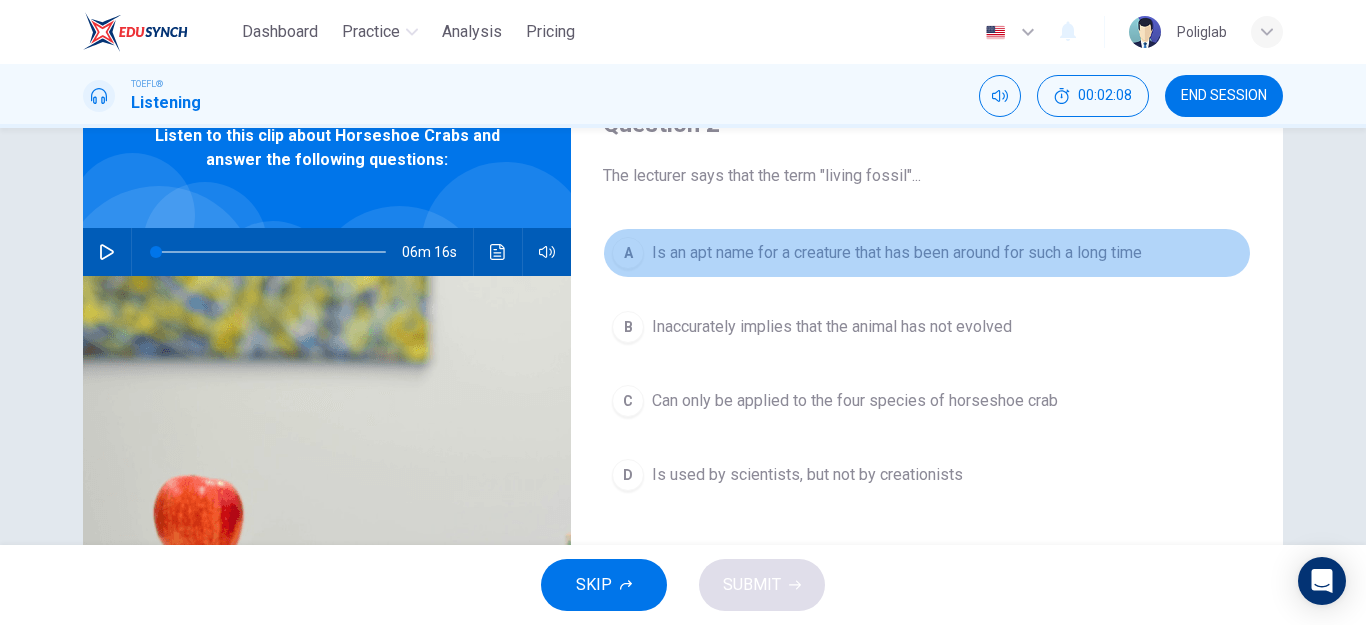 click on "A Is an apt name for a creature that has been around for such a long time" at bounding box center [927, 253] 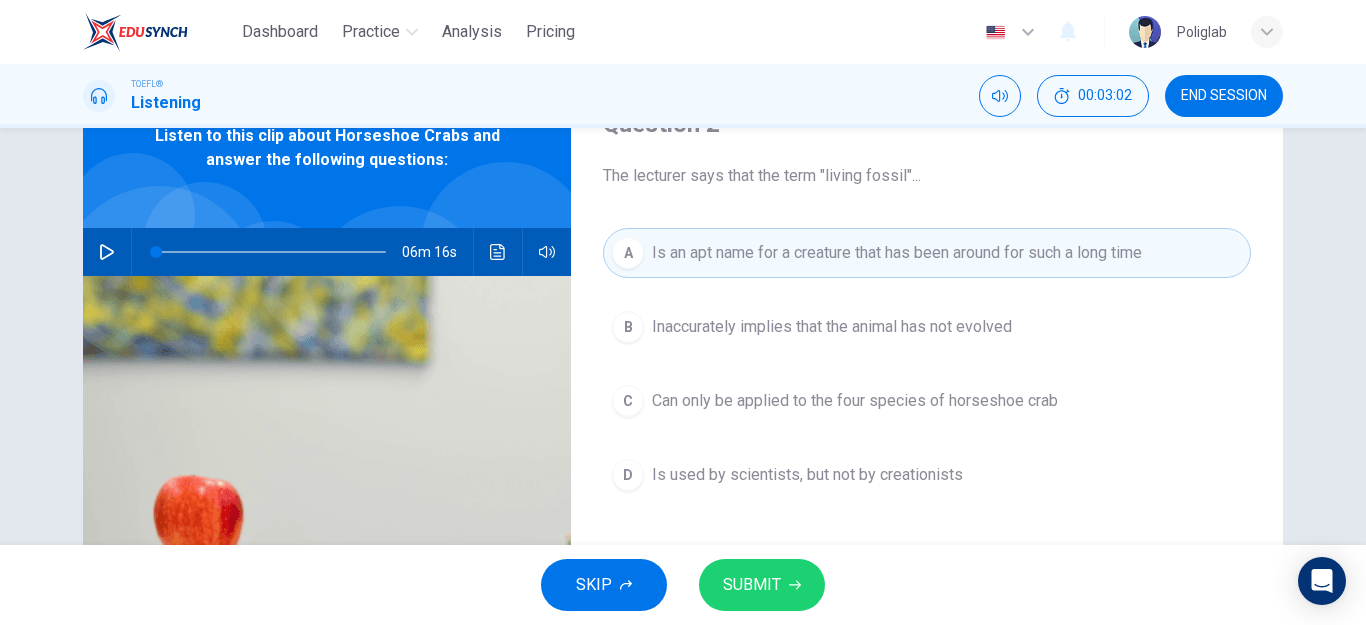 click on "SUBMIT" at bounding box center (762, 585) 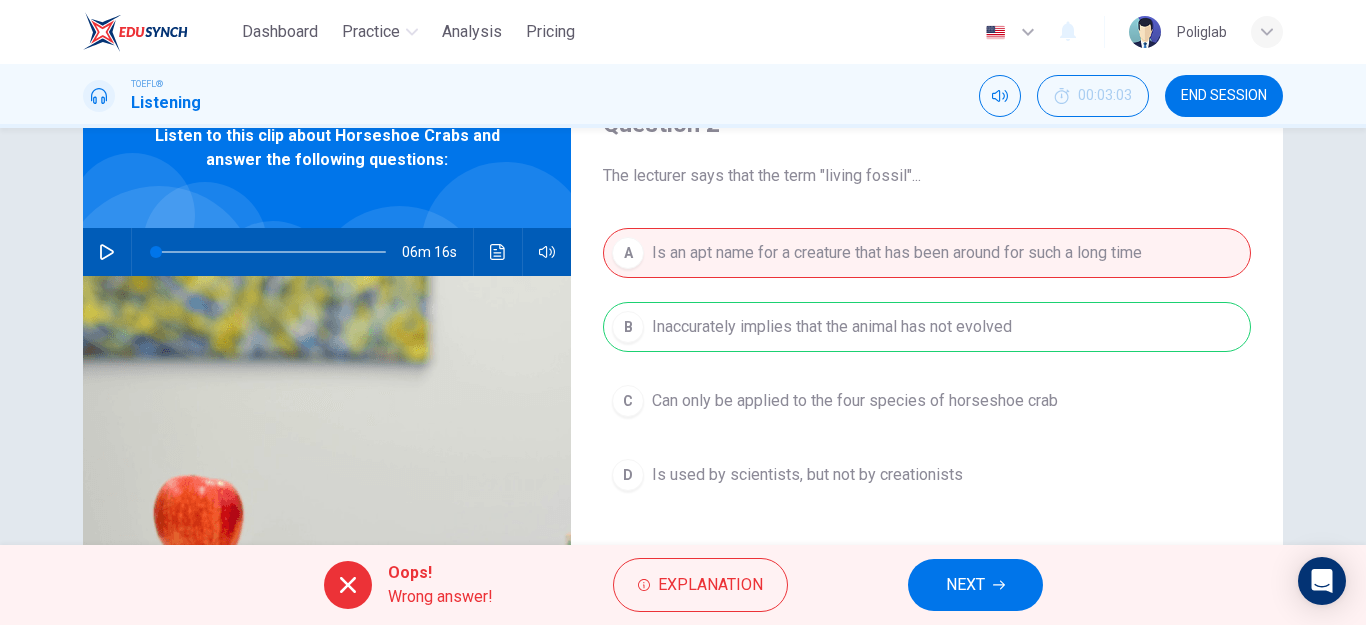 click 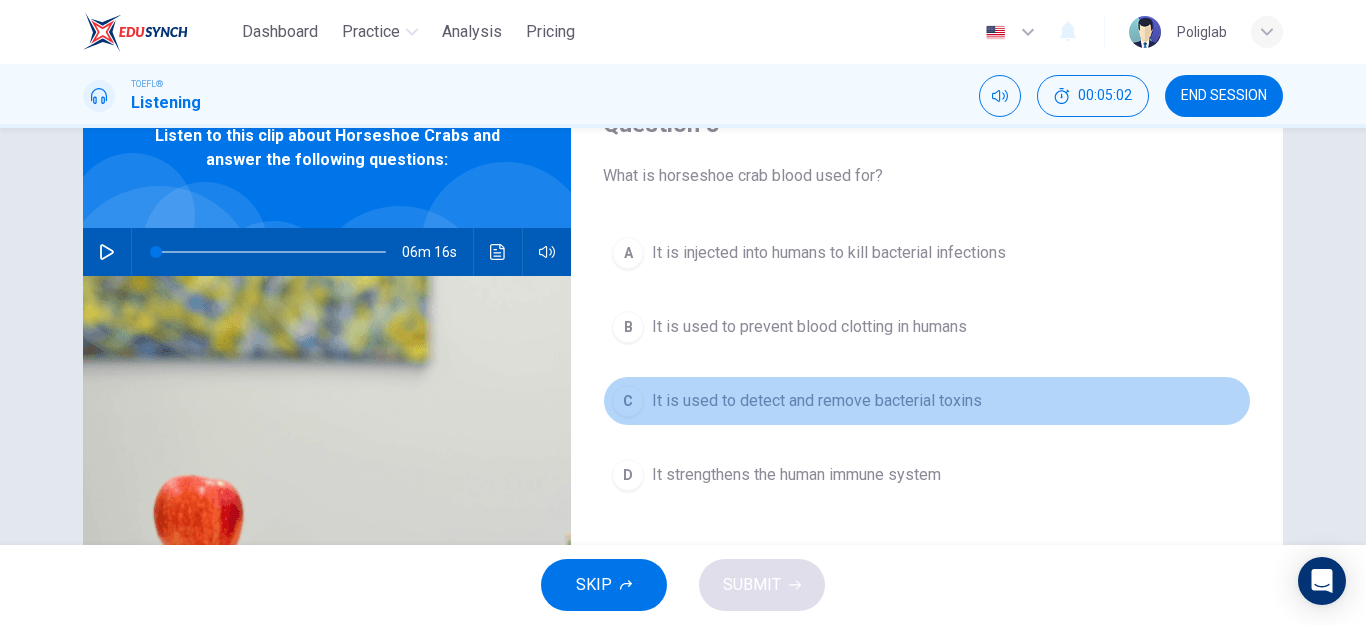 click on "C It is used to detect and remove bacterial toxins" at bounding box center [927, 401] 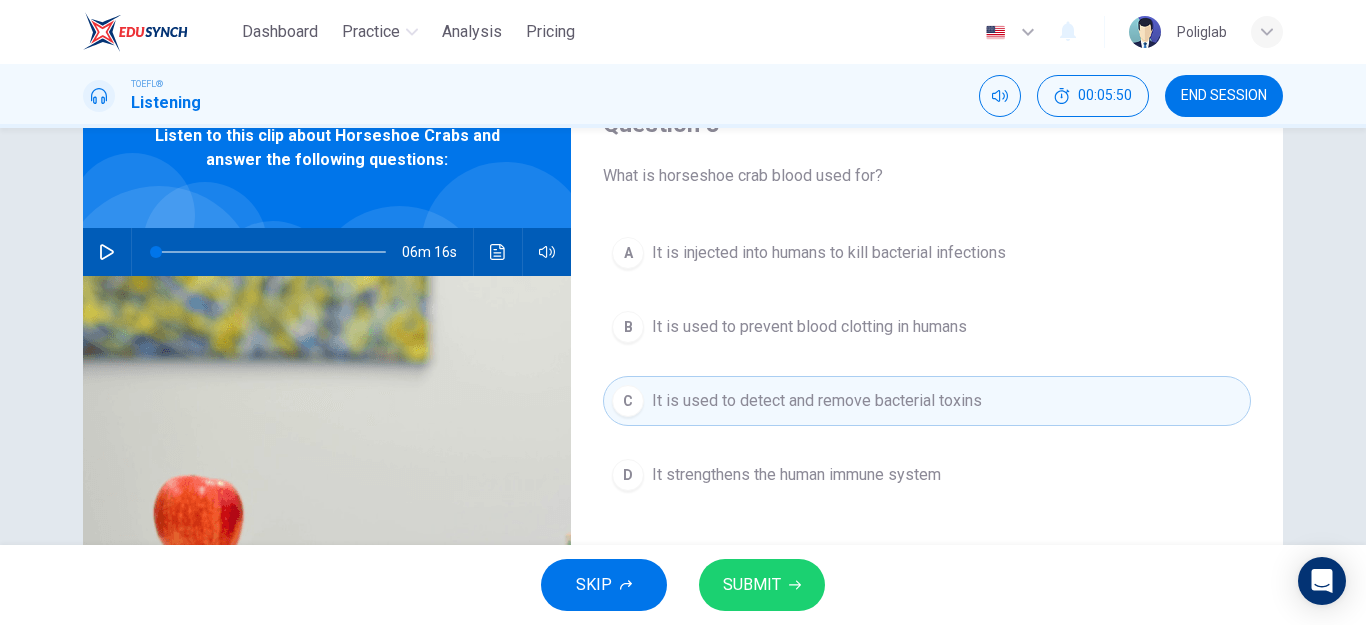 click on "SUBMIT" at bounding box center (762, 585) 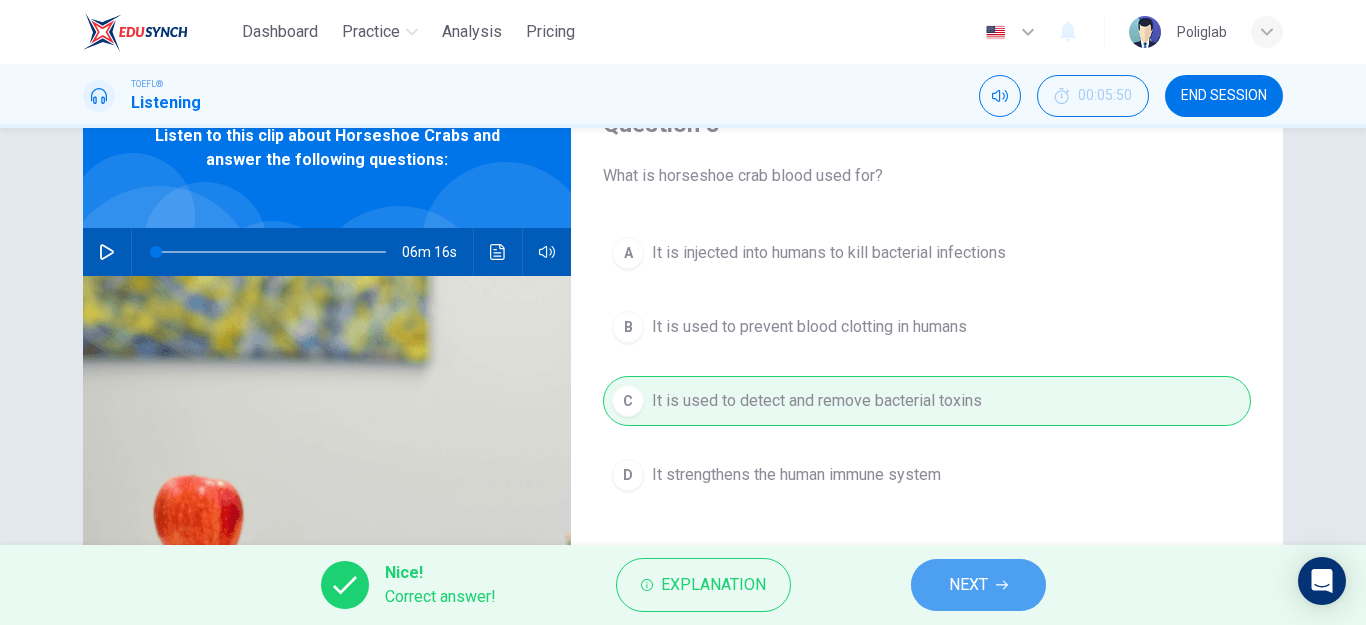 click on "NEXT" at bounding box center (978, 585) 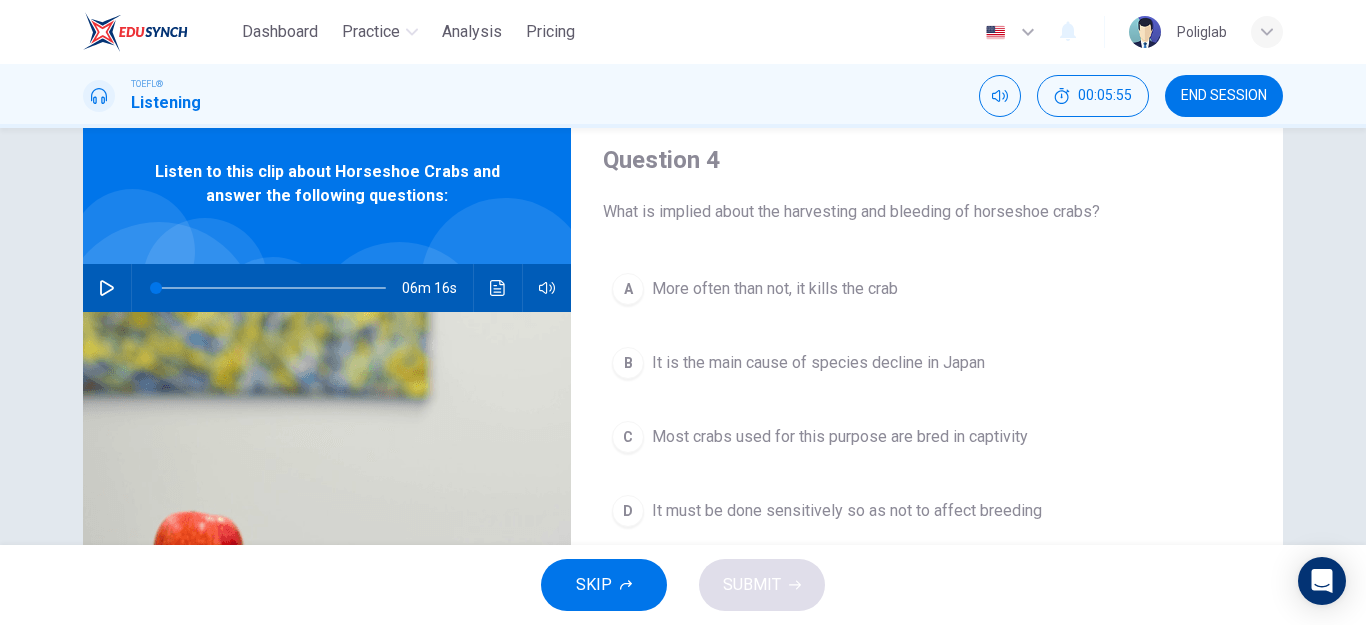 scroll, scrollTop: 100, scrollLeft: 0, axis: vertical 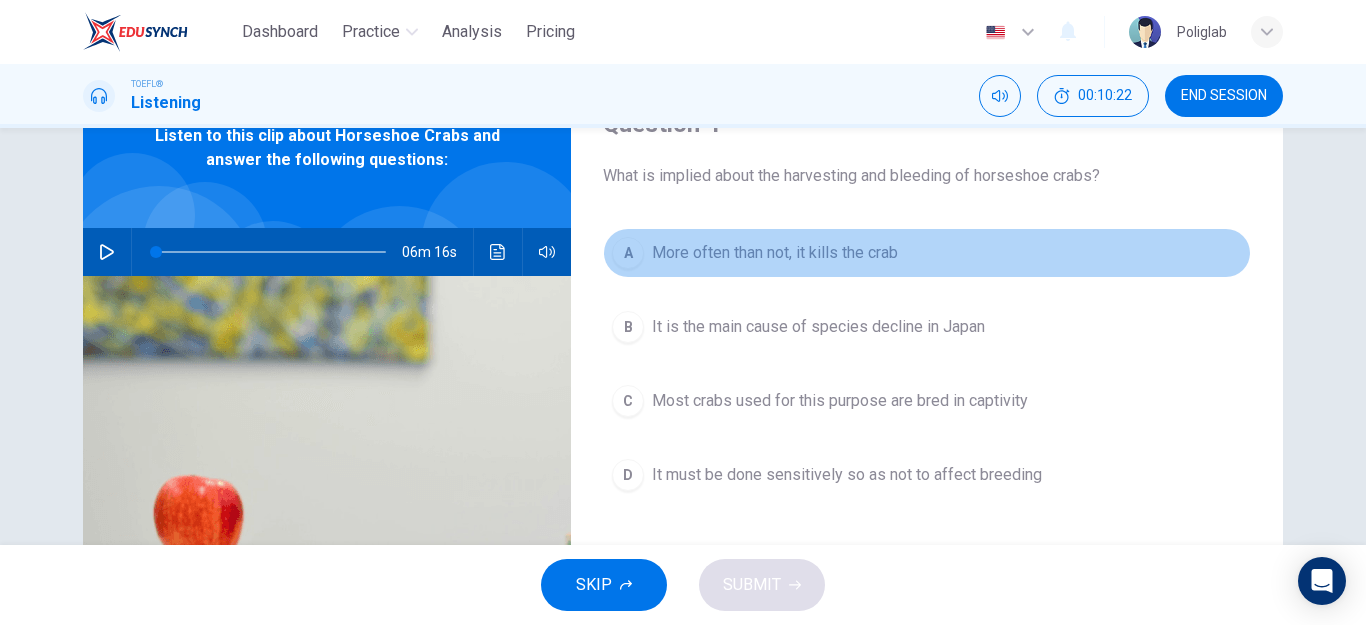 click on "A More often than not, it kills the crab" at bounding box center [927, 253] 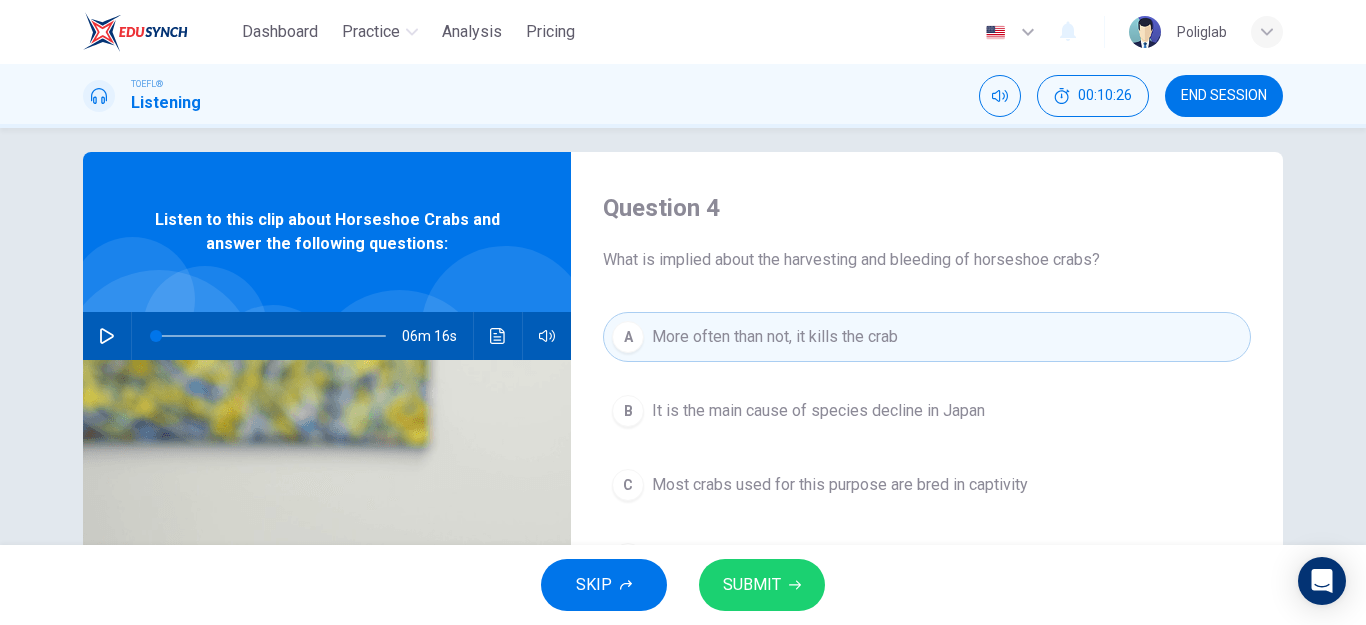 scroll, scrollTop: 0, scrollLeft: 0, axis: both 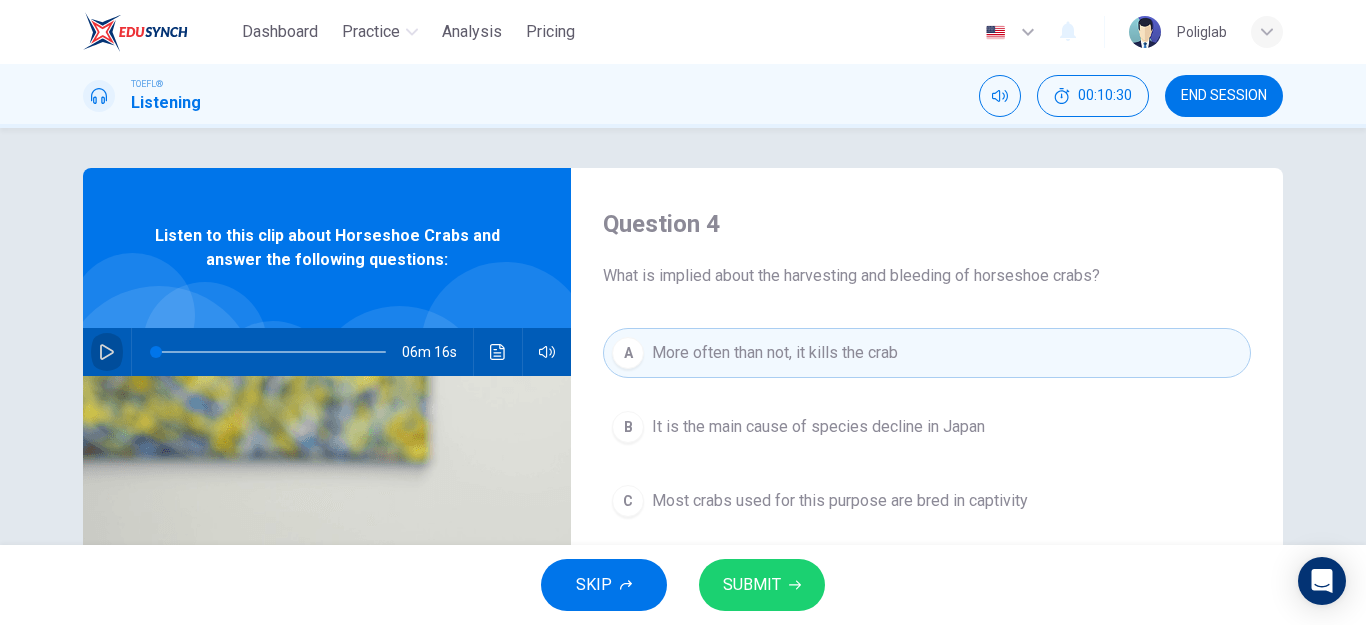 click at bounding box center [107, 352] 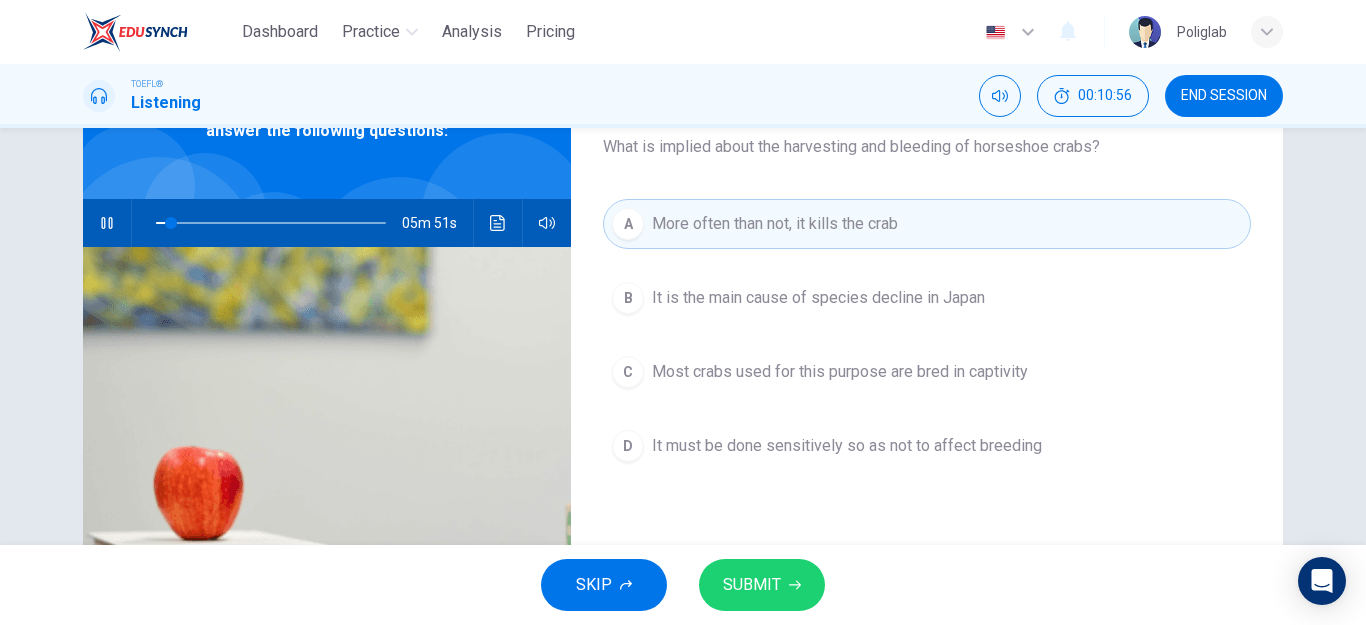 scroll, scrollTop: 0, scrollLeft: 0, axis: both 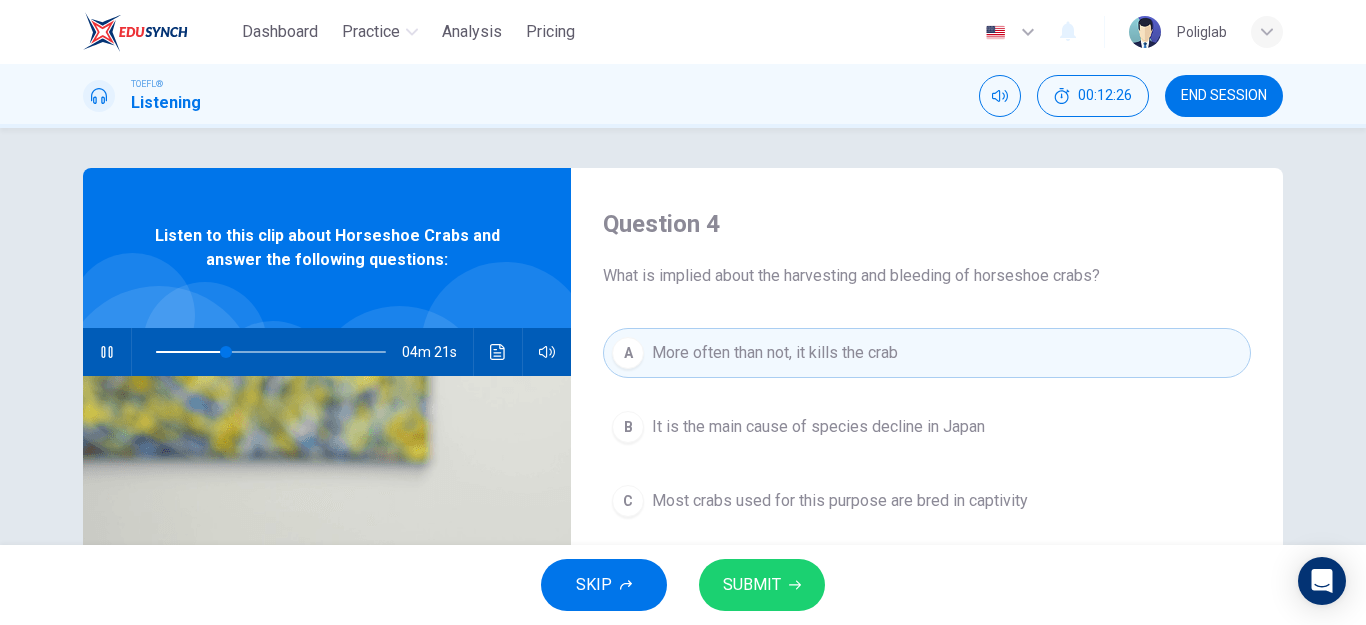click on "Question 4 What is implied about the harvesting and bleeding of horseshoe crabs? A More often than not, it kills the crab B It is the main cause of species decline in Japan C Most crabs used for this purpose are bred in captivity D It must be done sensitively so as not to affect breeding" at bounding box center [927, 515] 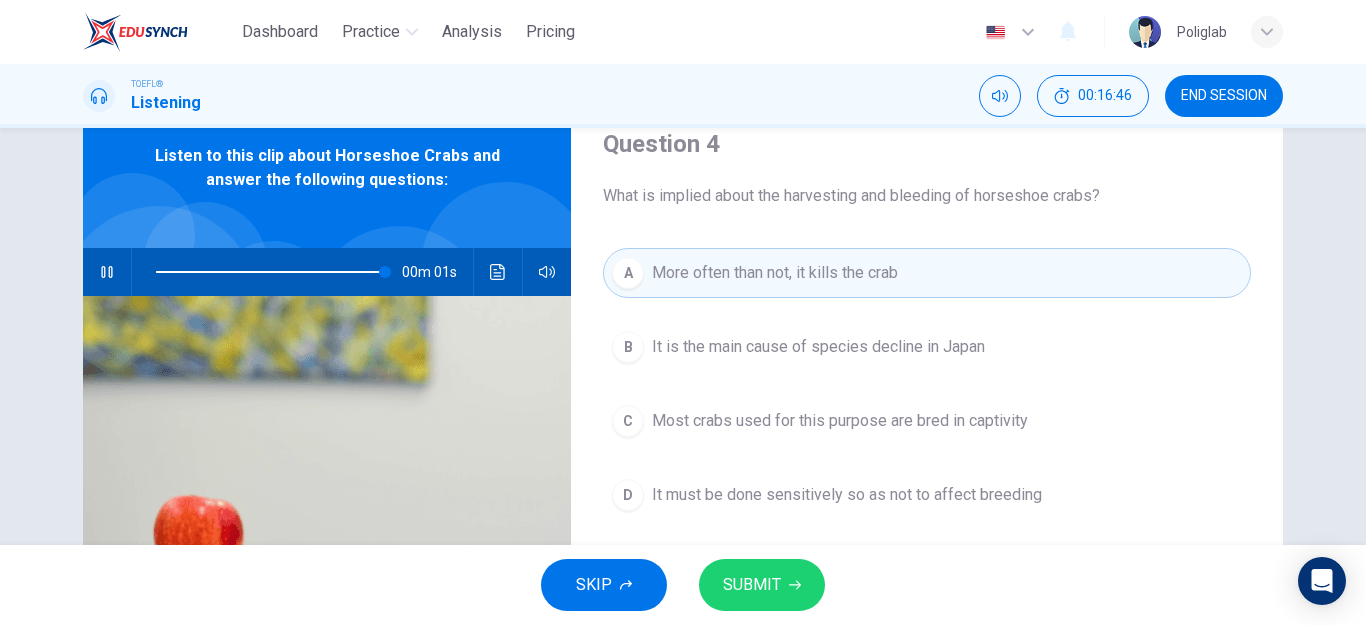 scroll, scrollTop: 100, scrollLeft: 0, axis: vertical 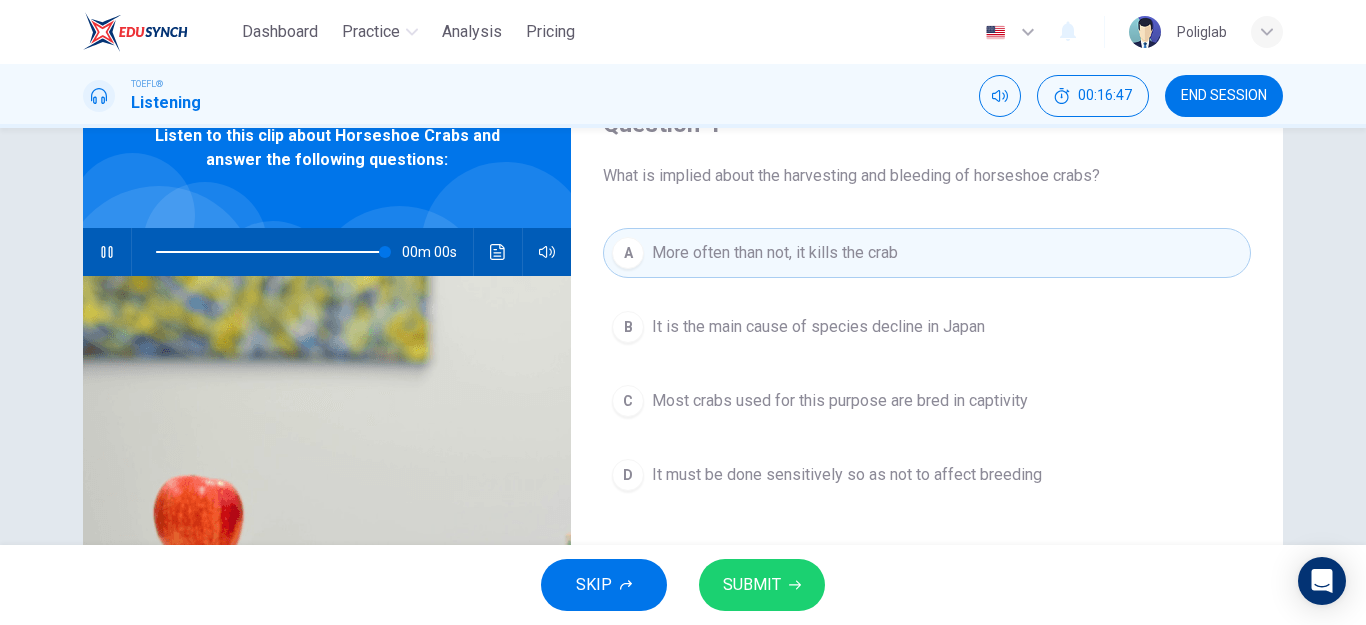 type on "0" 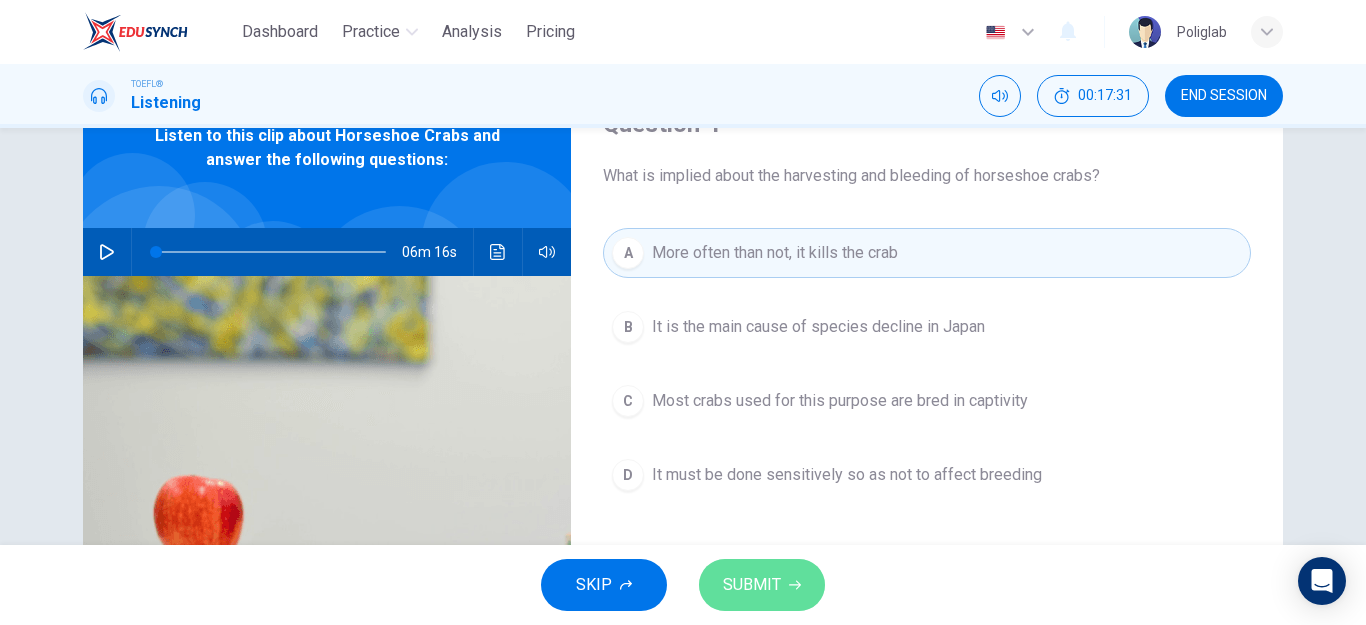 click on "SUBMIT" at bounding box center (762, 585) 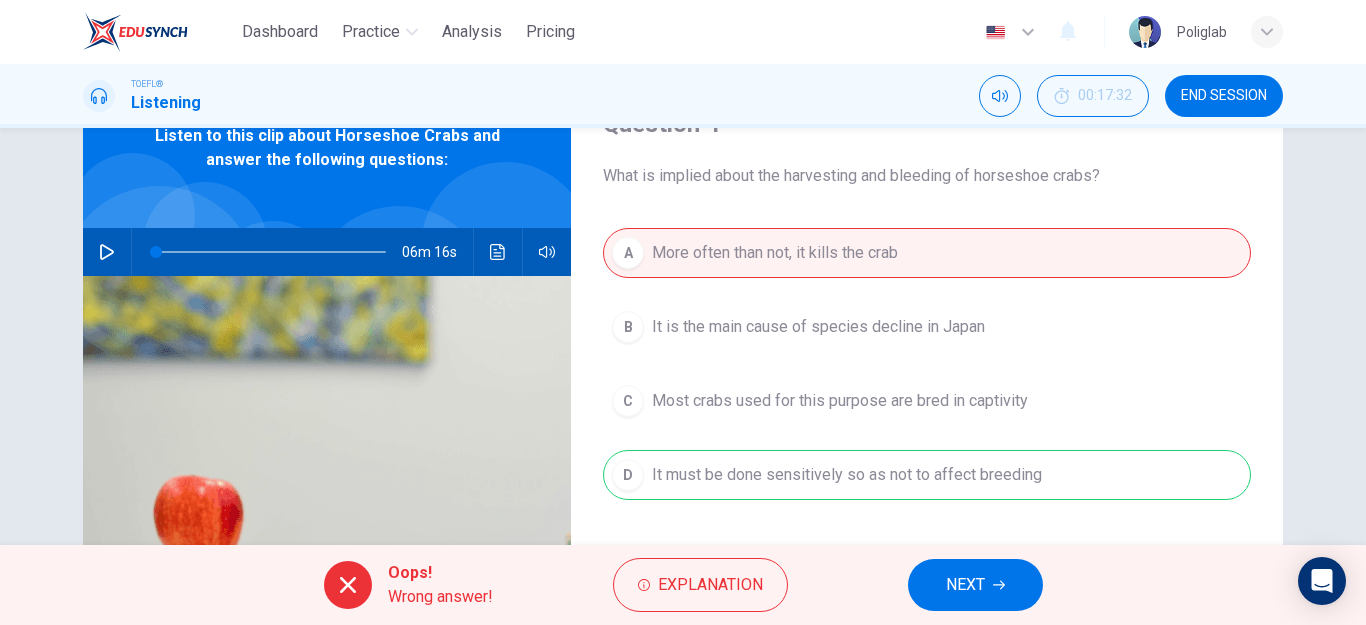 drag, startPoint x: 738, startPoint y: 476, endPoint x: 952, endPoint y: 448, distance: 215.824 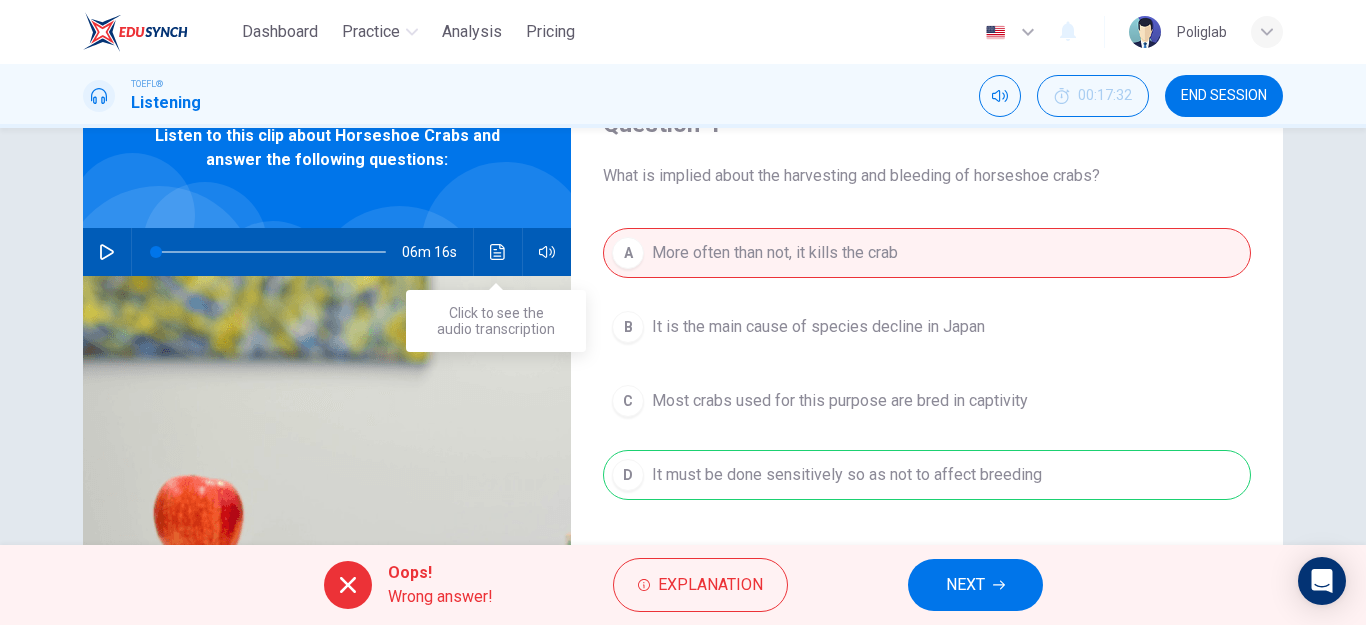 click 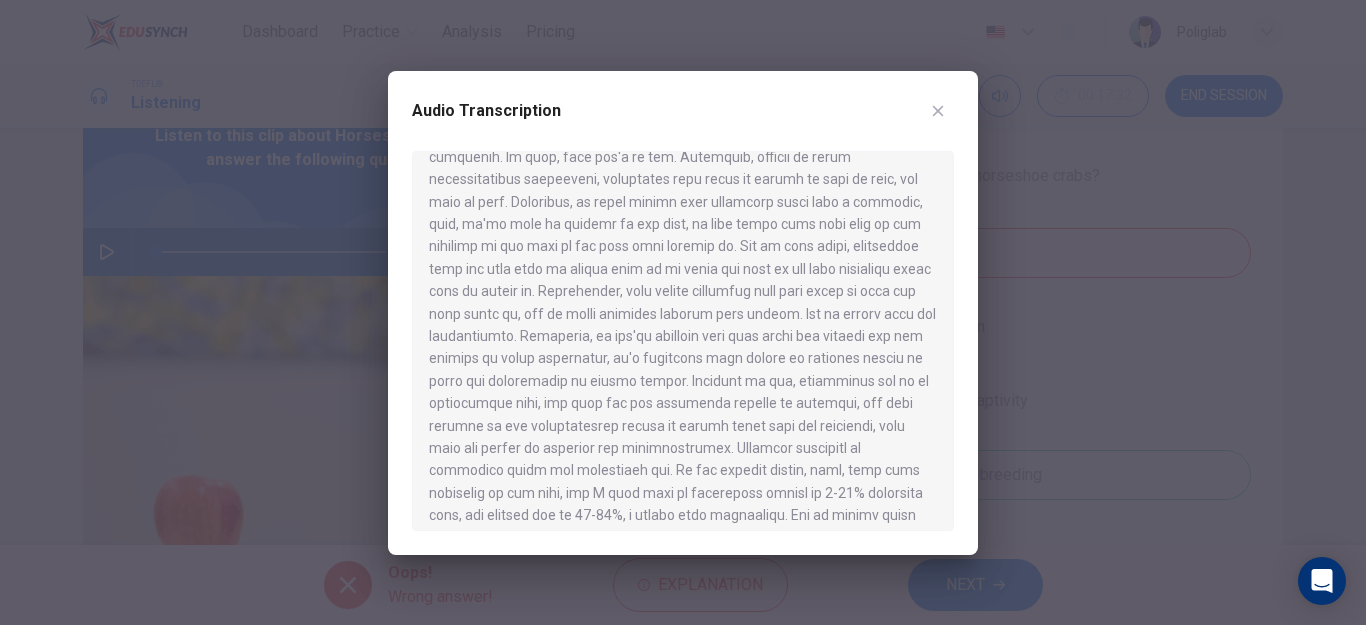 scroll, scrollTop: 1260, scrollLeft: 0, axis: vertical 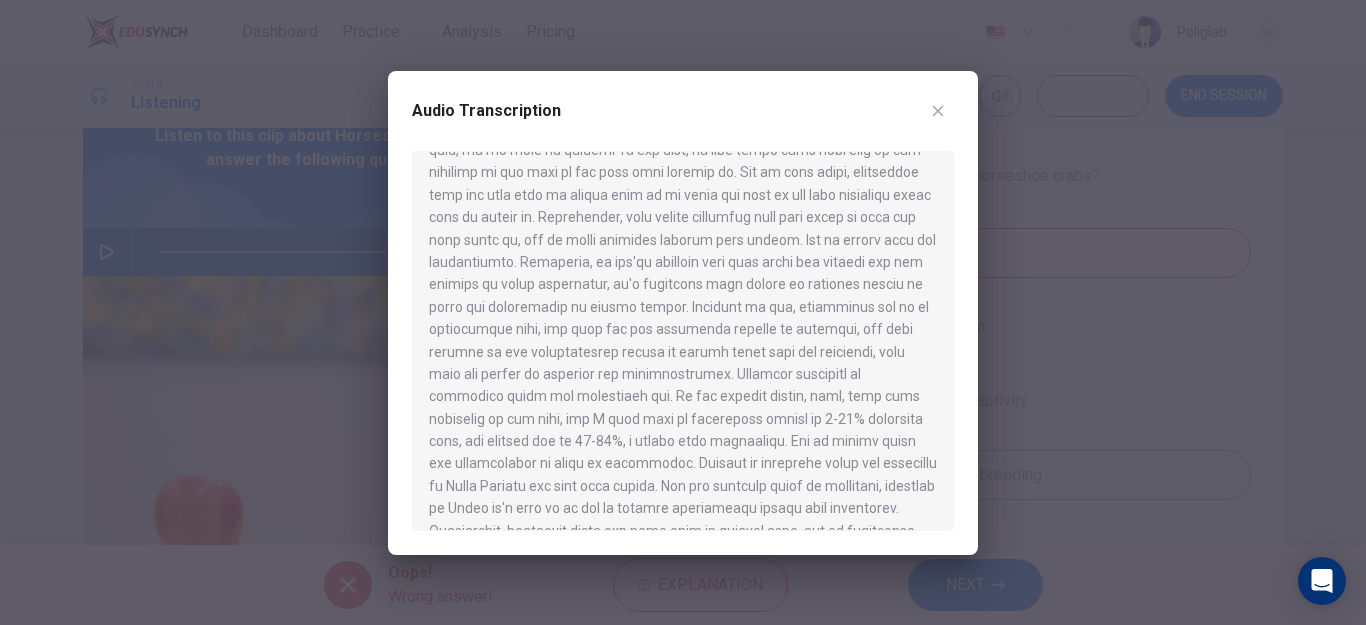 drag, startPoint x: 896, startPoint y: 329, endPoint x: 528, endPoint y: 370, distance: 370.27692 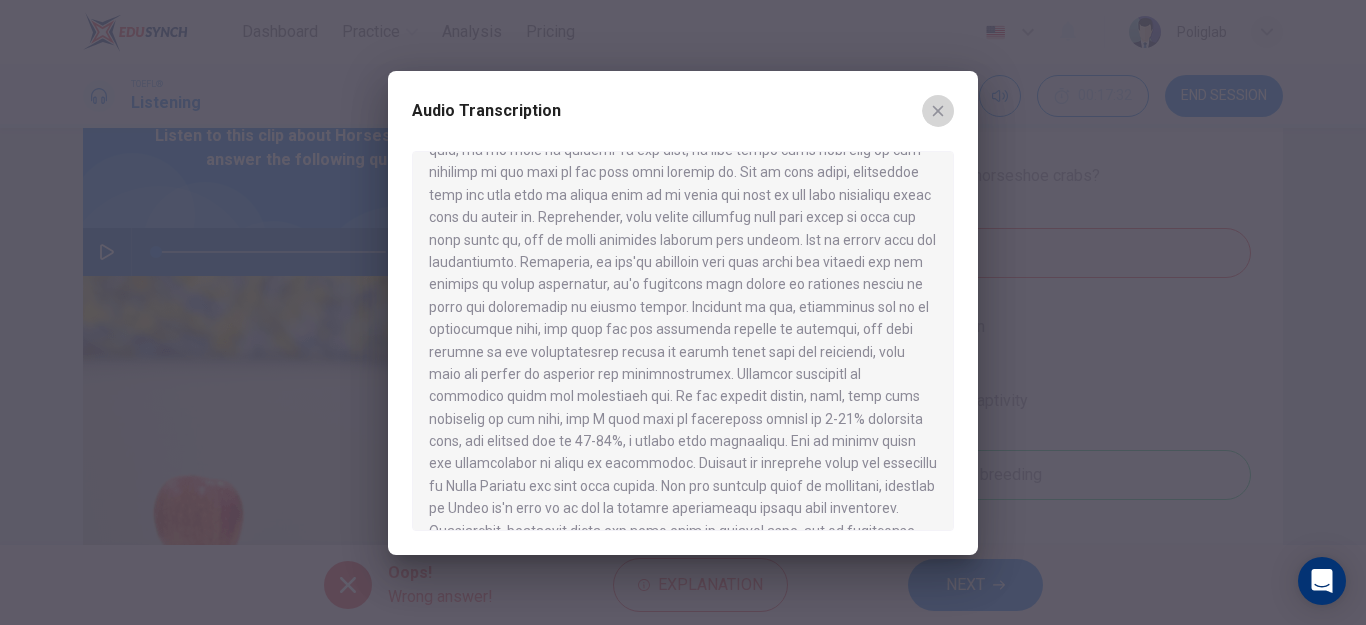 click 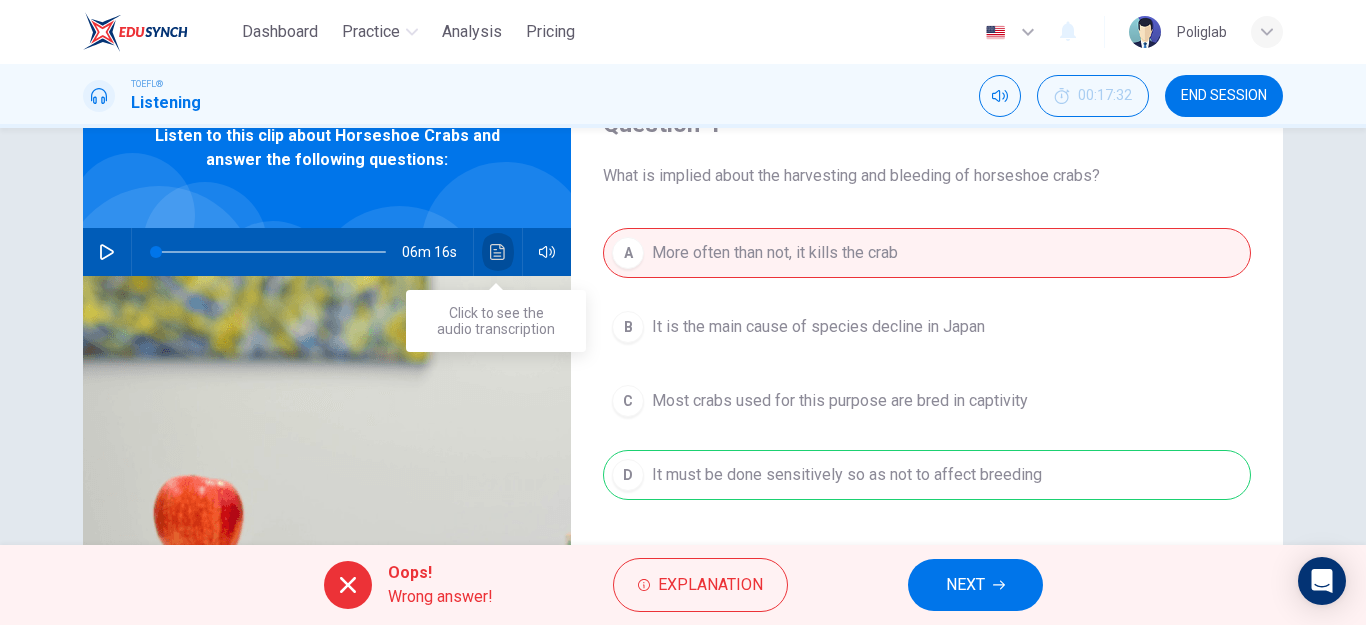 click 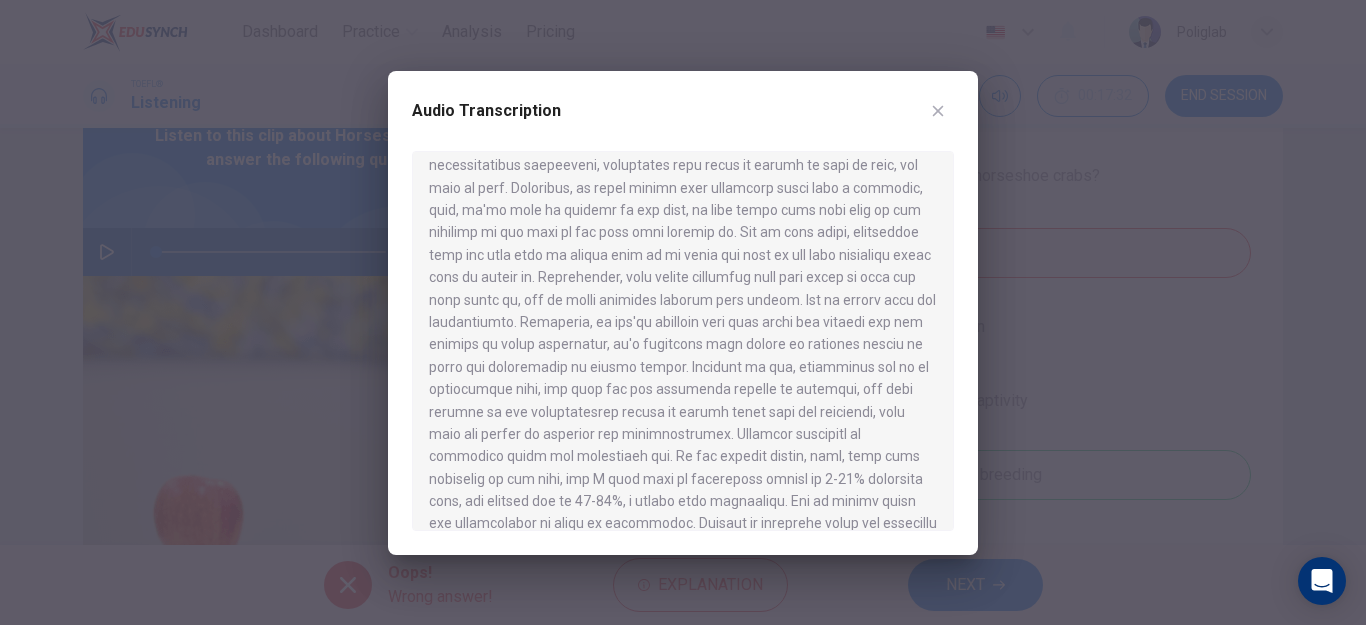 scroll, scrollTop: 1260, scrollLeft: 0, axis: vertical 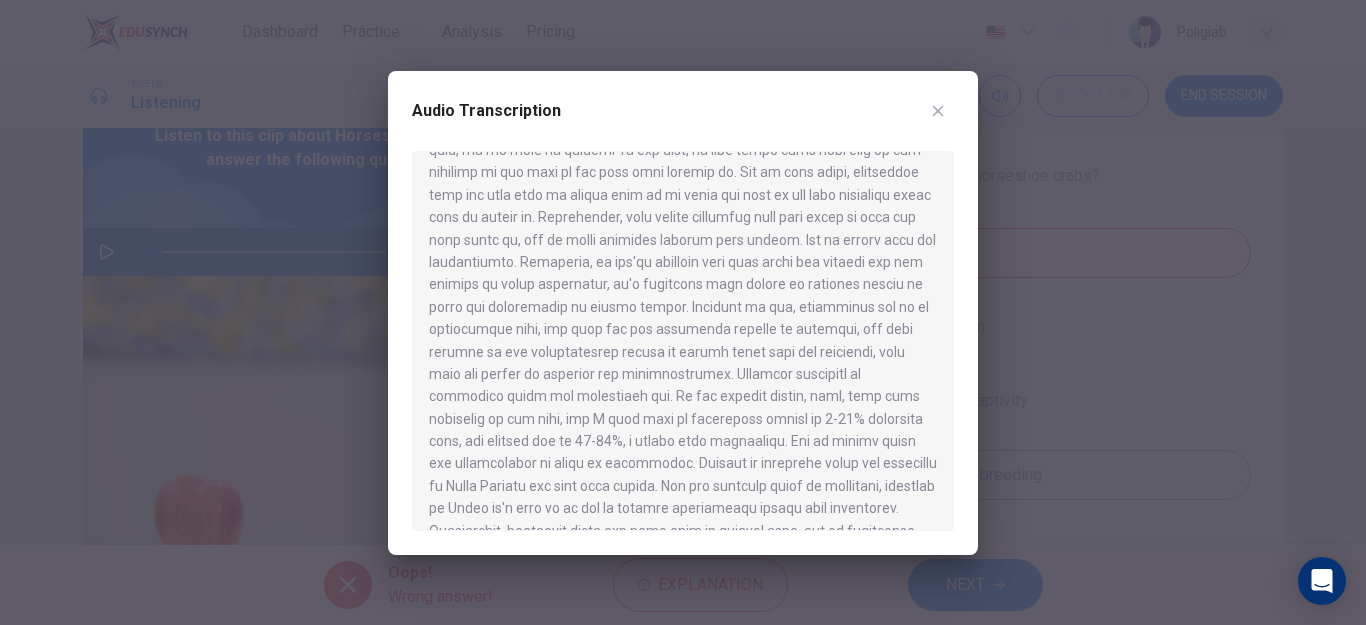 drag, startPoint x: 831, startPoint y: 351, endPoint x: 843, endPoint y: 351, distance: 12 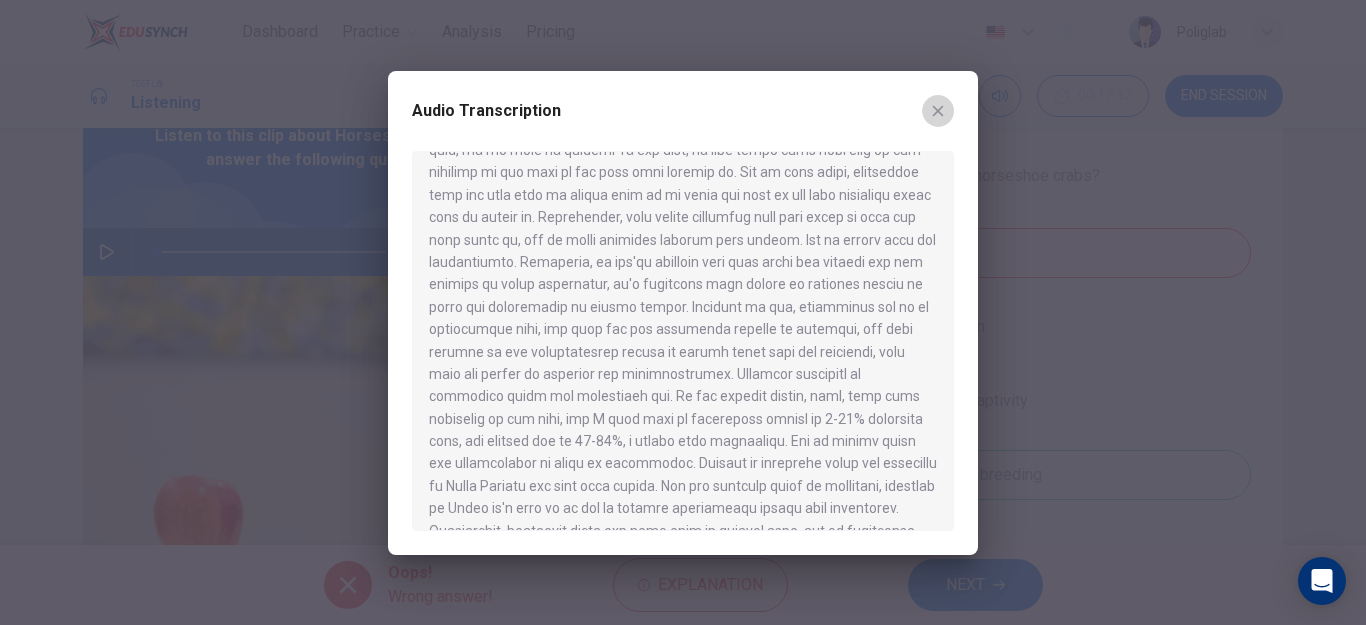 click 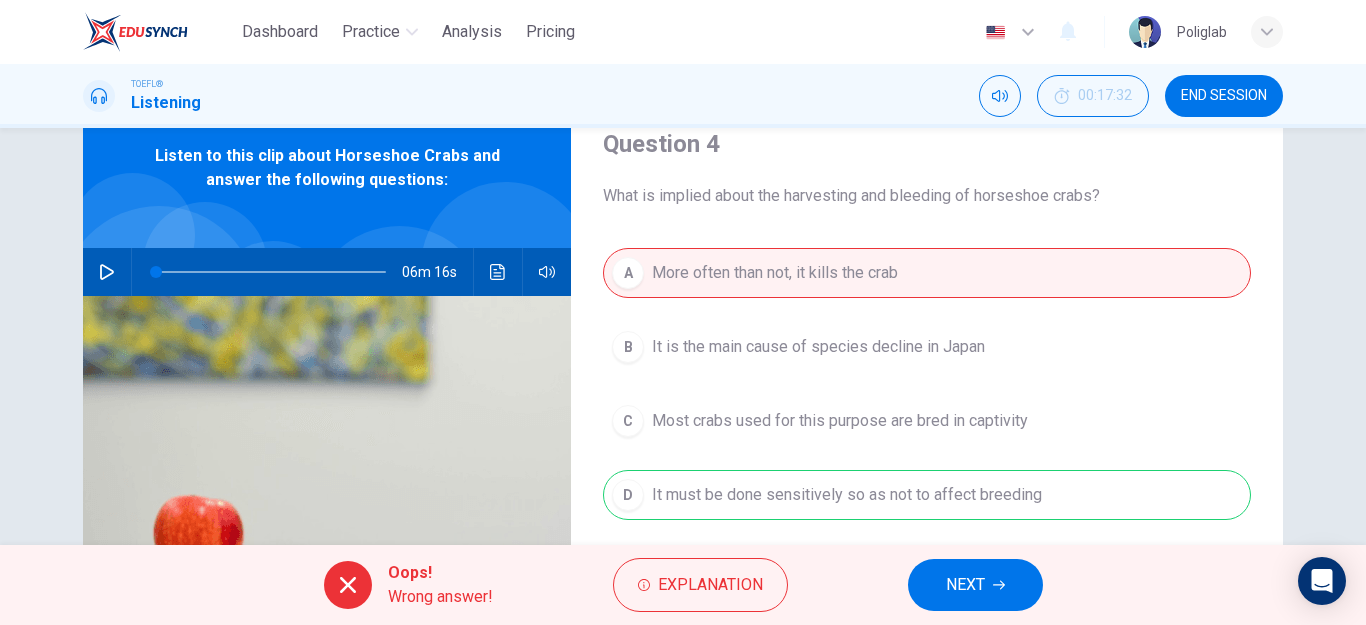 scroll, scrollTop: 100, scrollLeft: 0, axis: vertical 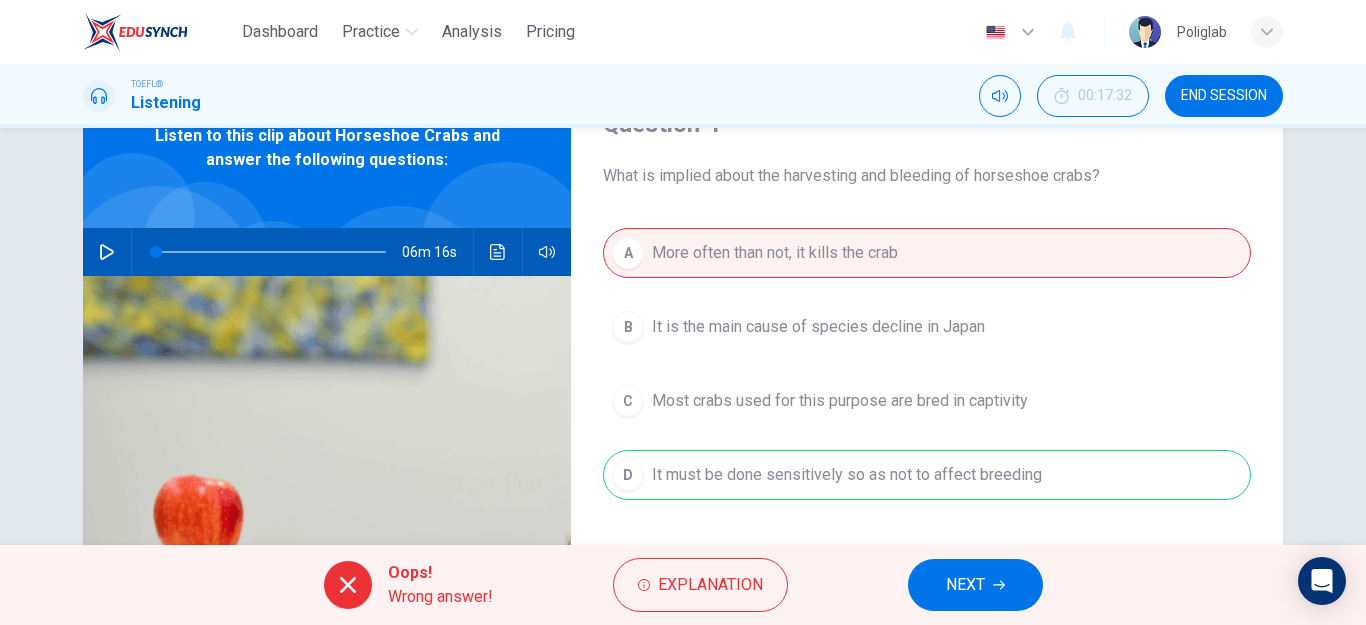 click on "NEXT" at bounding box center (965, 585) 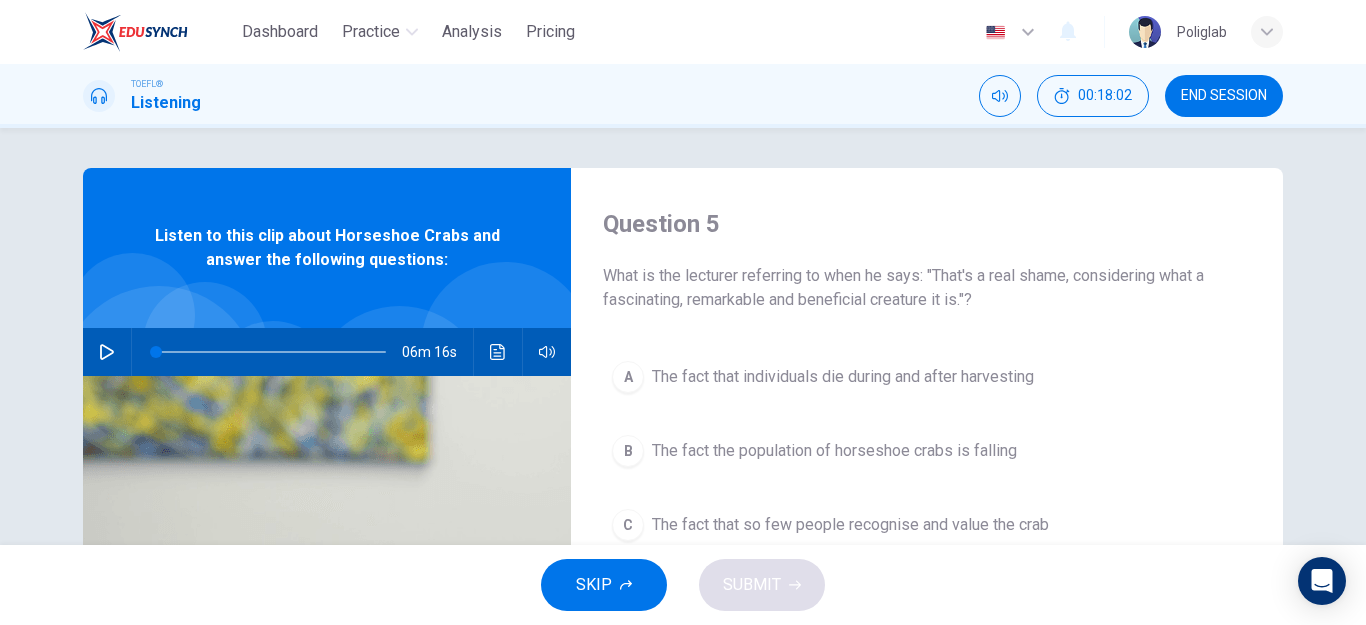 scroll, scrollTop: 100, scrollLeft: 0, axis: vertical 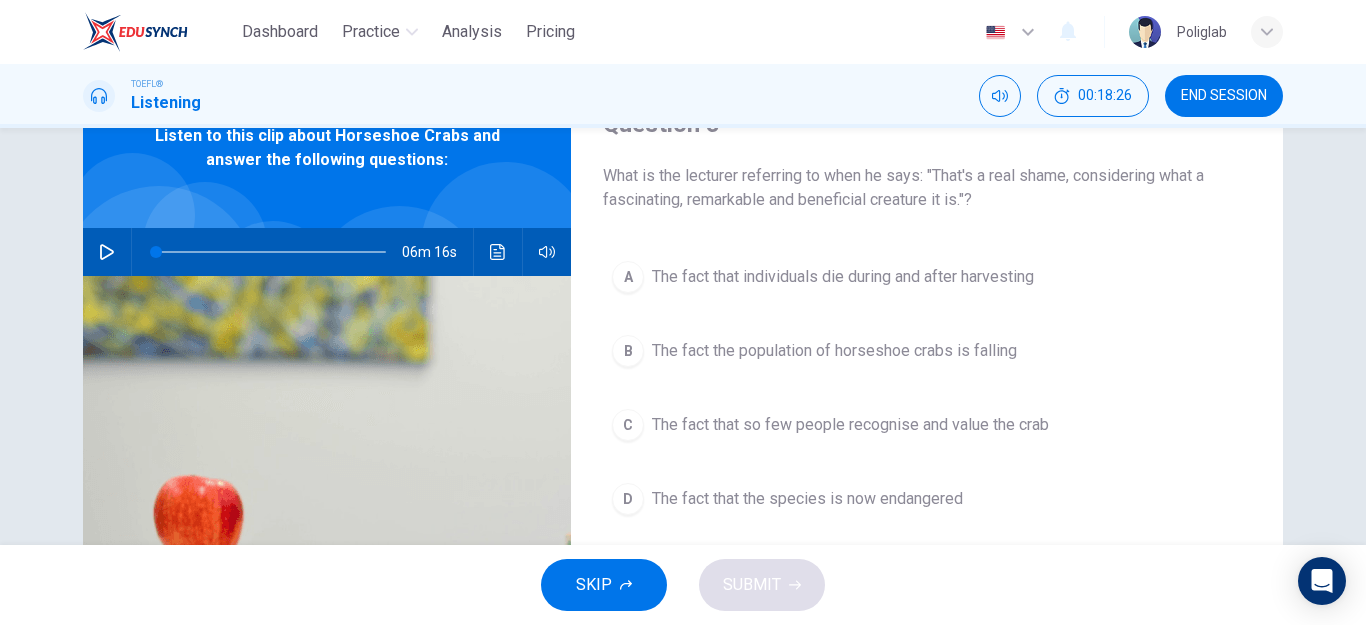 drag, startPoint x: 668, startPoint y: 174, endPoint x: 736, endPoint y: 173, distance: 68.007355 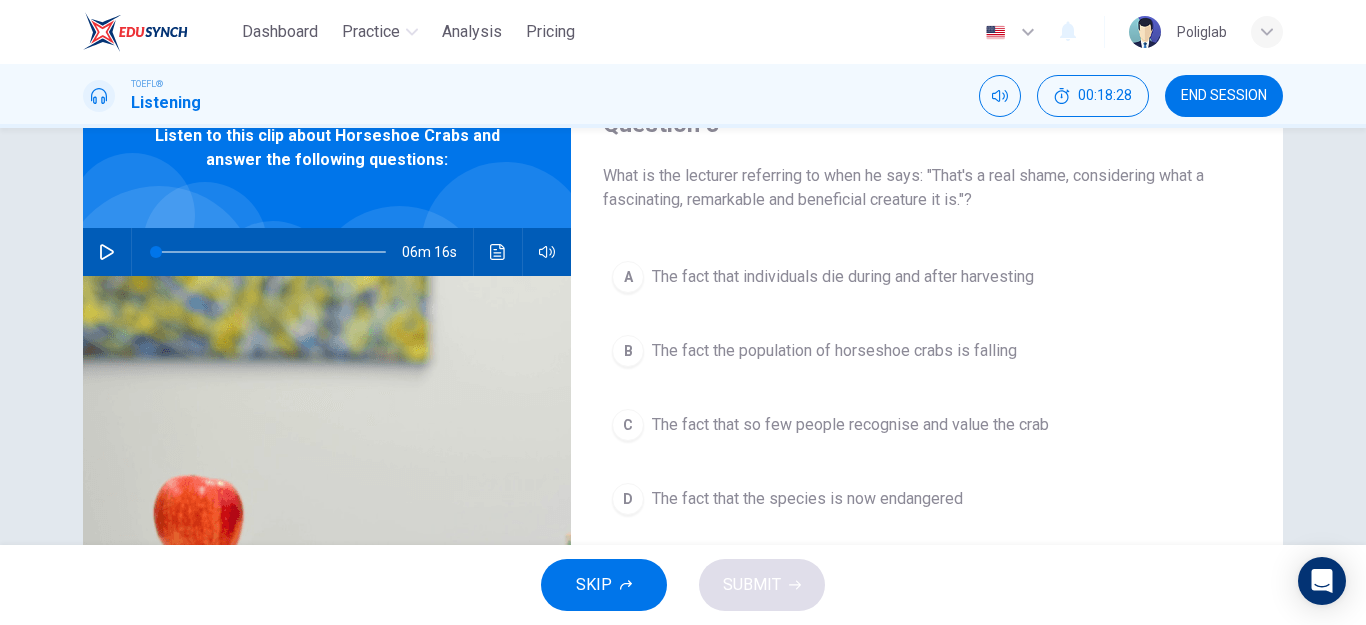 drag, startPoint x: 736, startPoint y: 173, endPoint x: 868, endPoint y: 186, distance: 132.63861 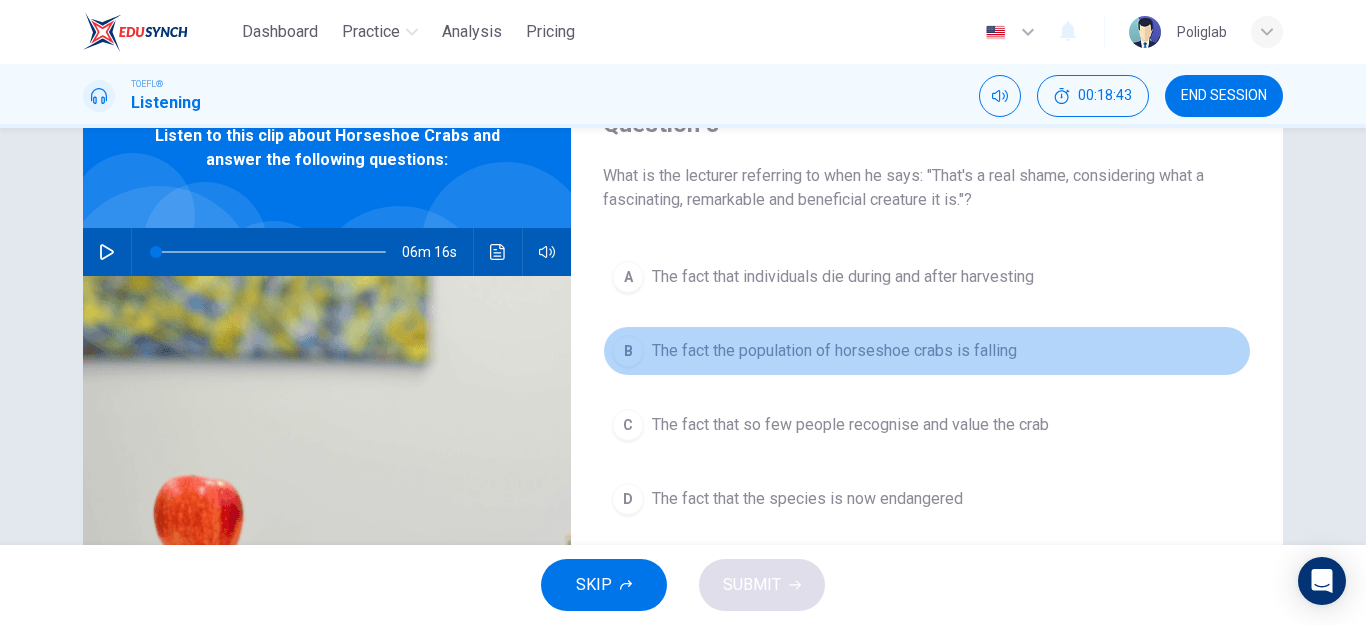 click on "B The fact the population of horseshoe crabs is falling" at bounding box center (927, 351) 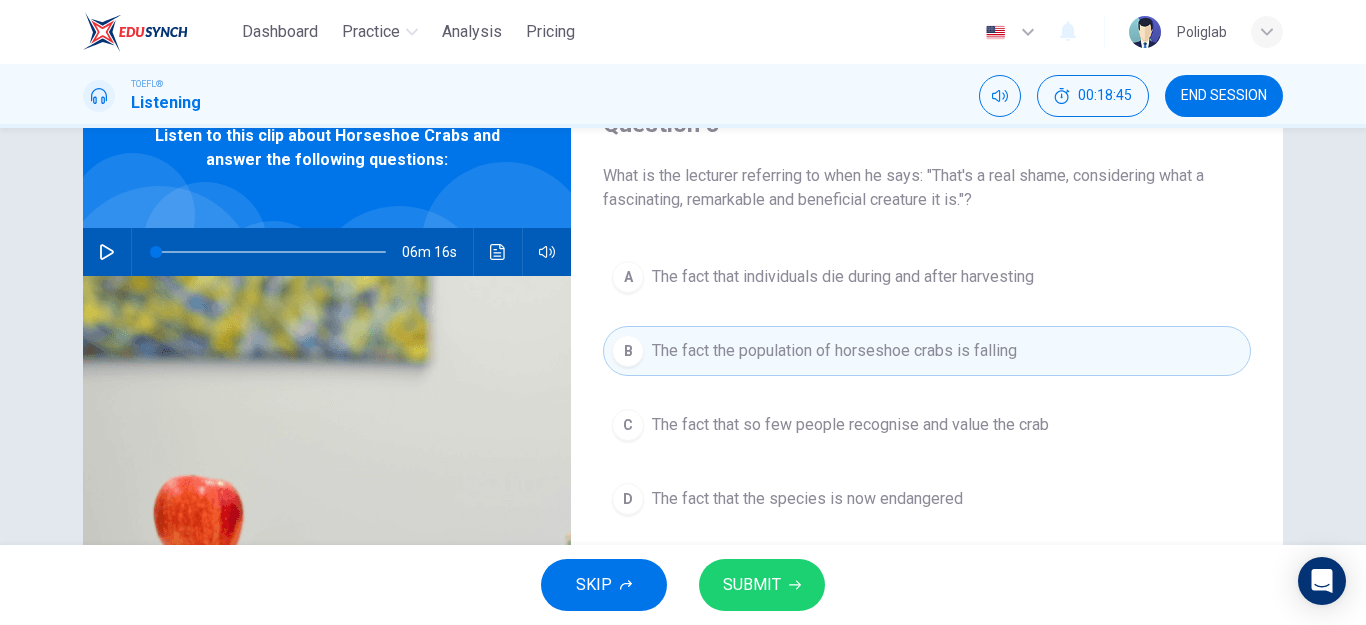 click 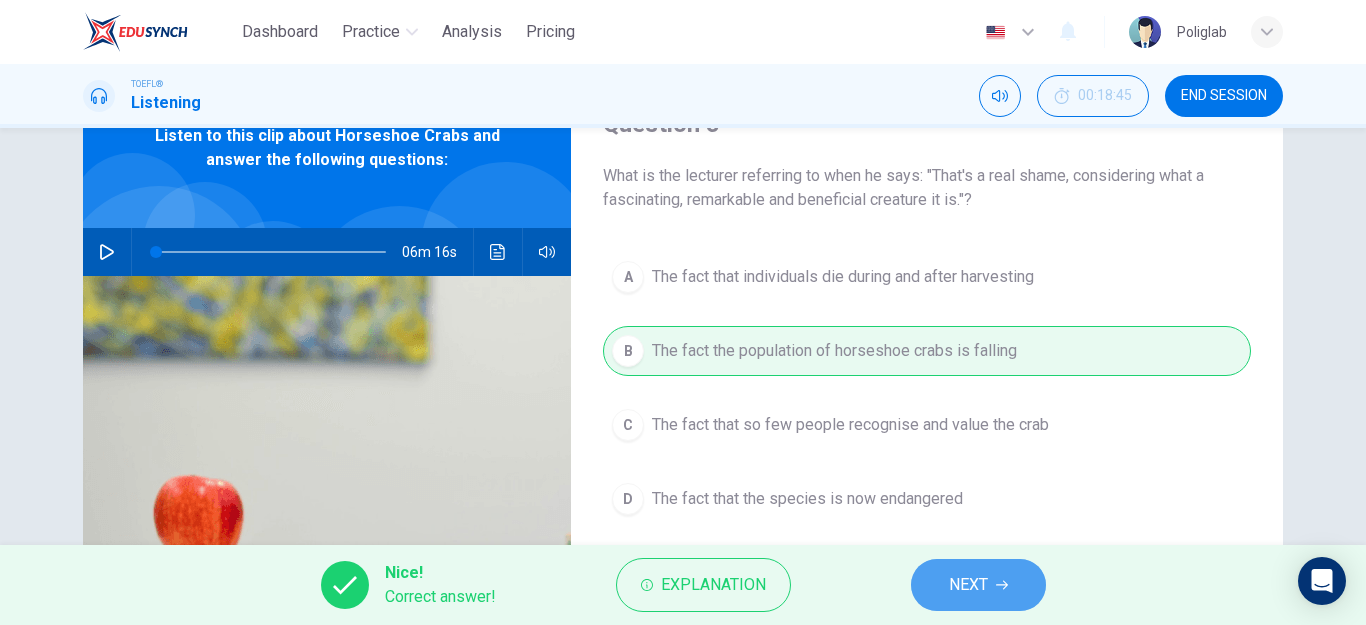click on "NEXT" at bounding box center [968, 585] 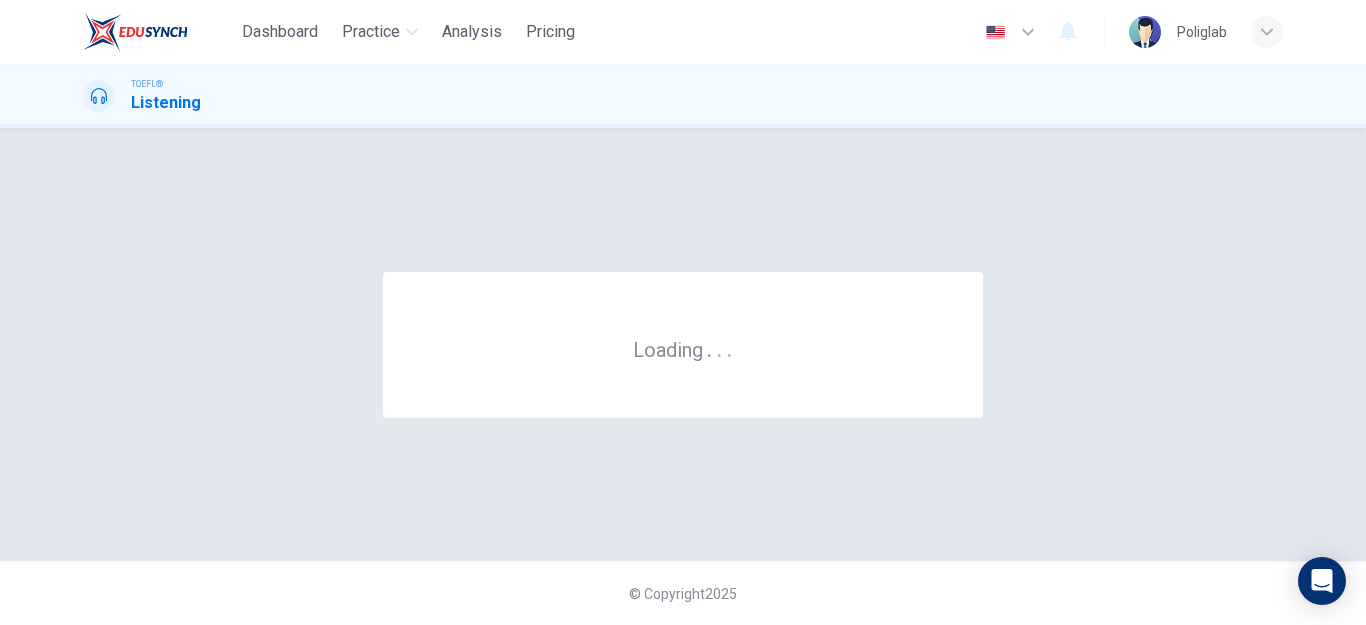 scroll, scrollTop: 0, scrollLeft: 0, axis: both 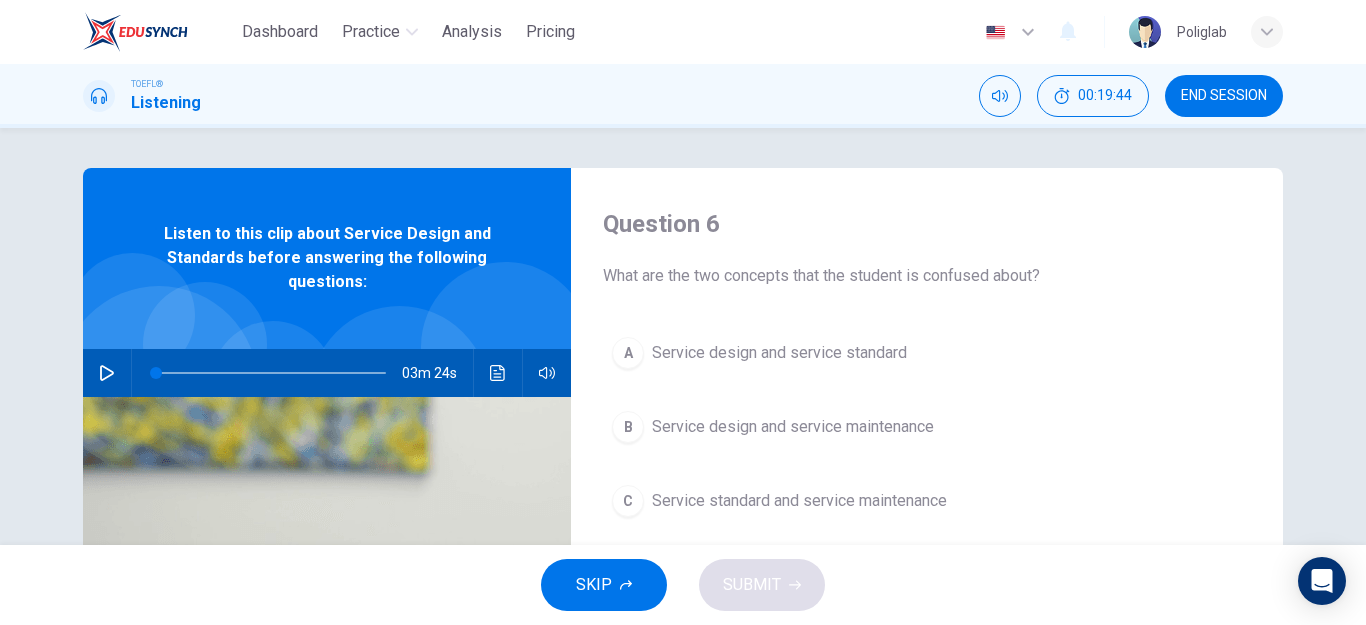 click 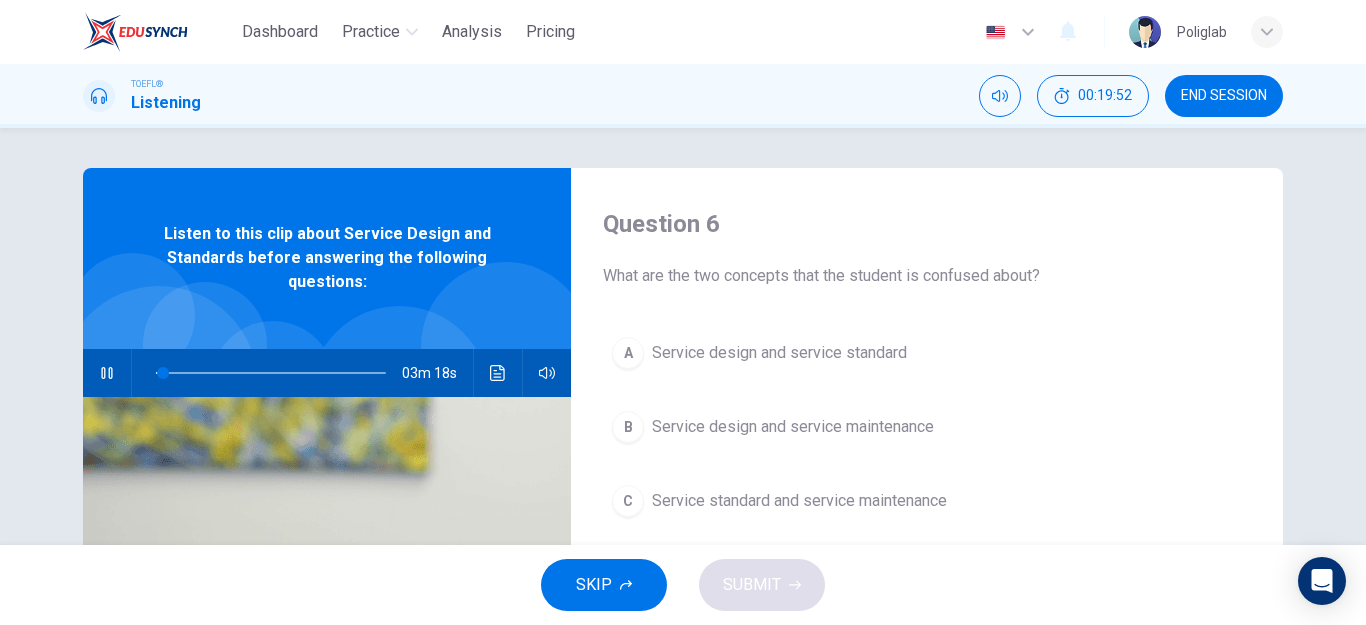 click on "Question 6 What are the two concepts that the student is confused about? A Service design and service standard B Service design and service maintenance C Service standard and service maintenance D Service maintenance and service repair Listen to this clip about Service Design and Standards before answering the following questions: 03m 18s" at bounding box center (683, 515) 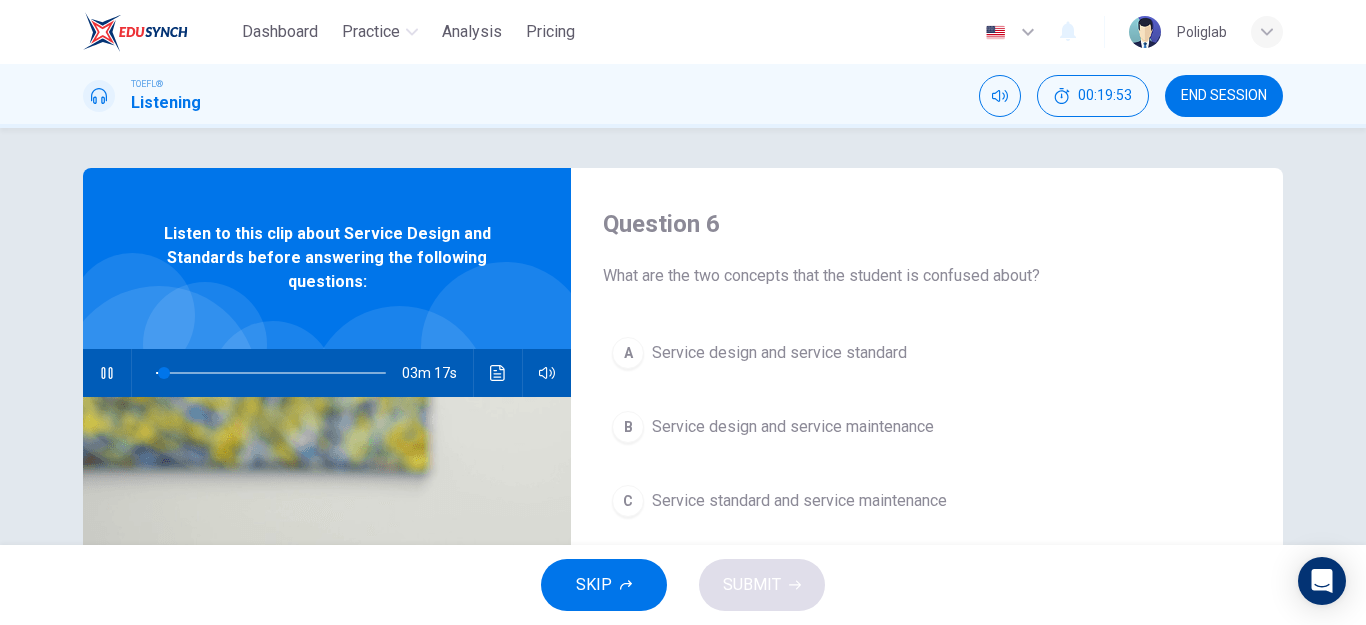 click on "Question 6 What are the two concepts that the student is confused about? A Service design and service standard B Service design and service maintenance C Service standard and service maintenance D Service maintenance and service repair Listen to this clip about Service Design and Standards before answering the following questions: 03m 17s" at bounding box center (683, 515) 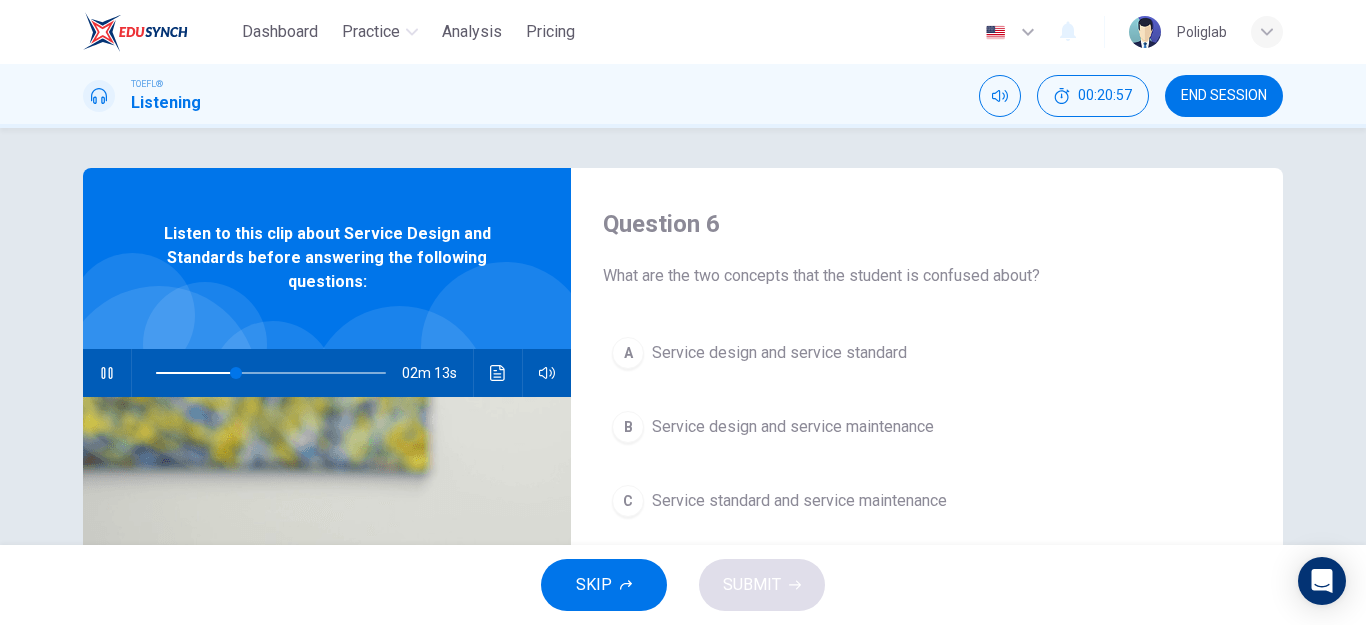click 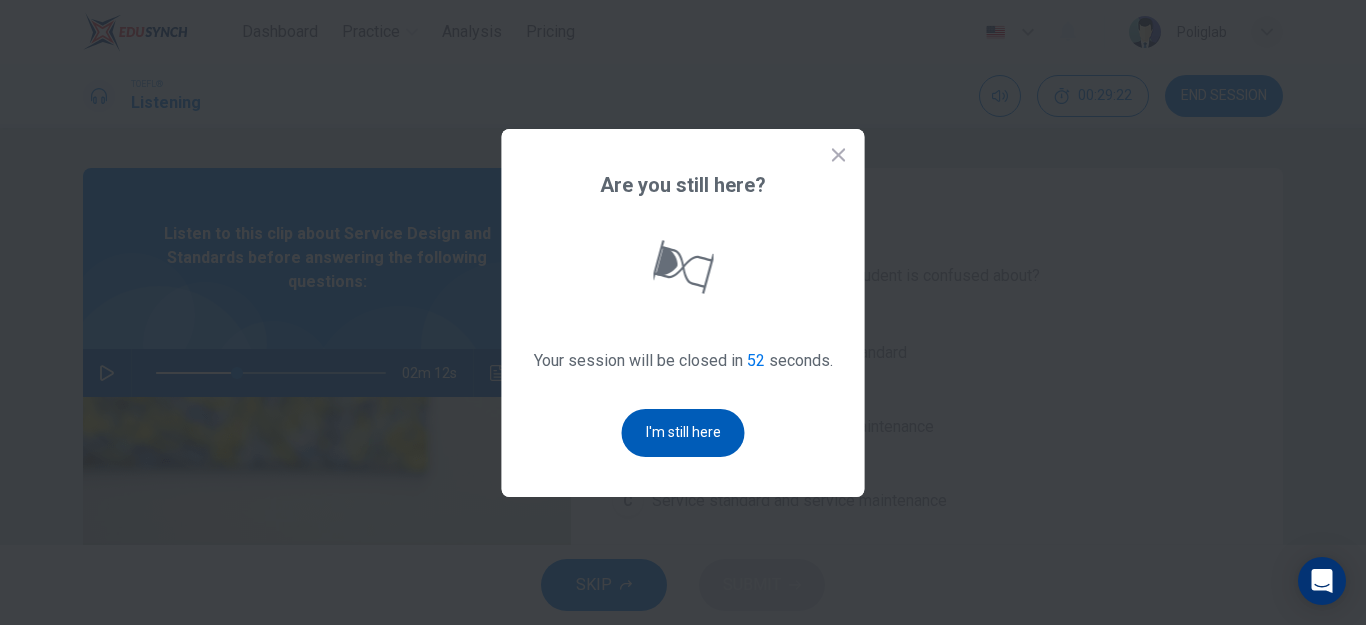 click on "I'm still here" at bounding box center [683, 433] 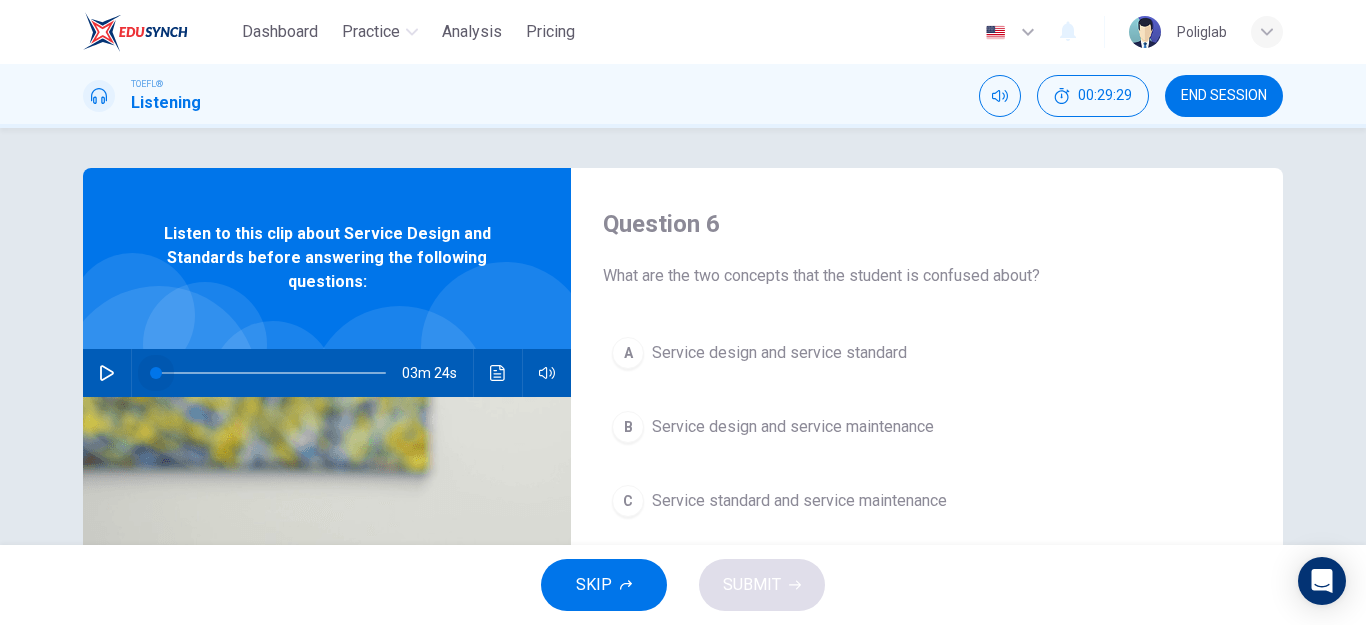 drag, startPoint x: 237, startPoint y: 372, endPoint x: 120, endPoint y: 372, distance: 117 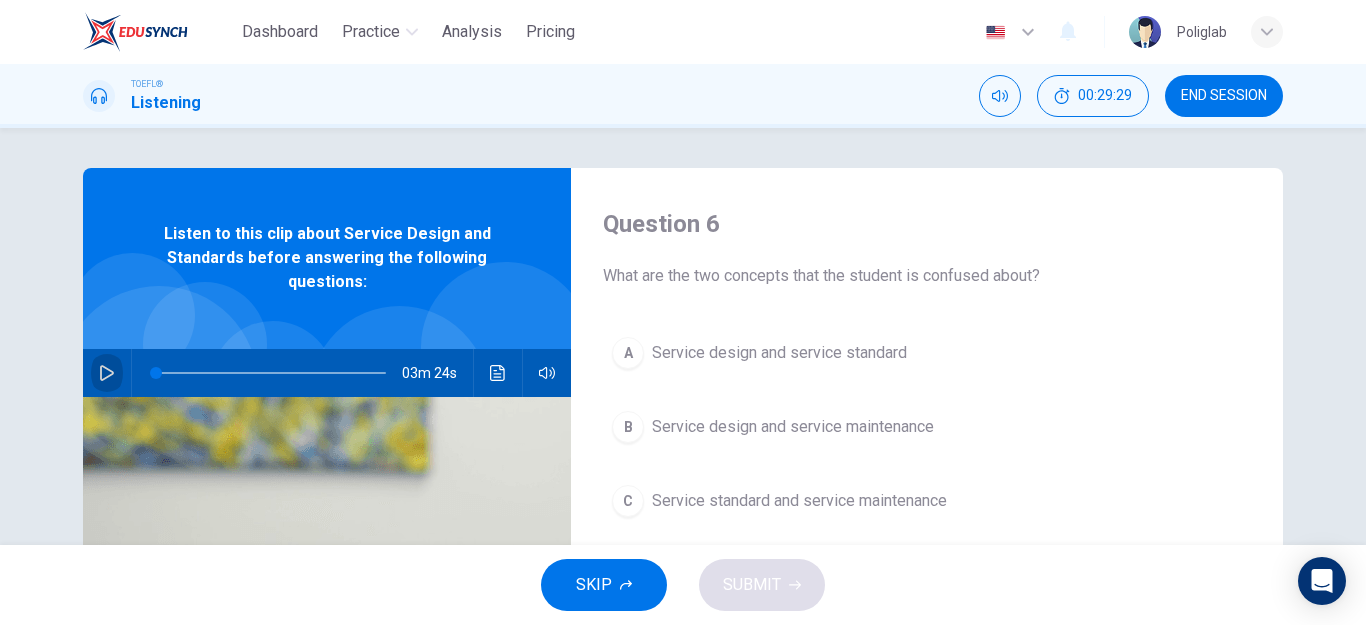 click at bounding box center [107, 373] 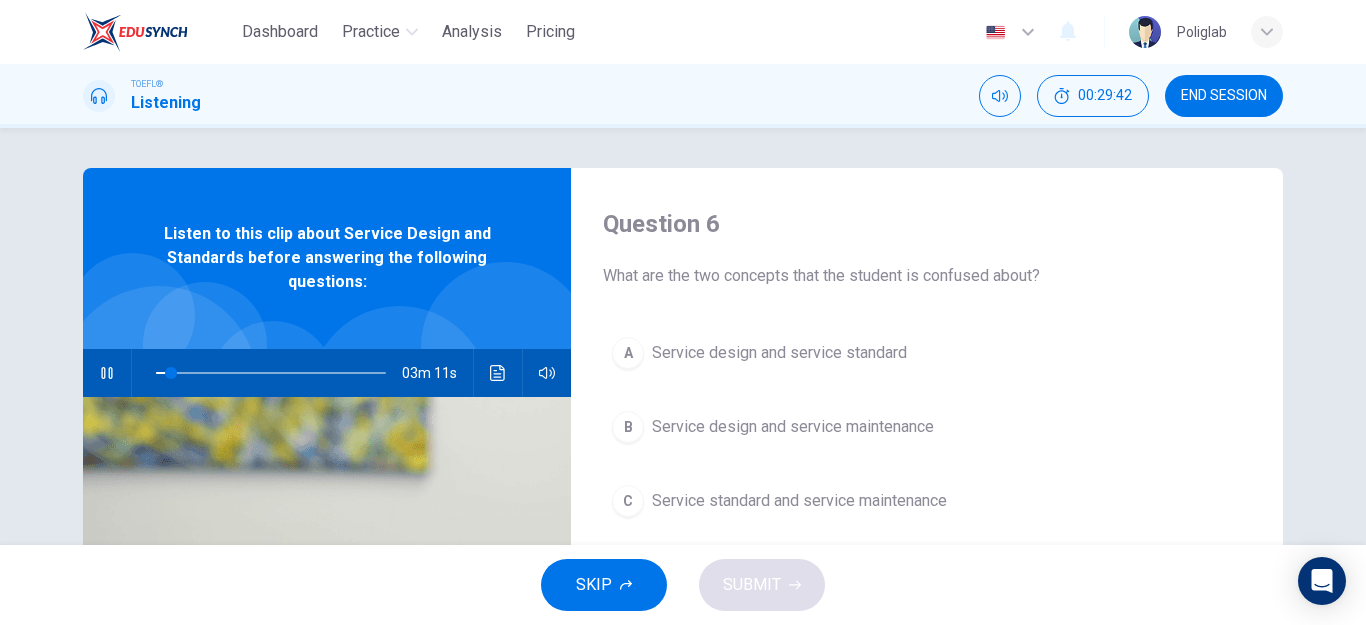 click on "A Service design and service standard" at bounding box center [927, 353] 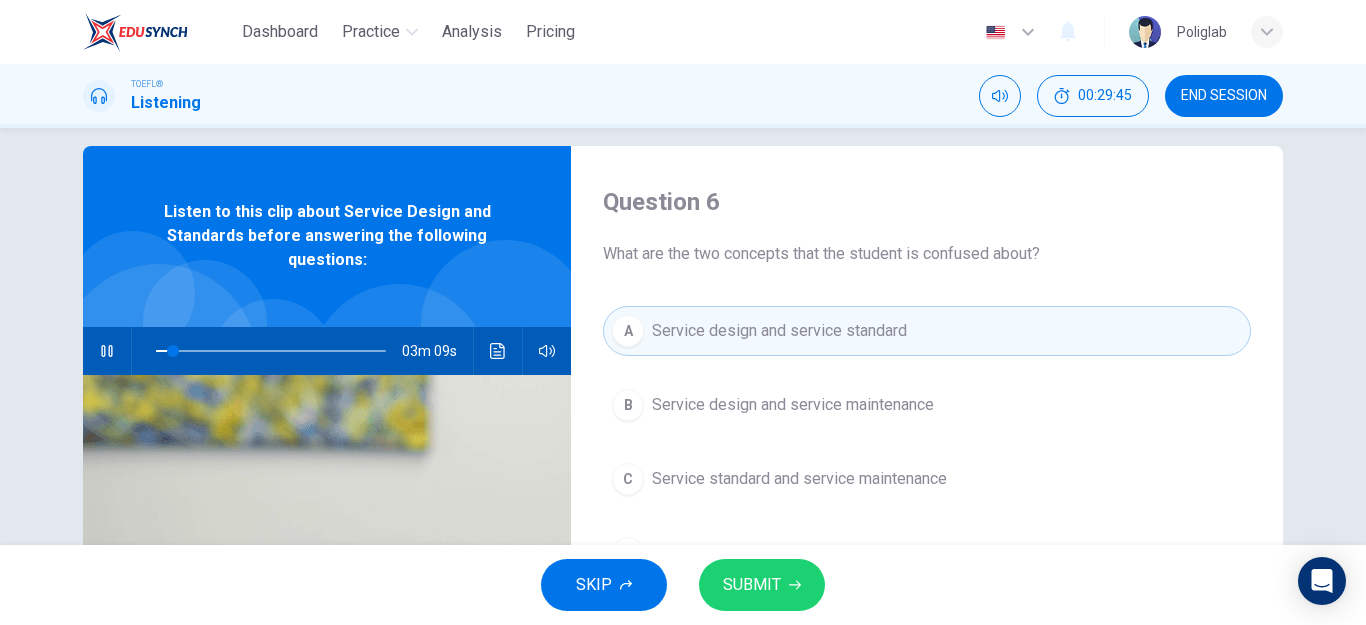 scroll, scrollTop: 0, scrollLeft: 0, axis: both 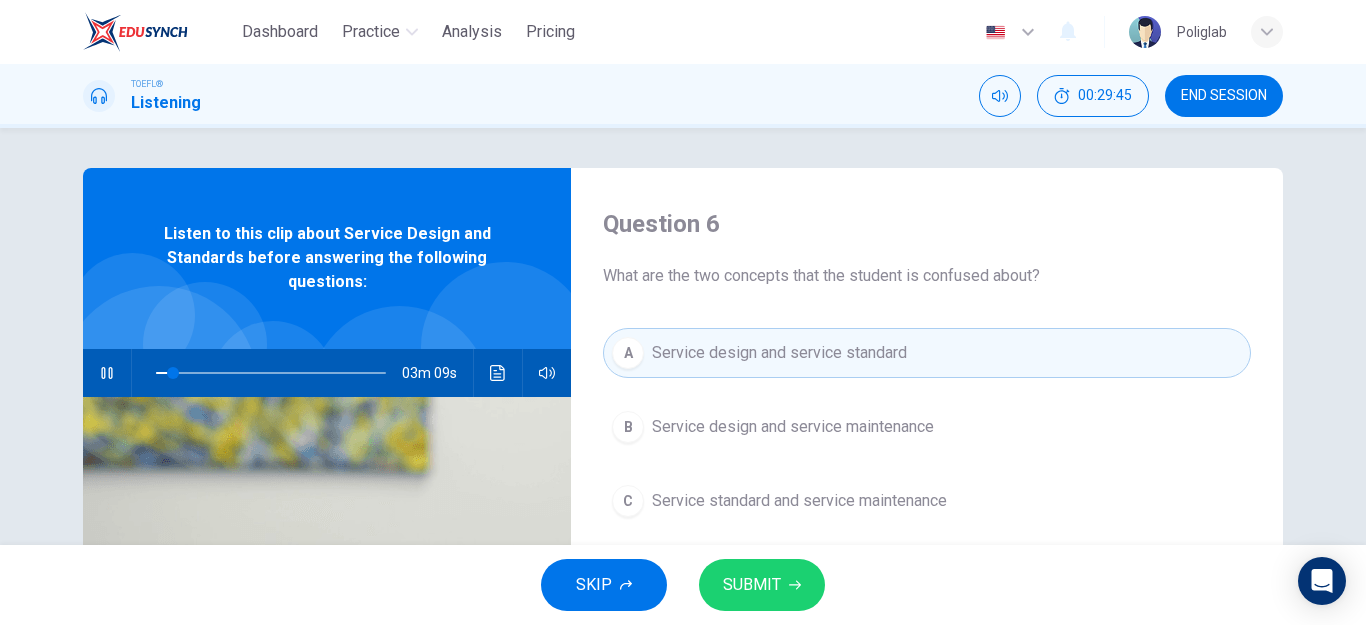 click on "SUBMIT" at bounding box center (752, 585) 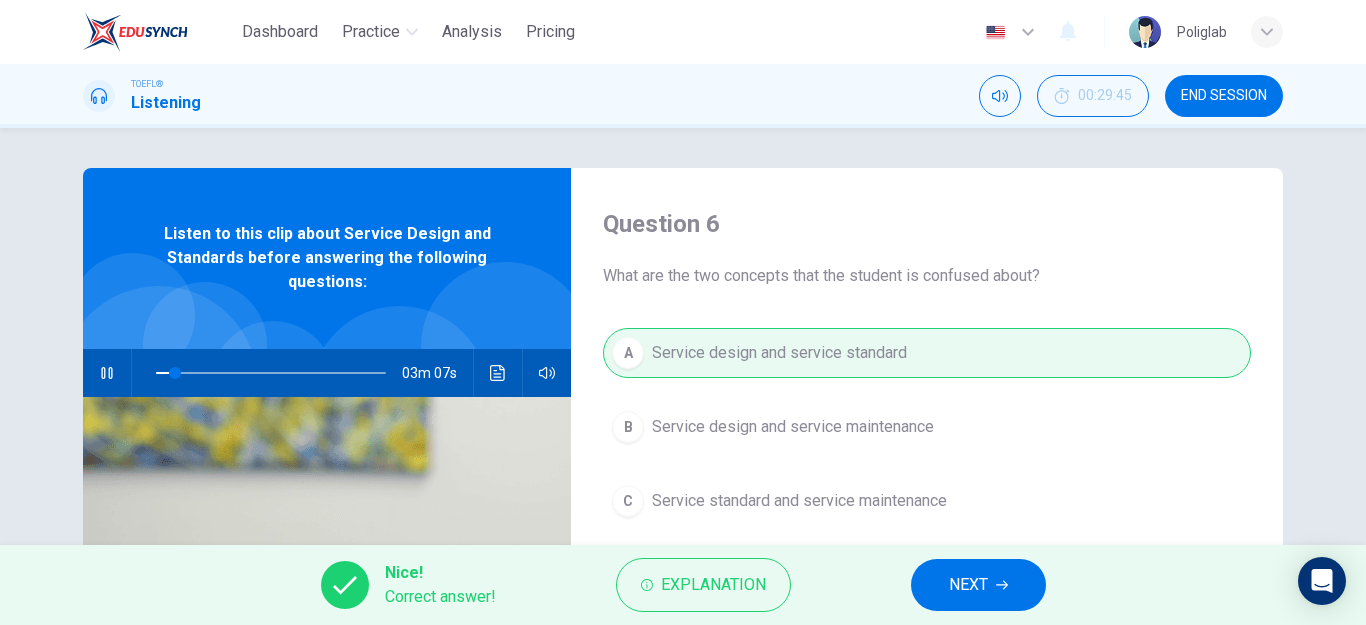 click on "NEXT" at bounding box center (968, 585) 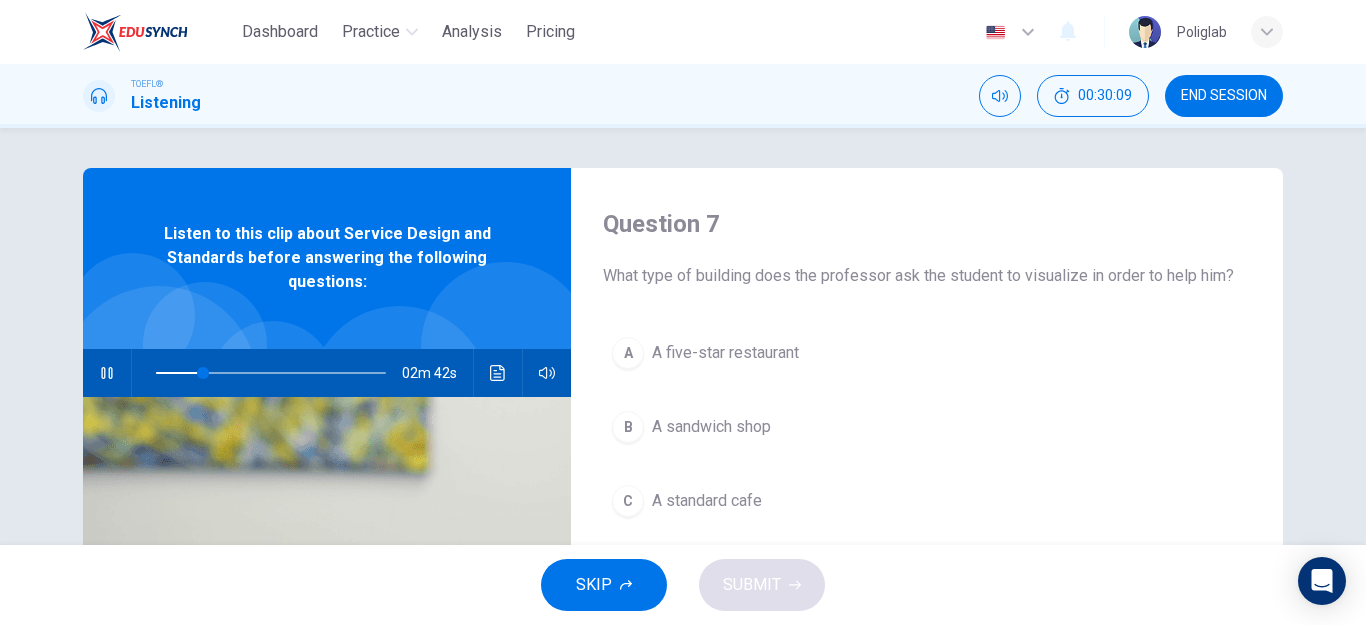 scroll, scrollTop: 100, scrollLeft: 0, axis: vertical 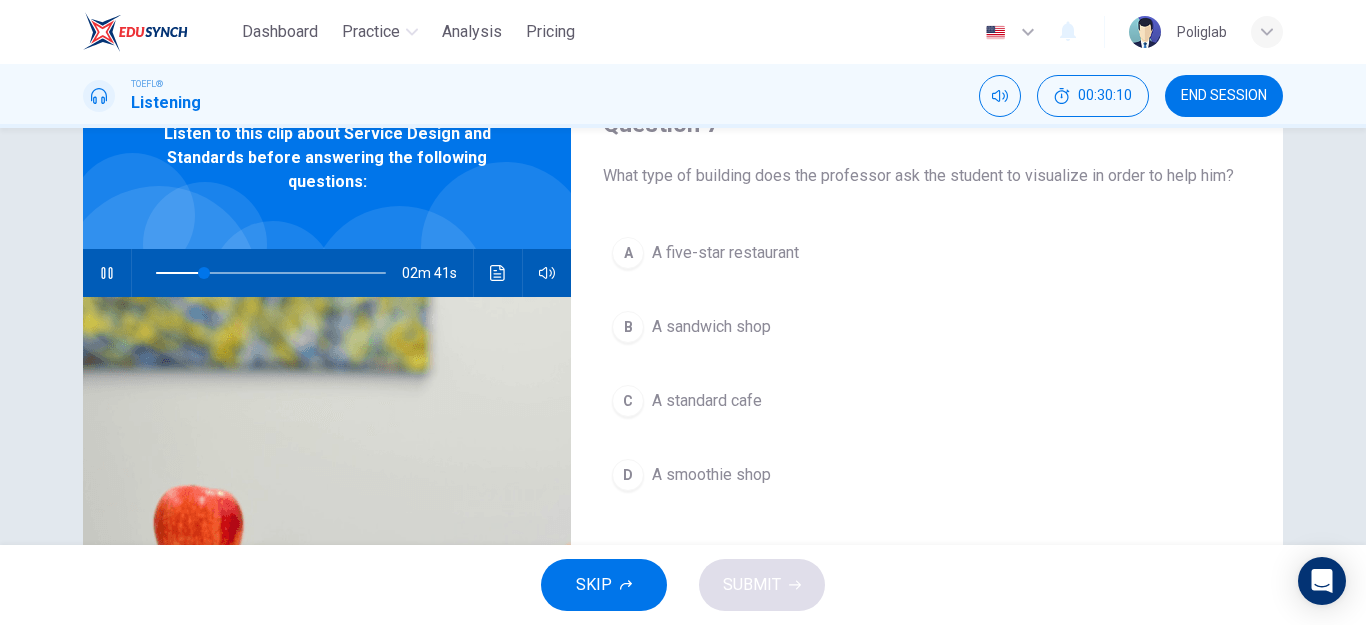 click on "A standard cafe" at bounding box center (707, 401) 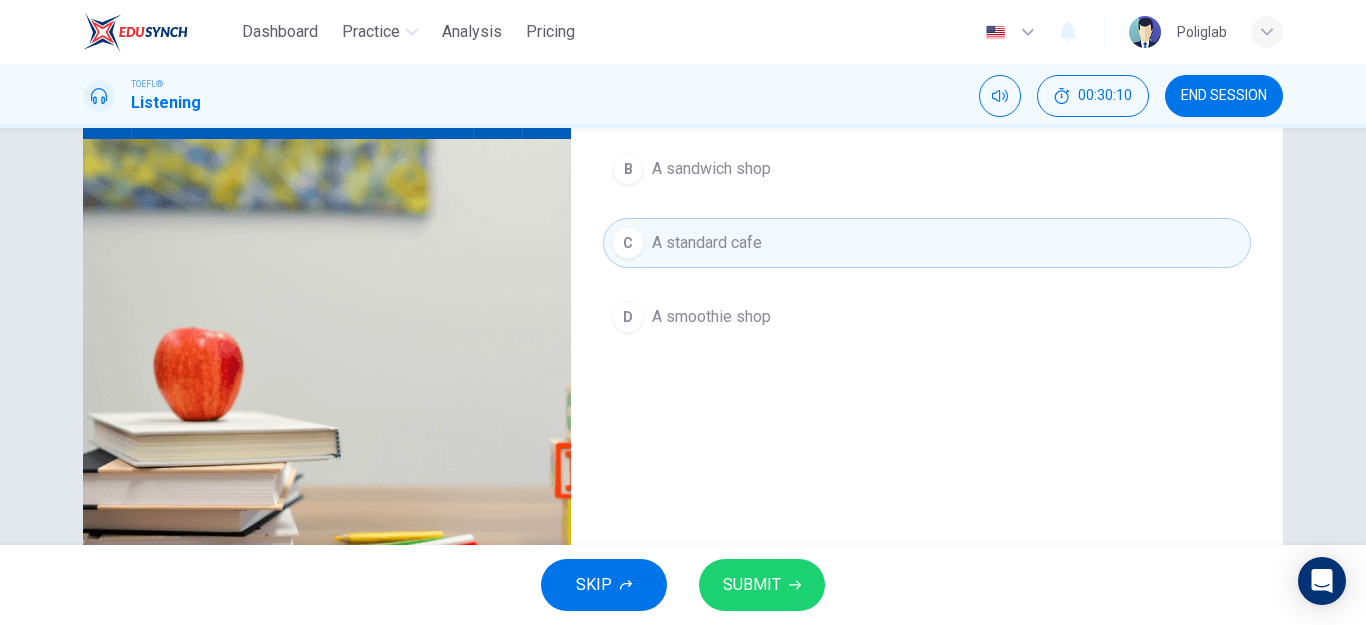 scroll, scrollTop: 300, scrollLeft: 0, axis: vertical 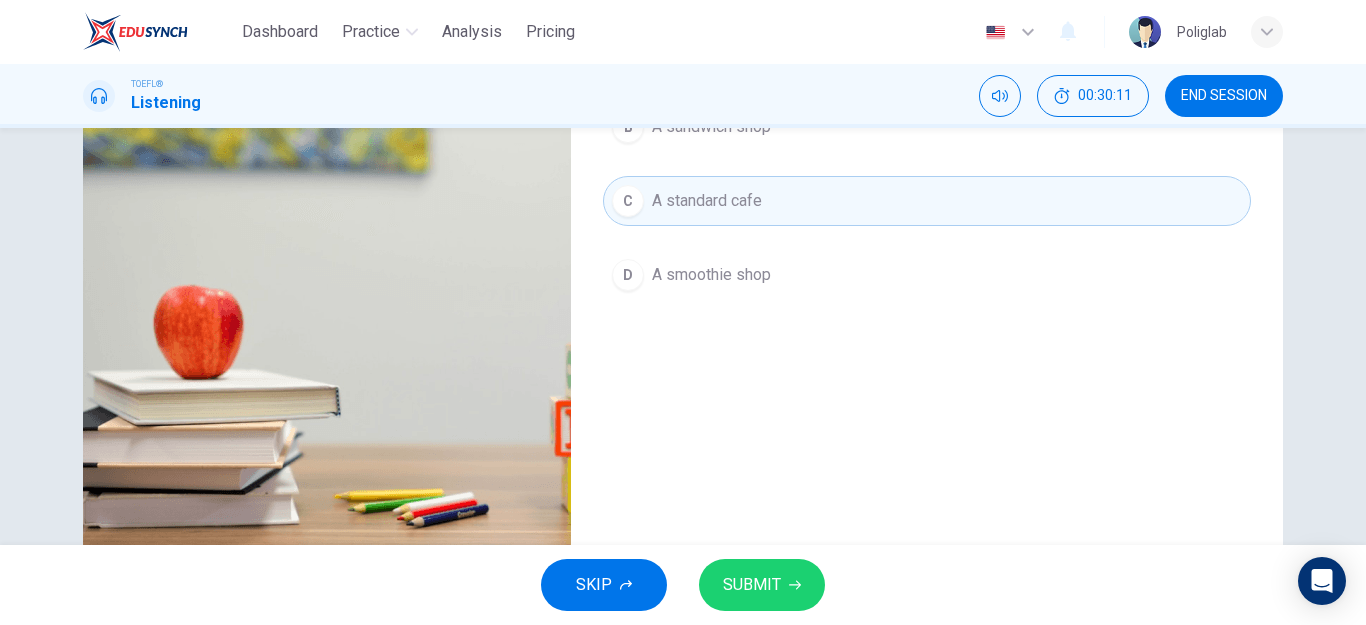 click on "SUBMIT" at bounding box center [752, 585] 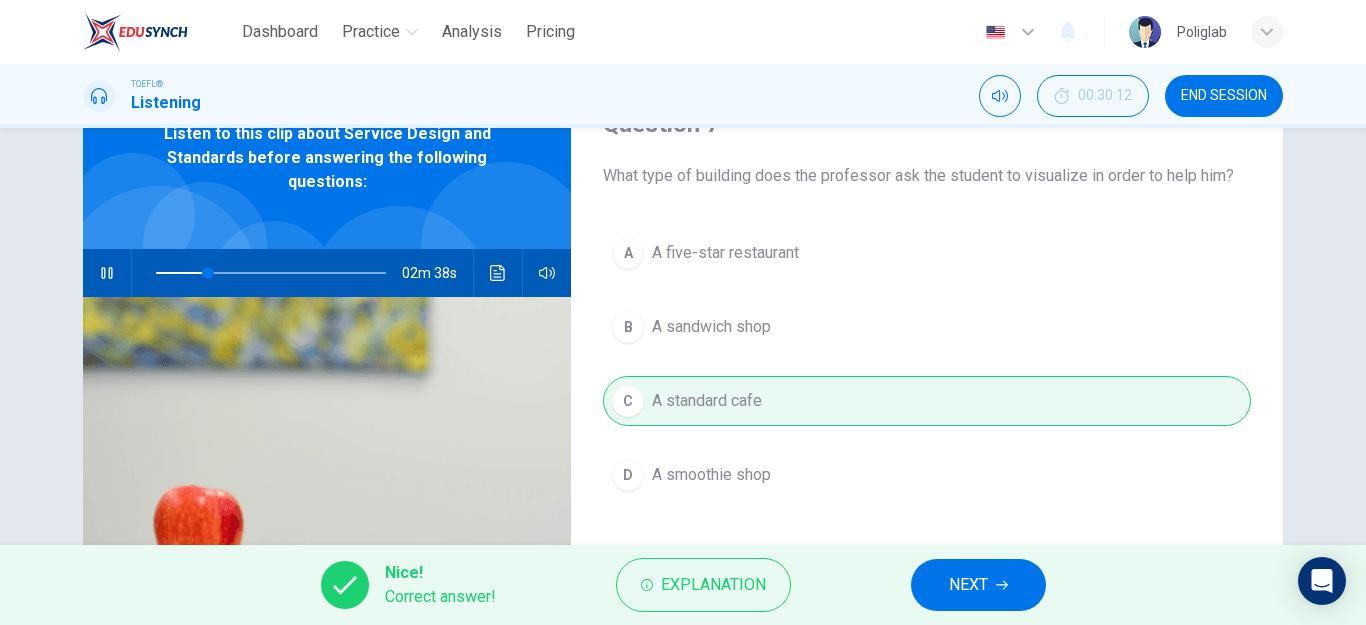 scroll, scrollTop: 0, scrollLeft: 0, axis: both 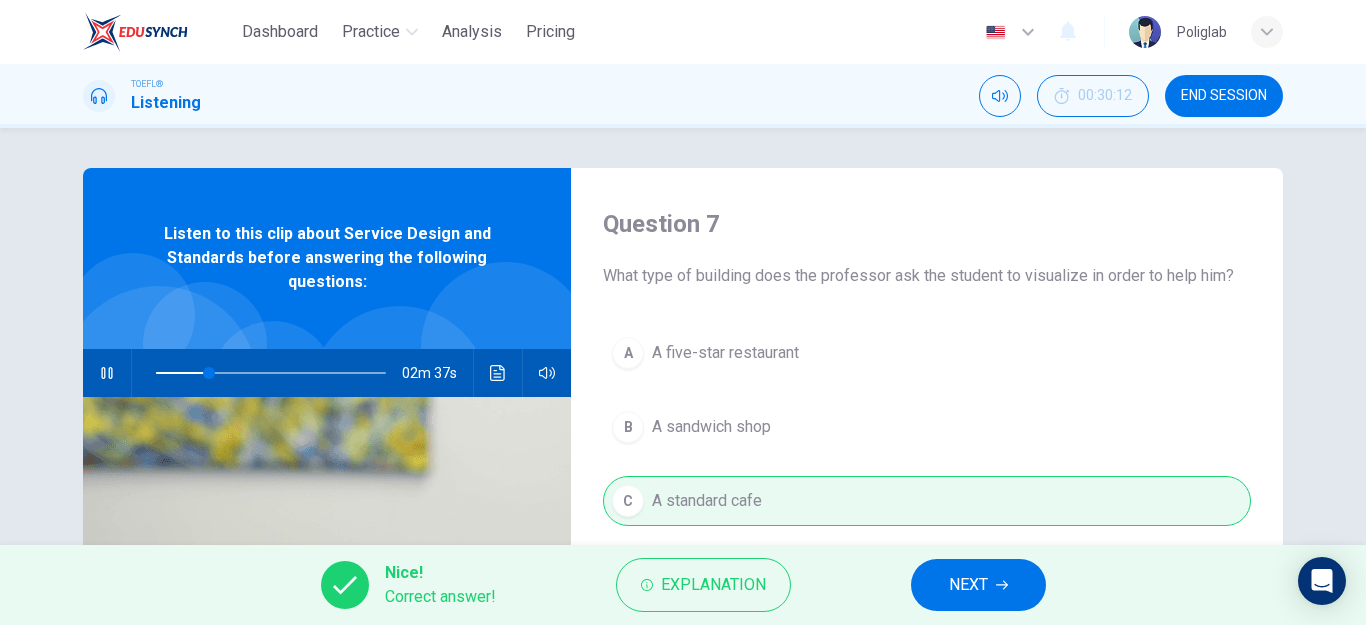 click on "NEXT" at bounding box center [978, 585] 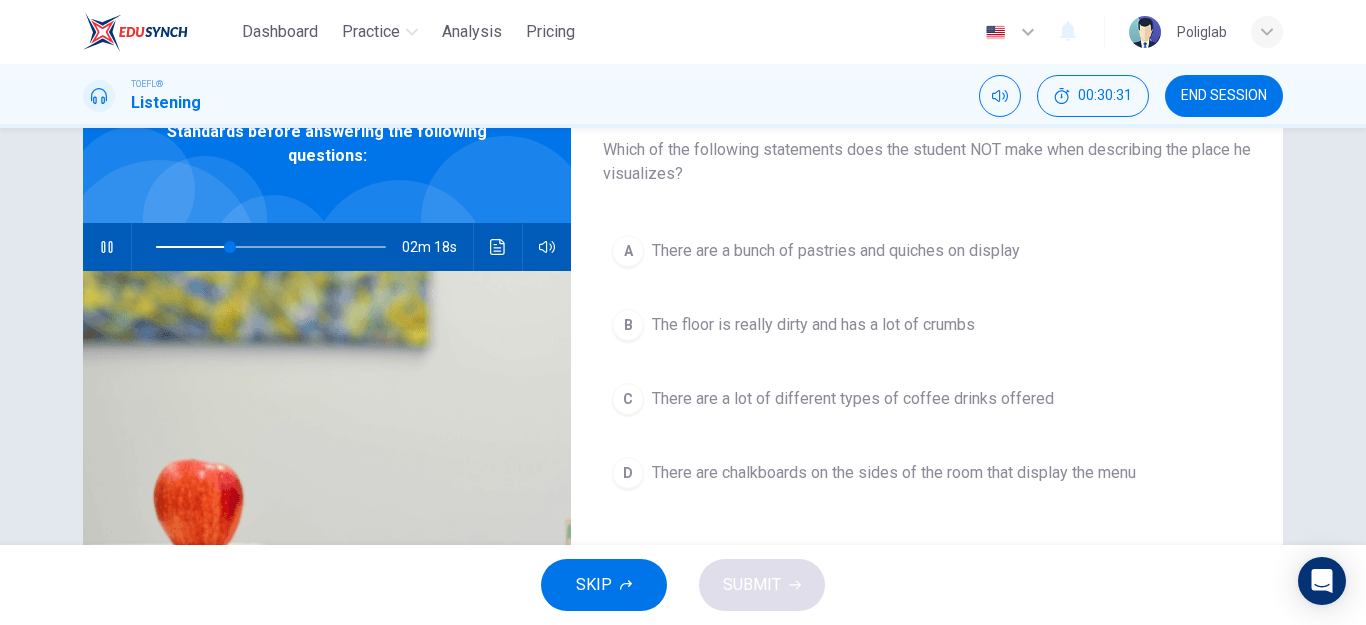 scroll, scrollTop: 100, scrollLeft: 0, axis: vertical 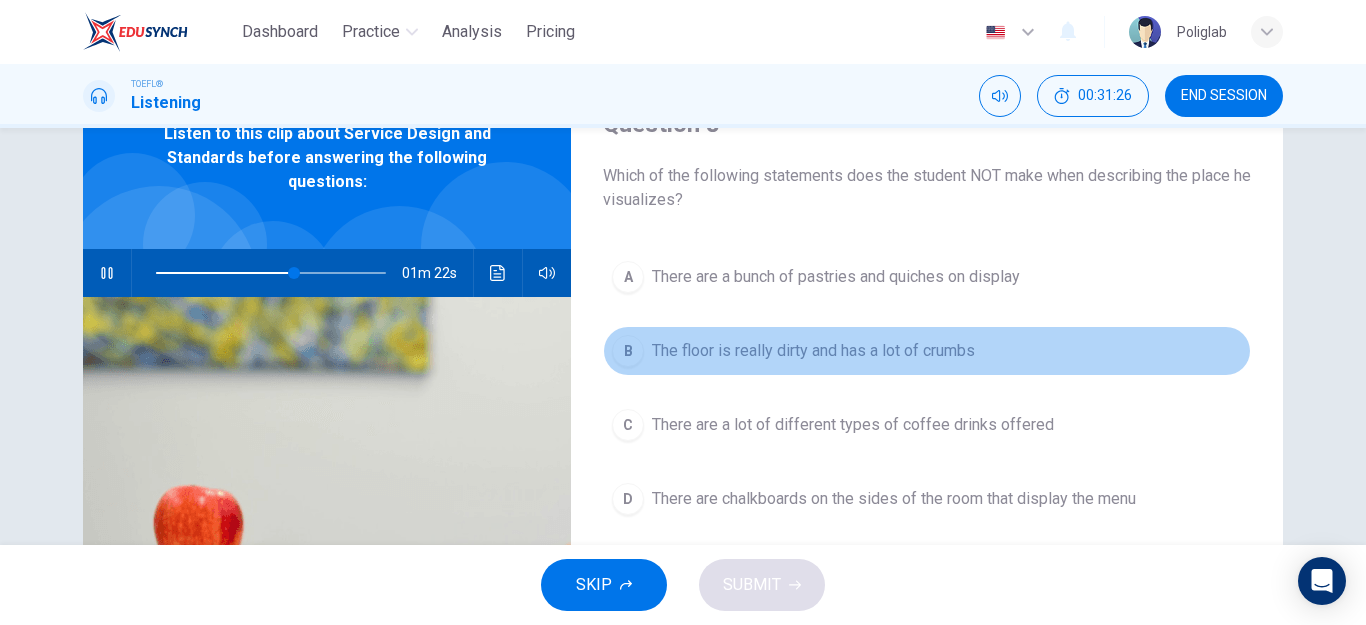 click on "The floor is really dirty and has a lot of crumbs" at bounding box center [813, 351] 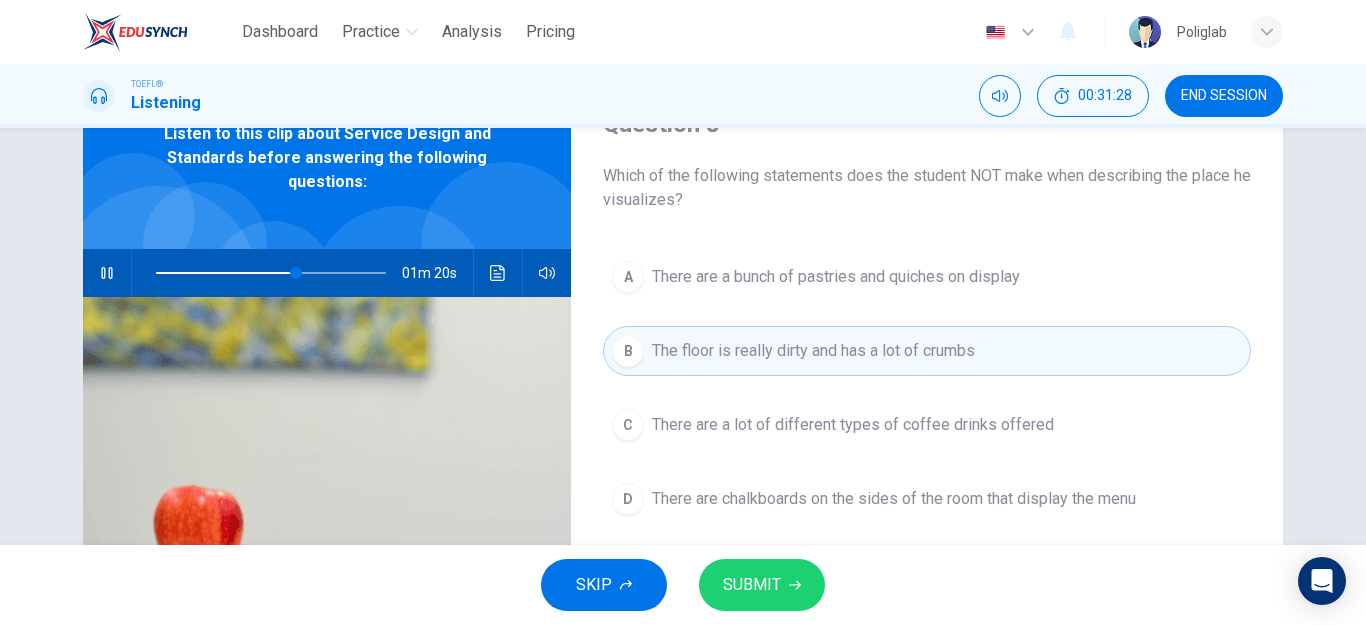 click on "SUBMIT" at bounding box center [762, 585] 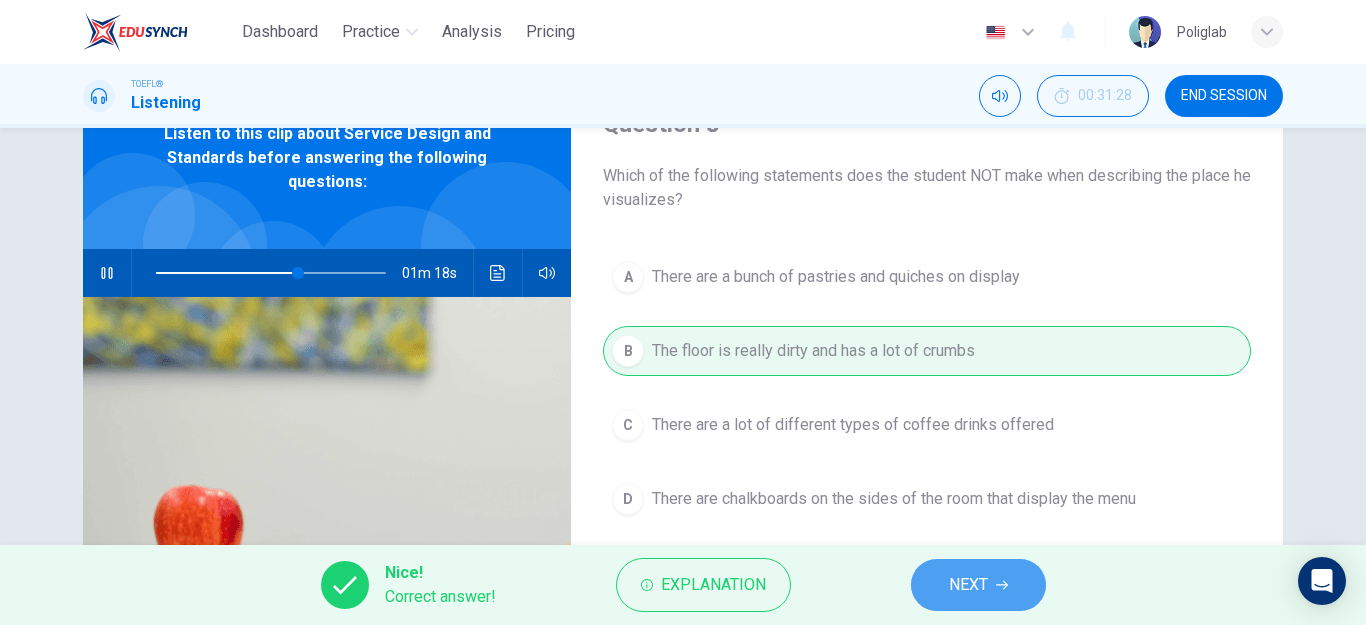 click on "NEXT" at bounding box center (968, 585) 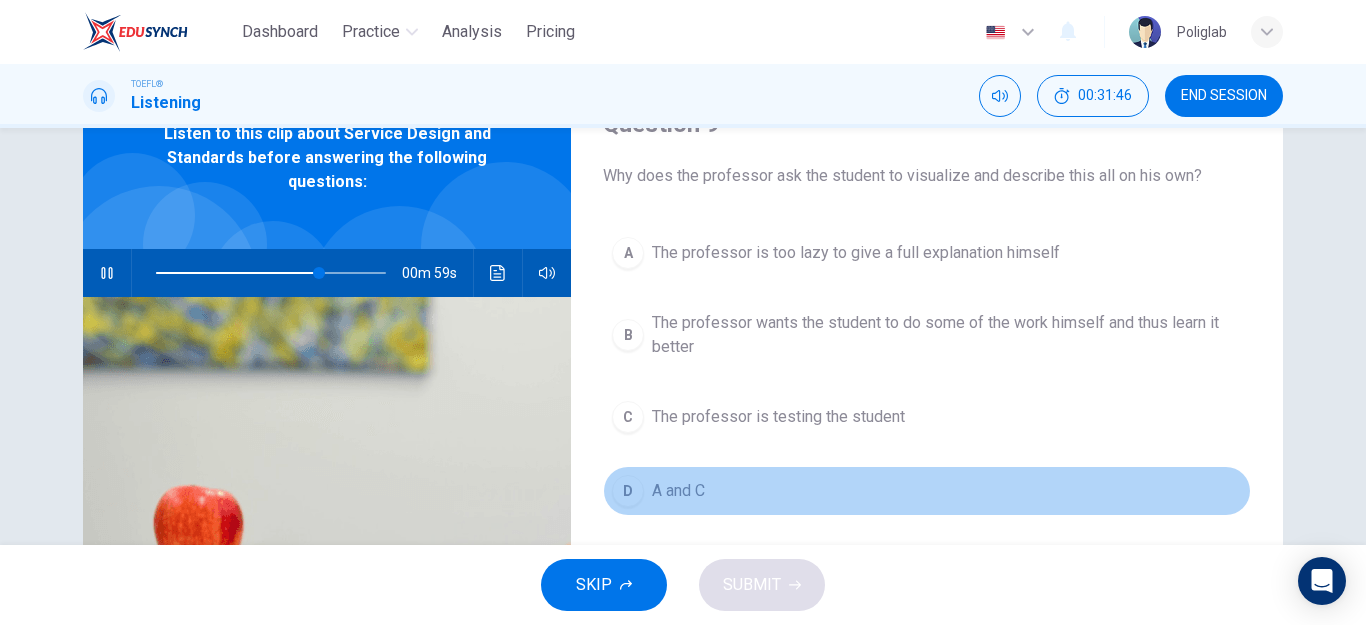 click on "D A and C" at bounding box center [927, 491] 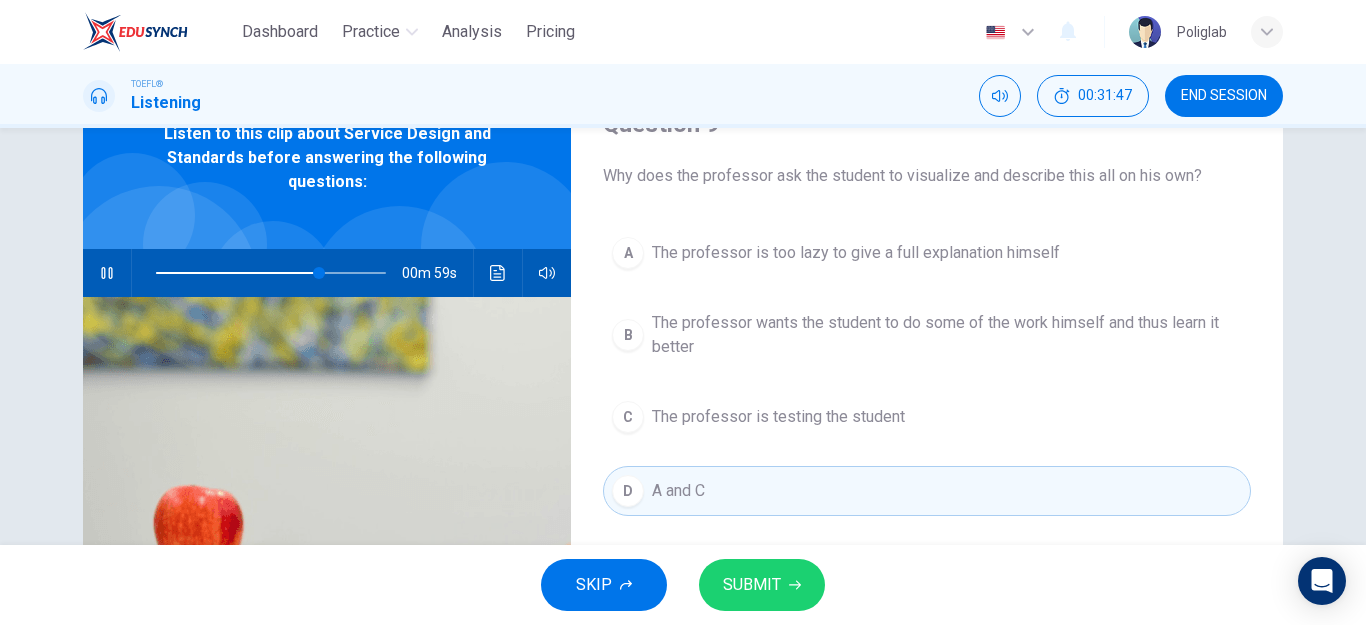 click on "SUBMIT" at bounding box center (762, 585) 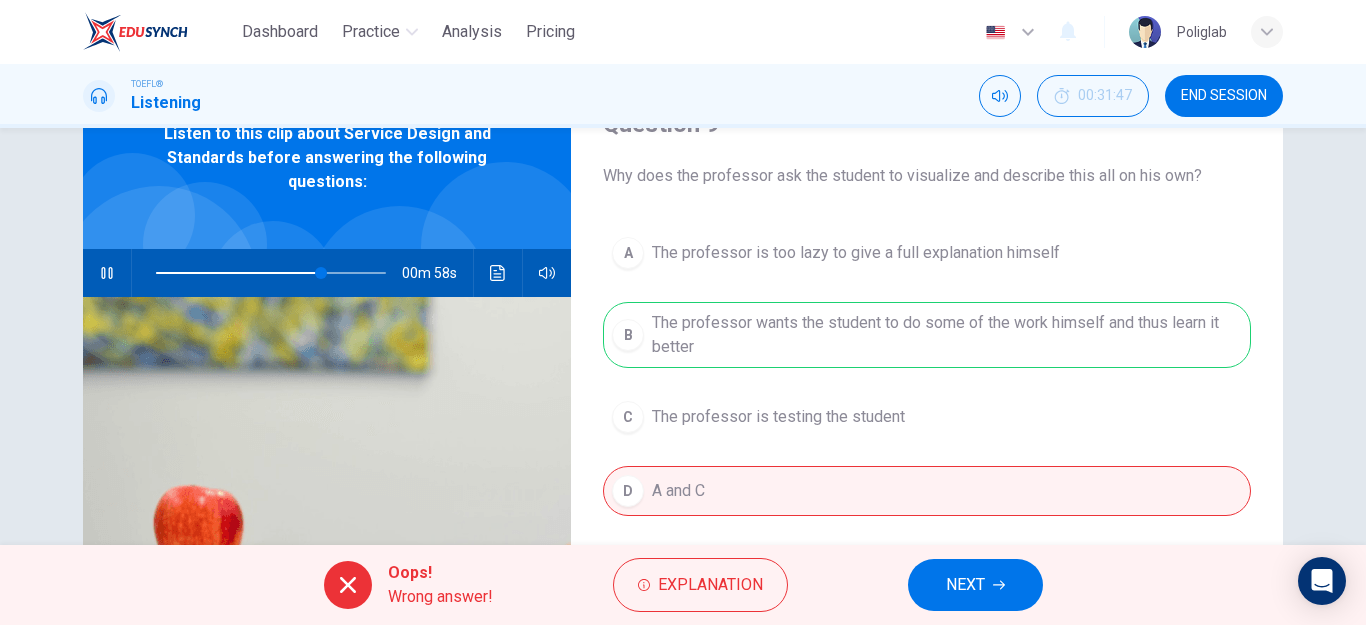 type on "72" 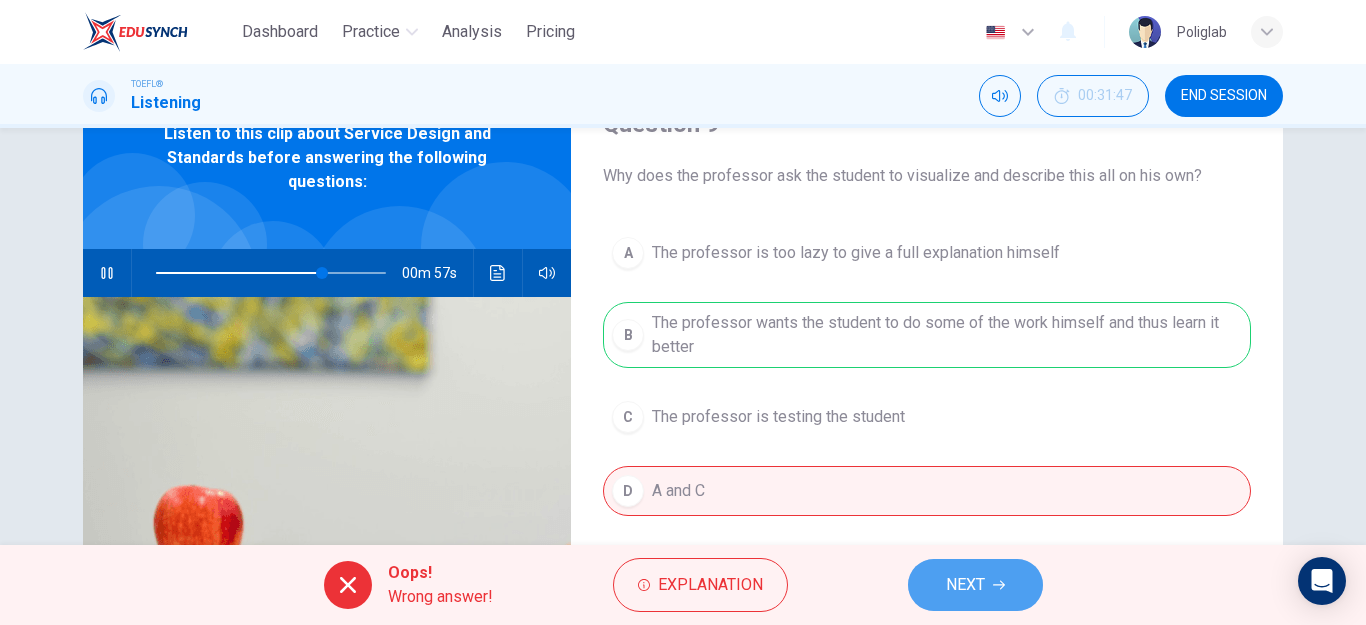 click on "NEXT" at bounding box center (975, 585) 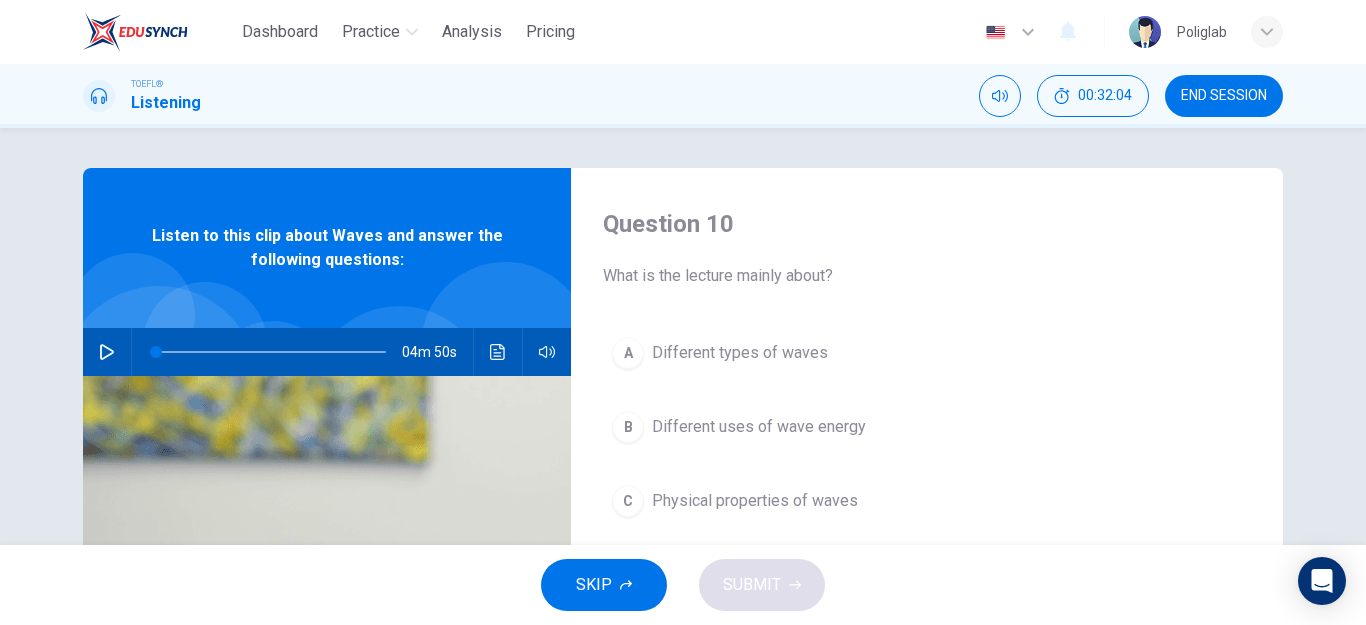 click on "END SESSION" at bounding box center [1224, 96] 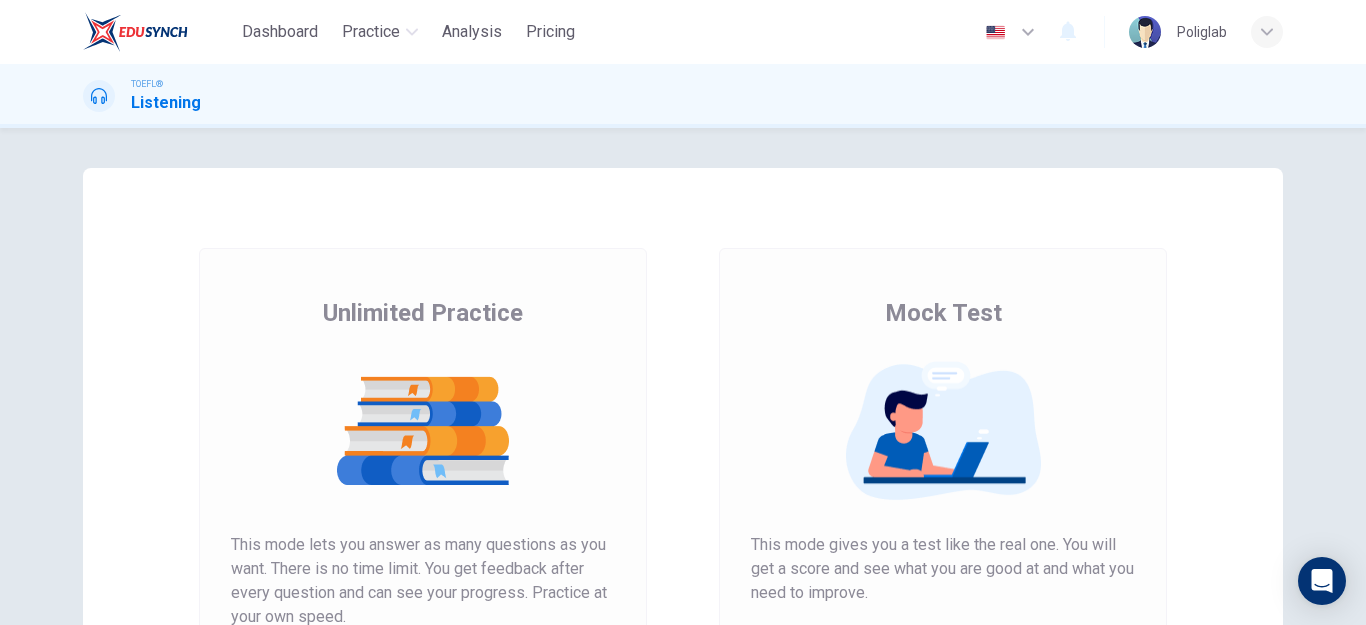 scroll, scrollTop: 0, scrollLeft: 0, axis: both 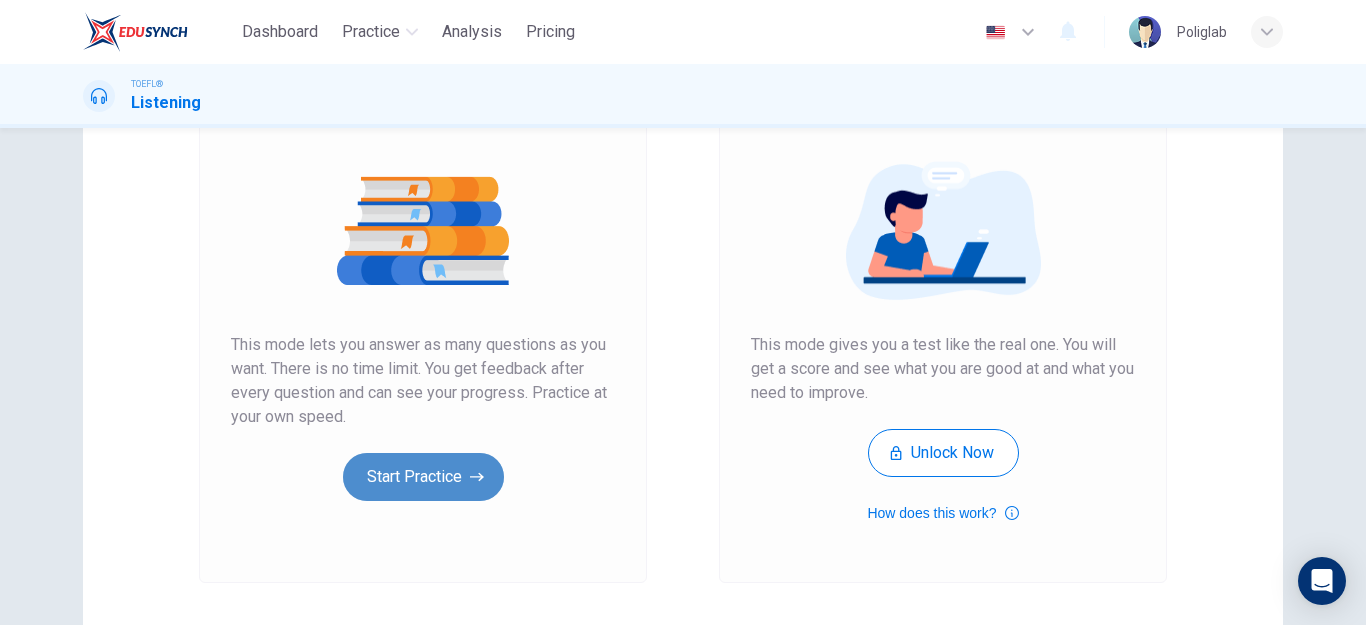 click on "Start Practice" at bounding box center [423, 477] 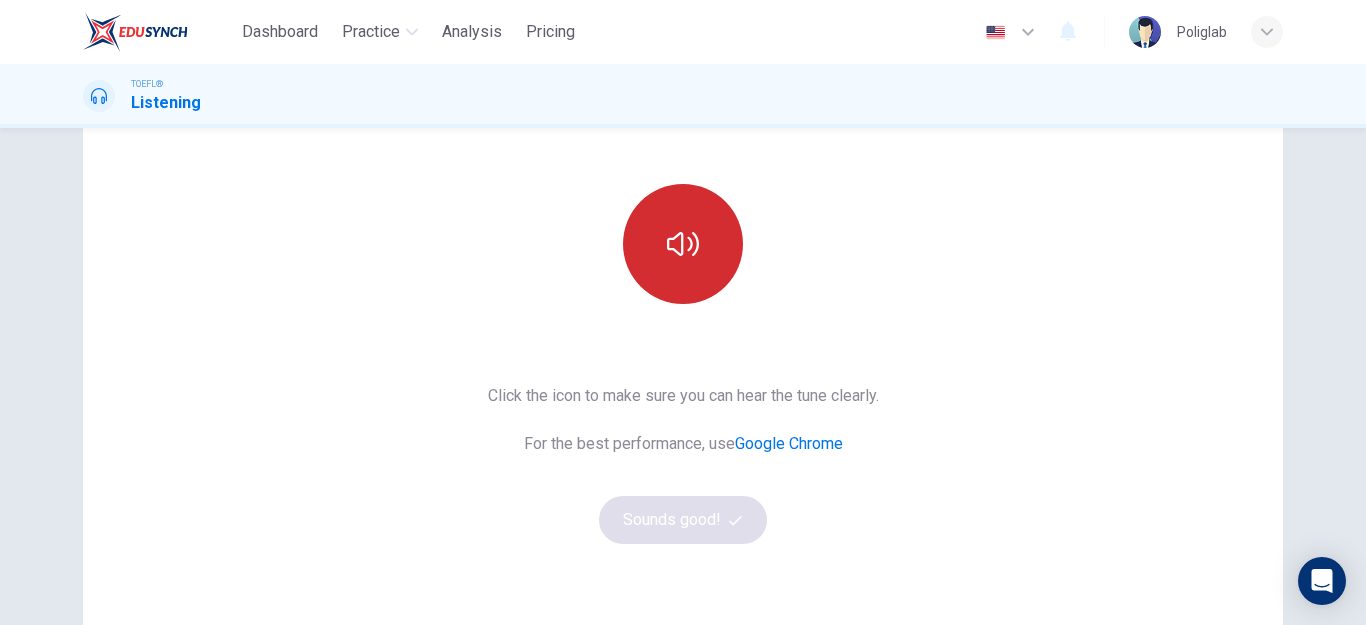 scroll, scrollTop: 100, scrollLeft: 0, axis: vertical 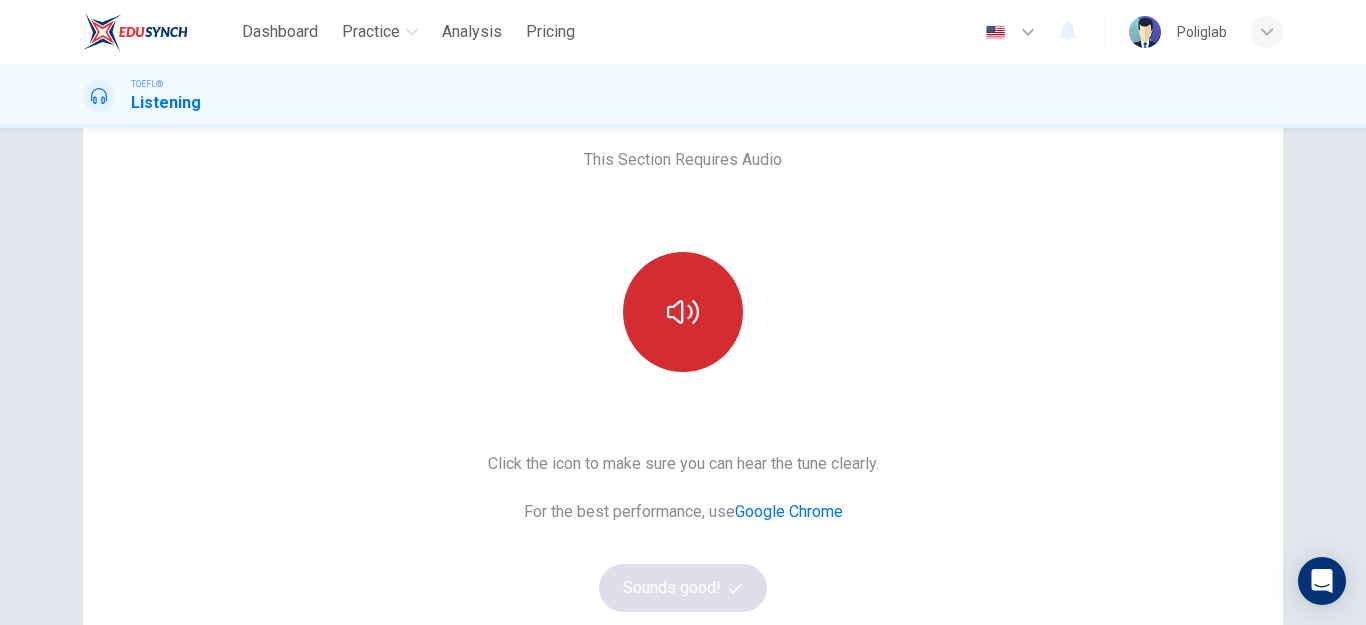click at bounding box center [683, 312] 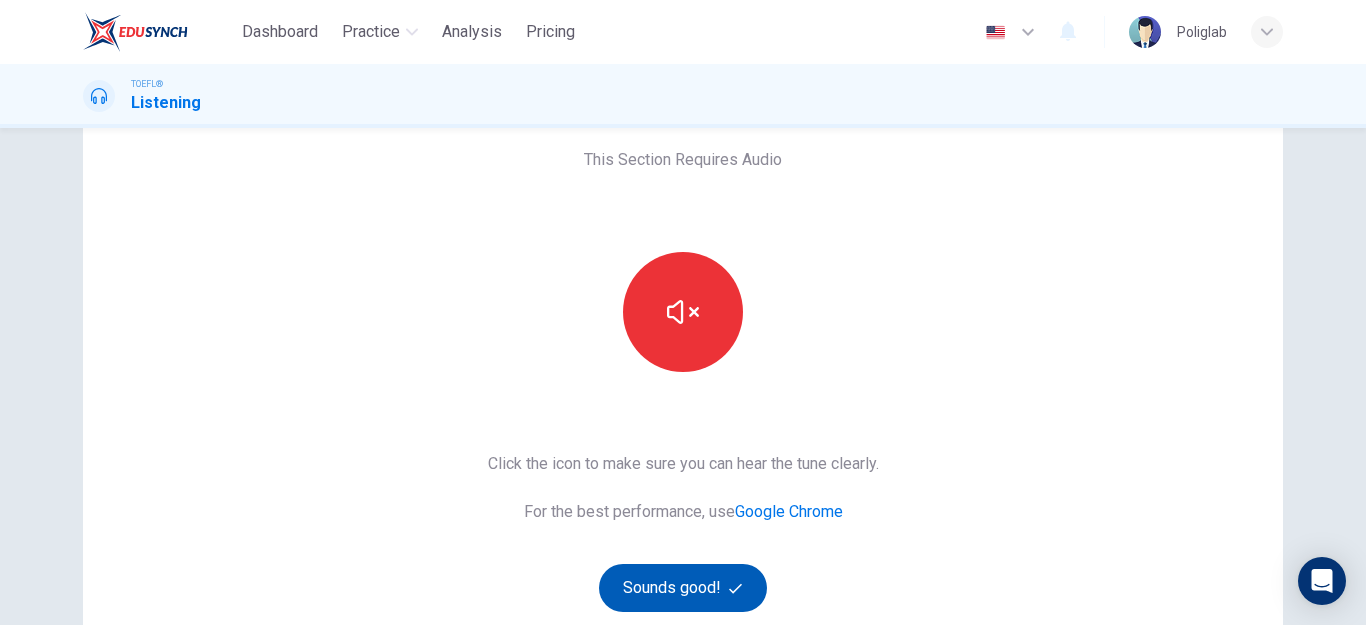 click on "Sounds good!" at bounding box center (683, 588) 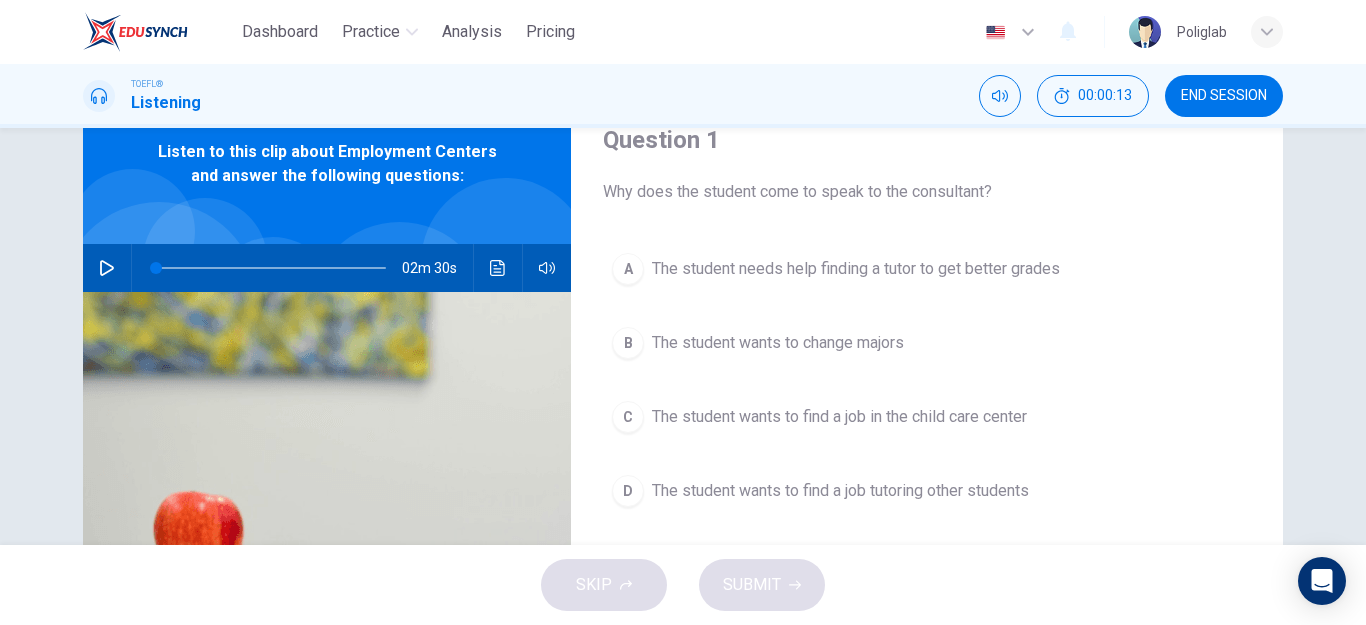 scroll, scrollTop: 0, scrollLeft: 0, axis: both 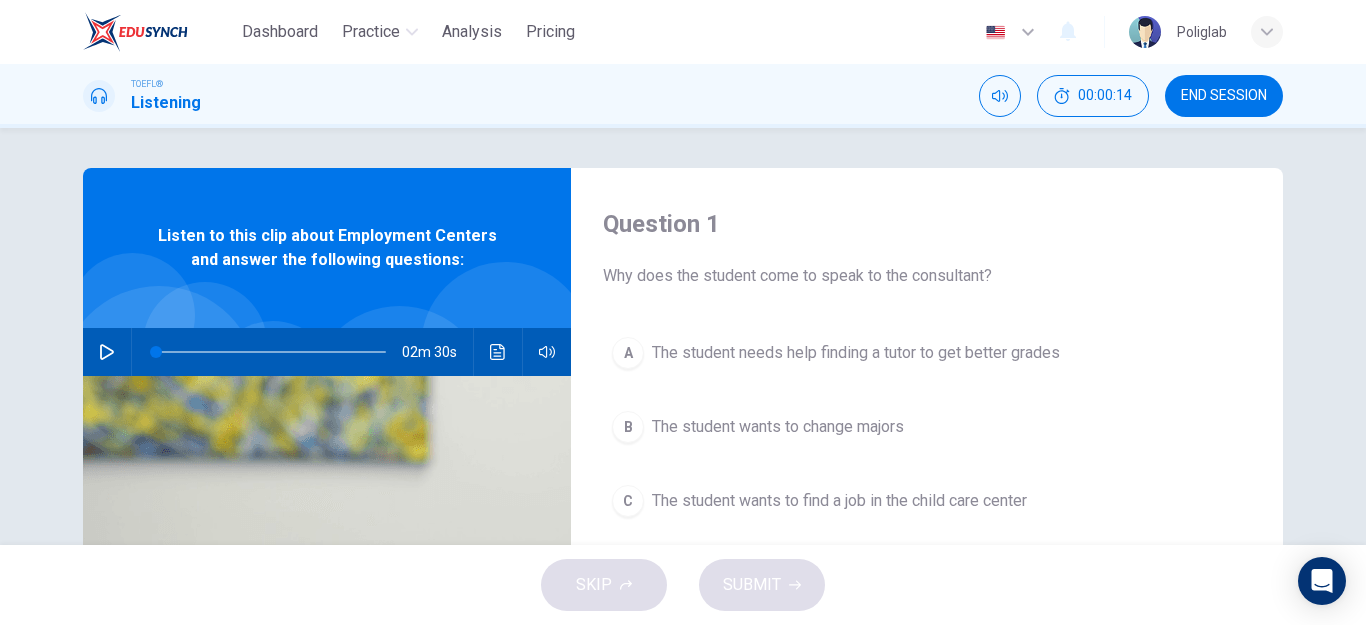 click on "A The student needs help finding a tutor to get better grades B The student wants to change majors C The student wants to find a job in the child care center D The student wants to find a job tutoring other students" at bounding box center [927, 484] 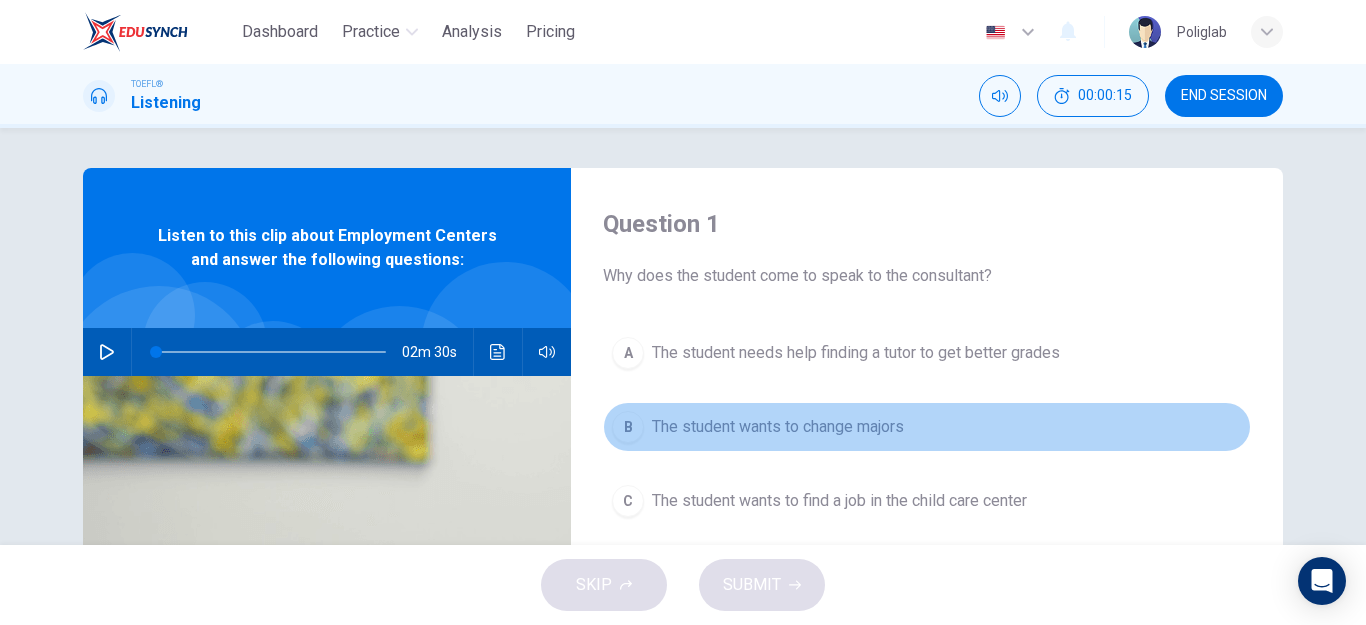 click on "The student wants to change majors" at bounding box center [778, 427] 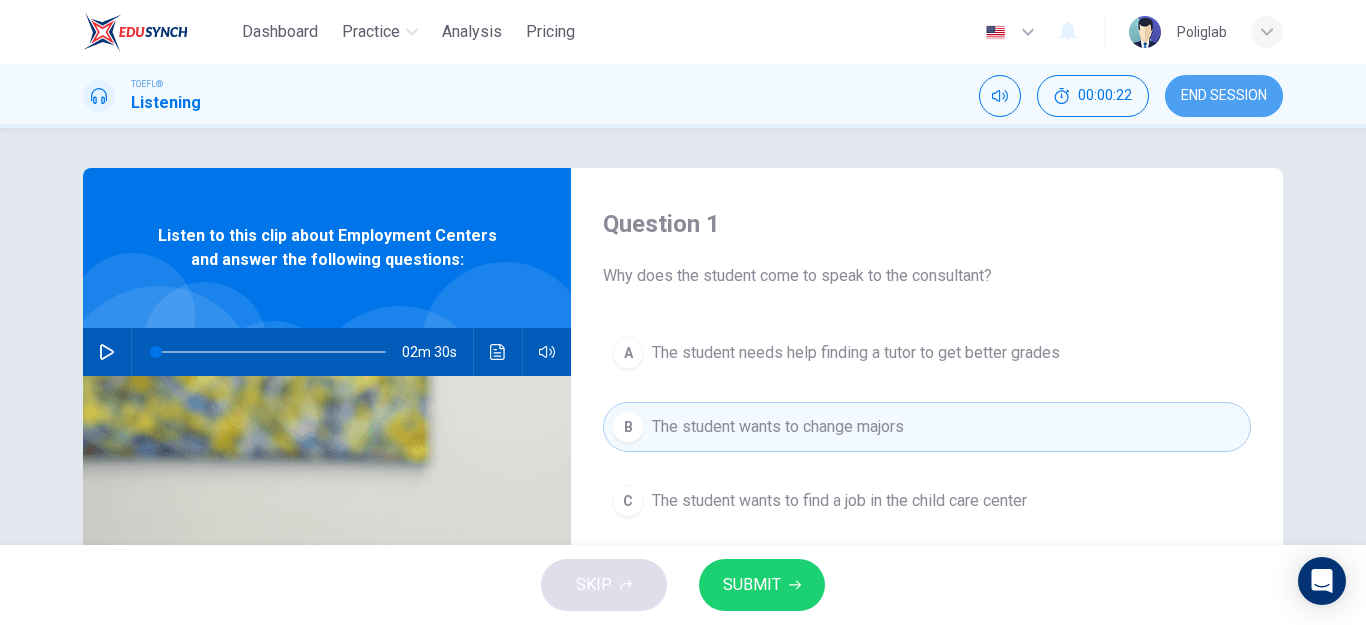 click on "END SESSION" at bounding box center [1224, 96] 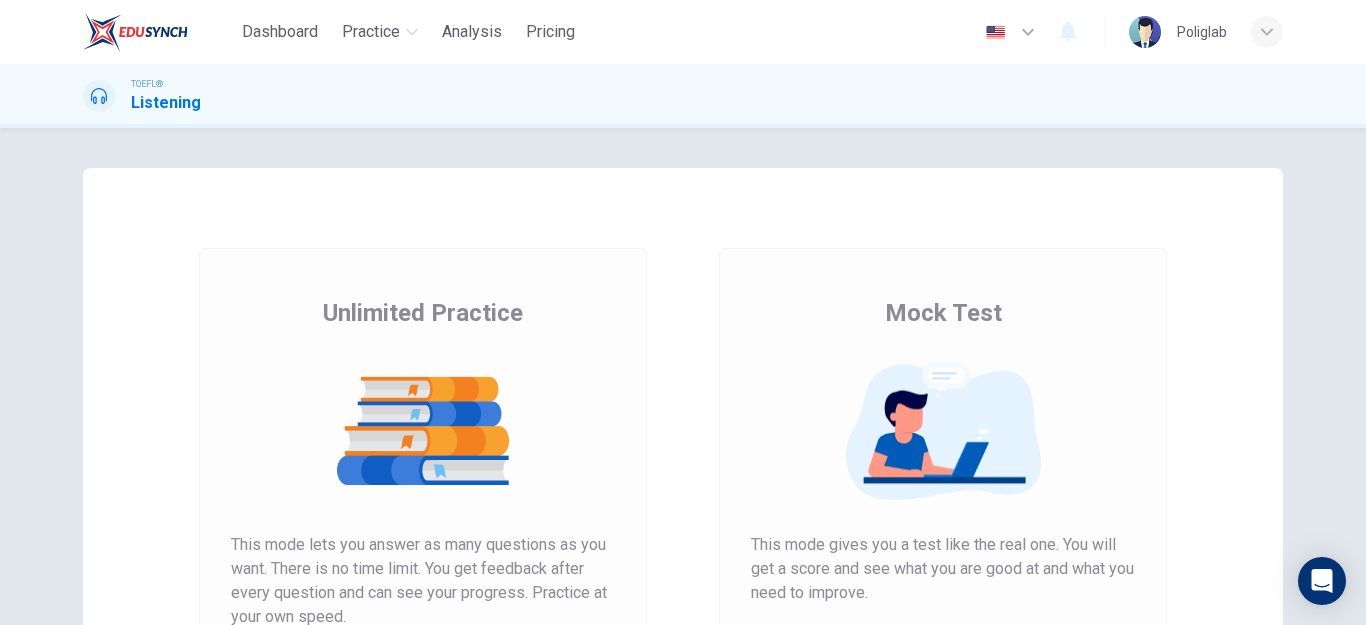 scroll, scrollTop: 0, scrollLeft: 0, axis: both 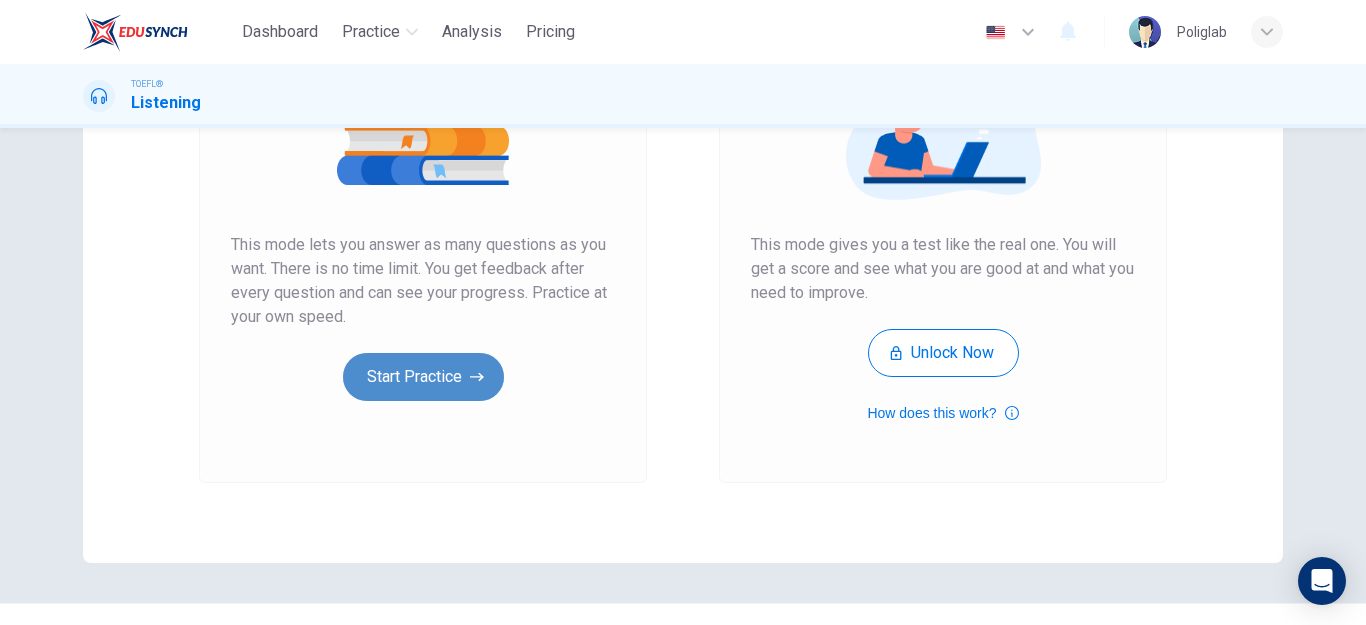 click on "Start Practice" at bounding box center [423, 377] 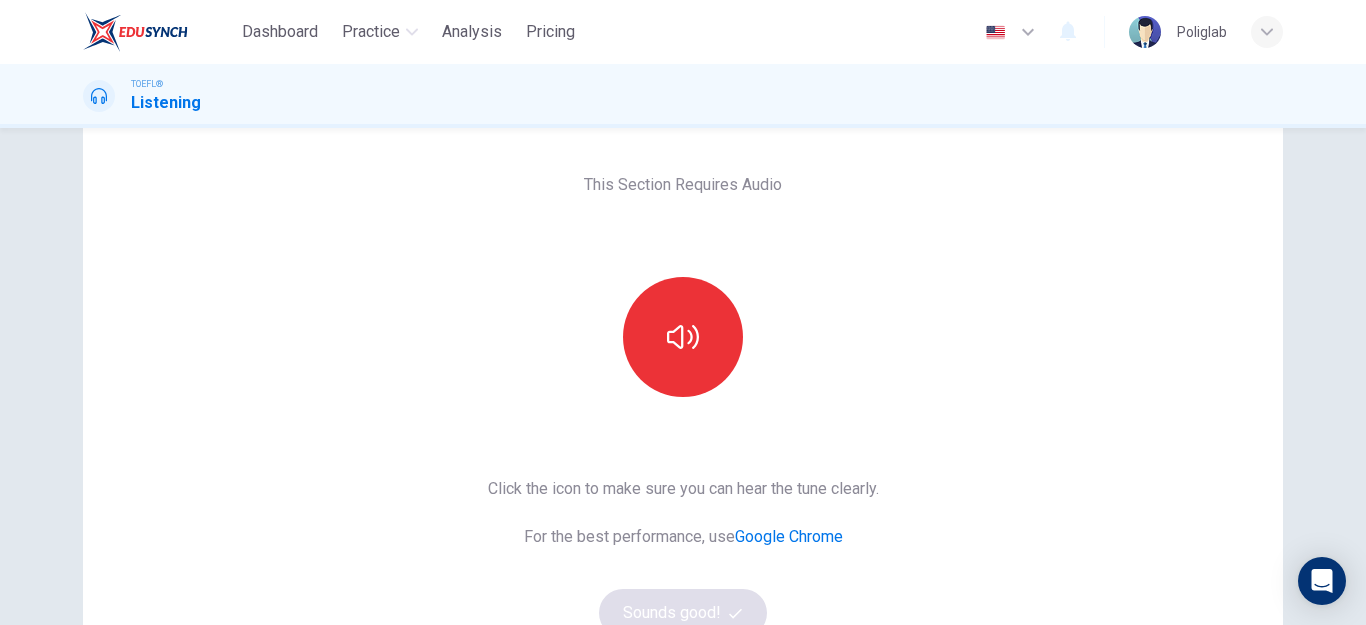 scroll, scrollTop: 100, scrollLeft: 0, axis: vertical 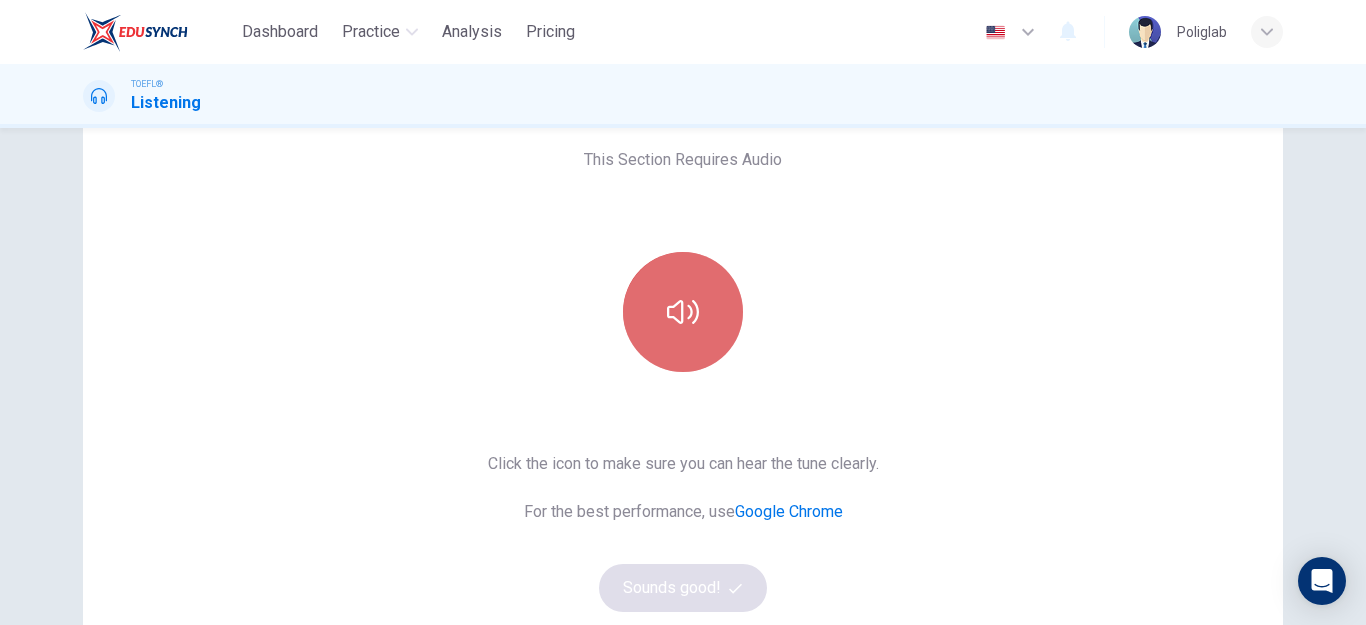 click 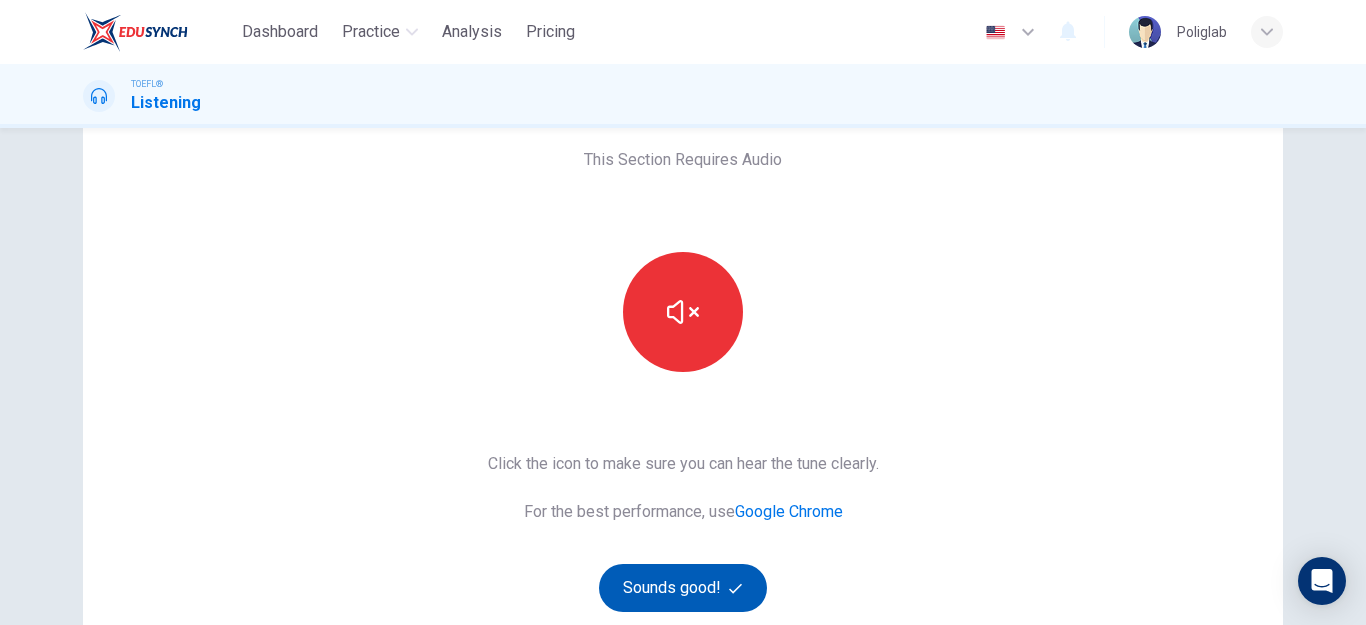 click on "Sounds good!" at bounding box center [683, 588] 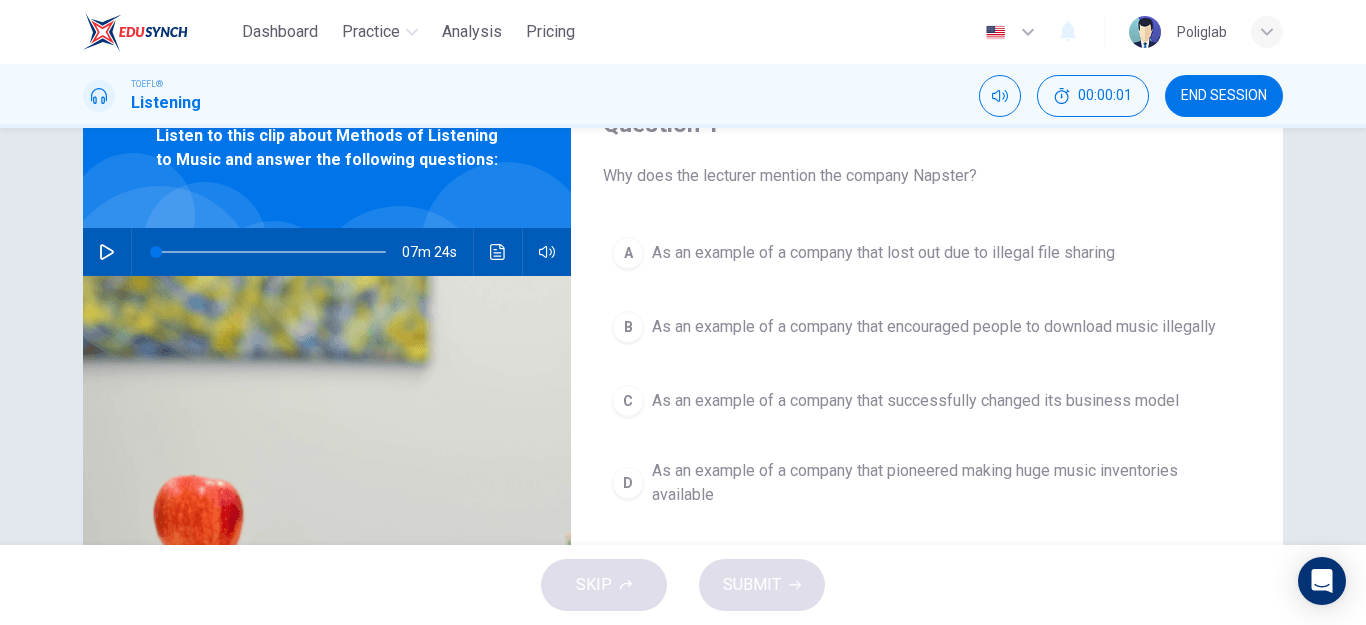 scroll, scrollTop: 0, scrollLeft: 0, axis: both 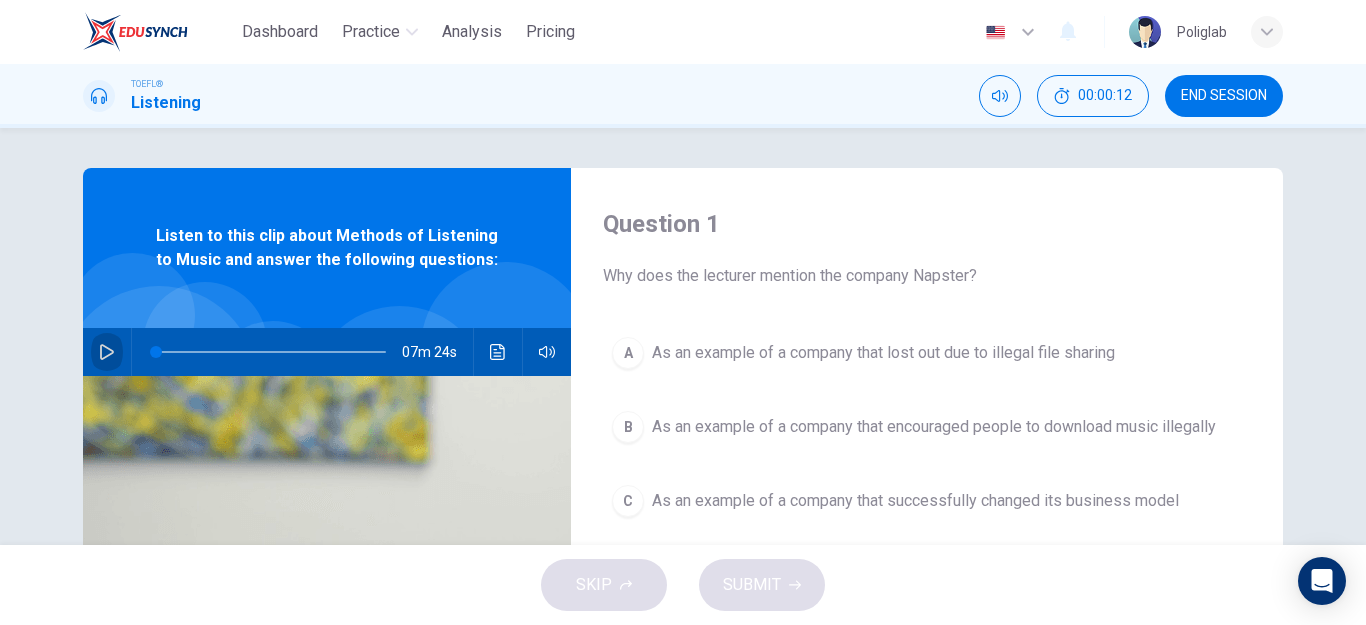 click 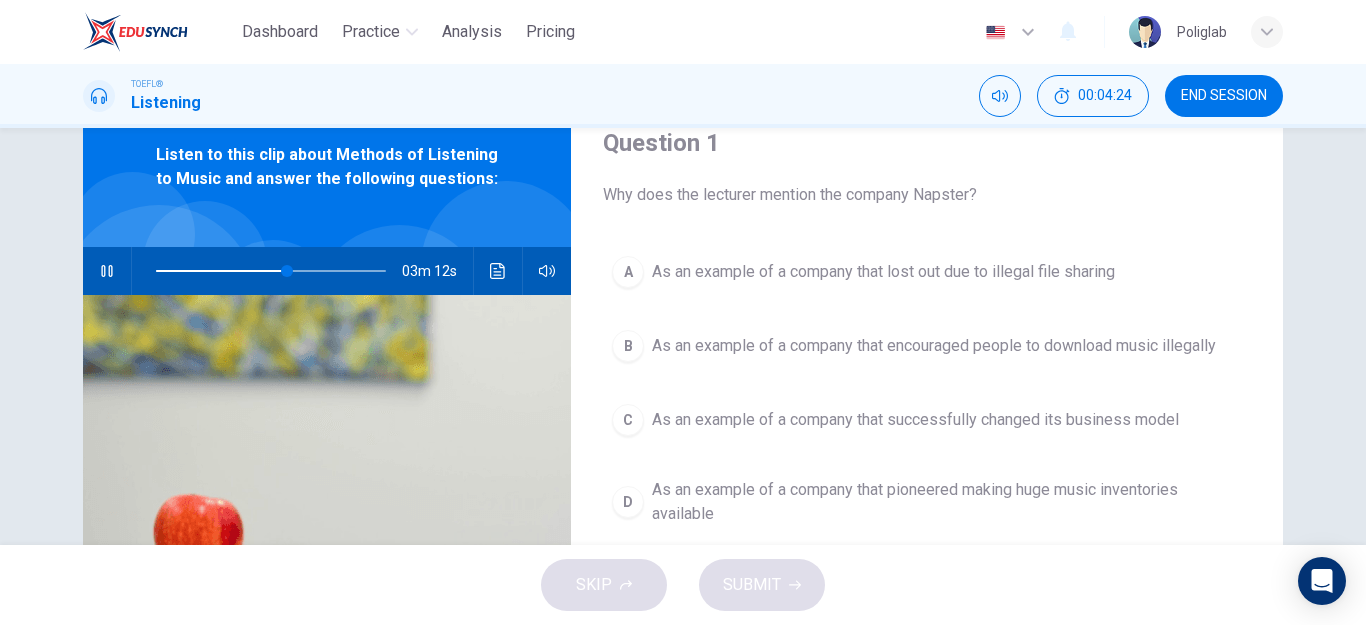 scroll, scrollTop: 100, scrollLeft: 0, axis: vertical 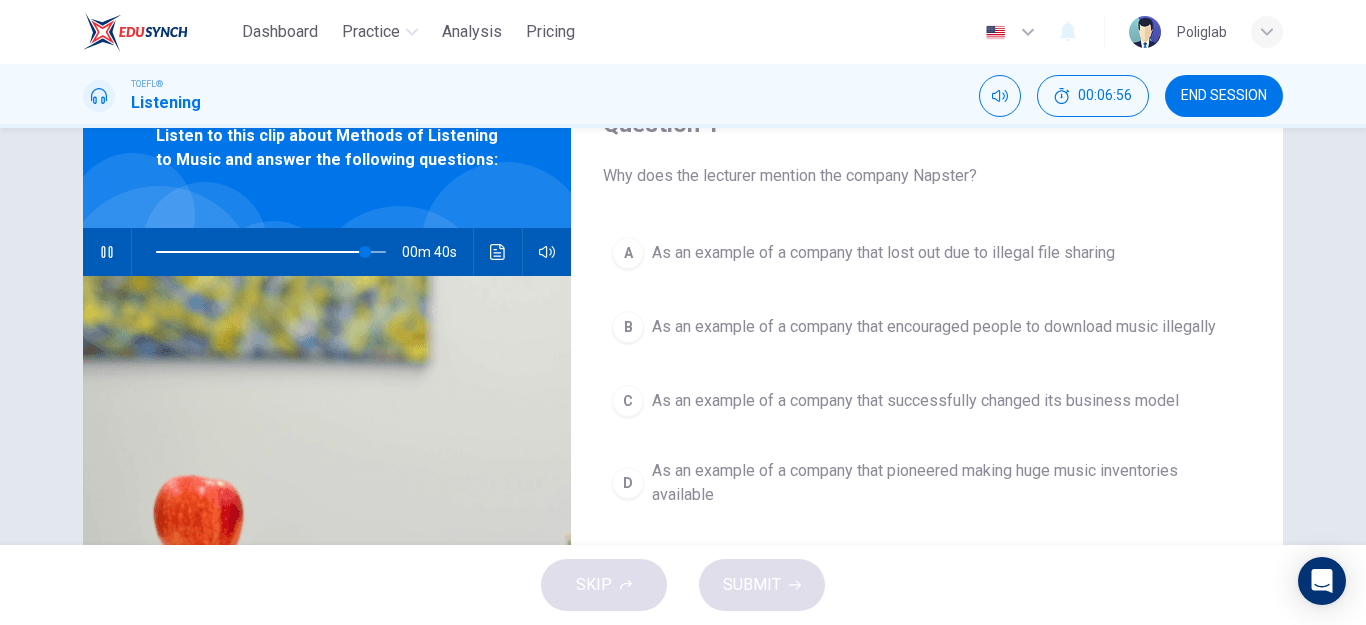 click on "C As an example of a company that successfully changed its business model" at bounding box center (927, 401) 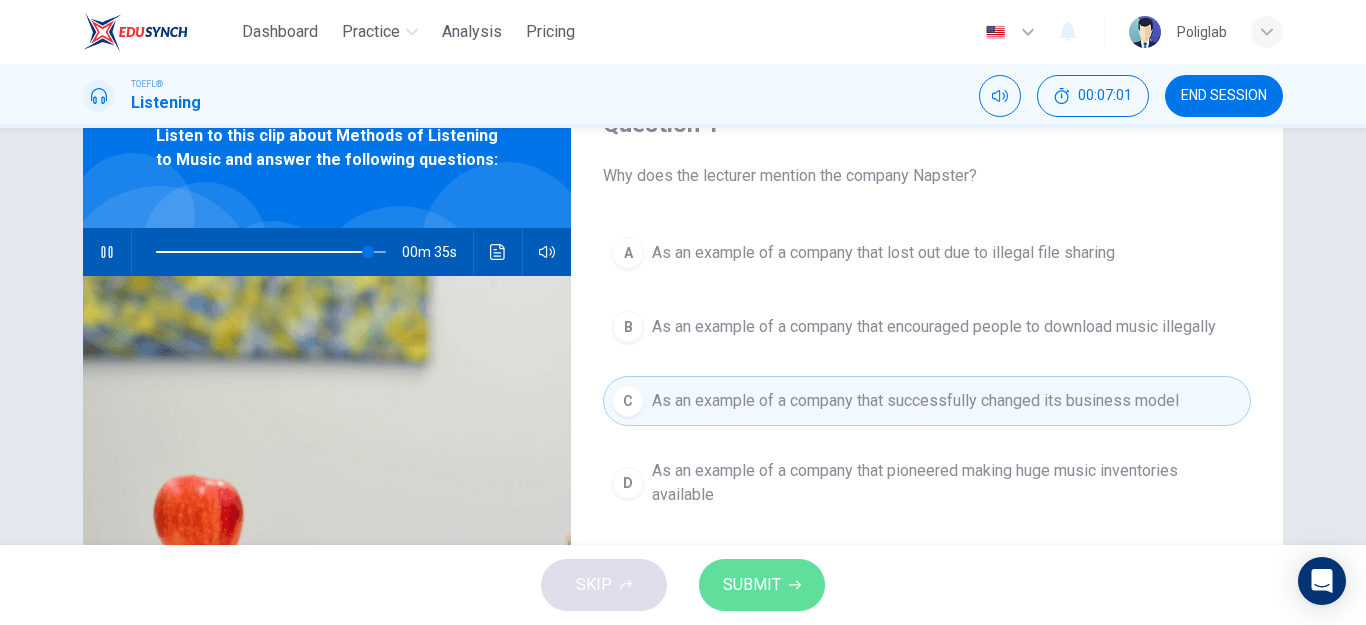click on "SUBMIT" at bounding box center [752, 585] 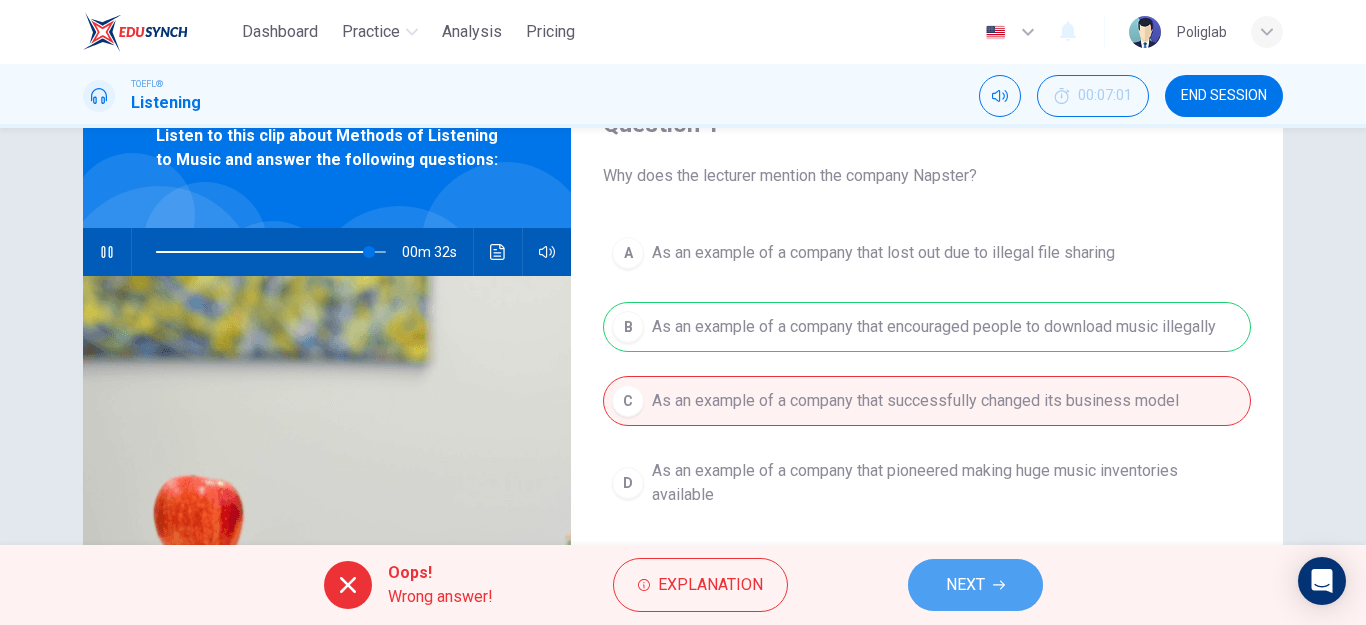 click on "NEXT" at bounding box center (975, 585) 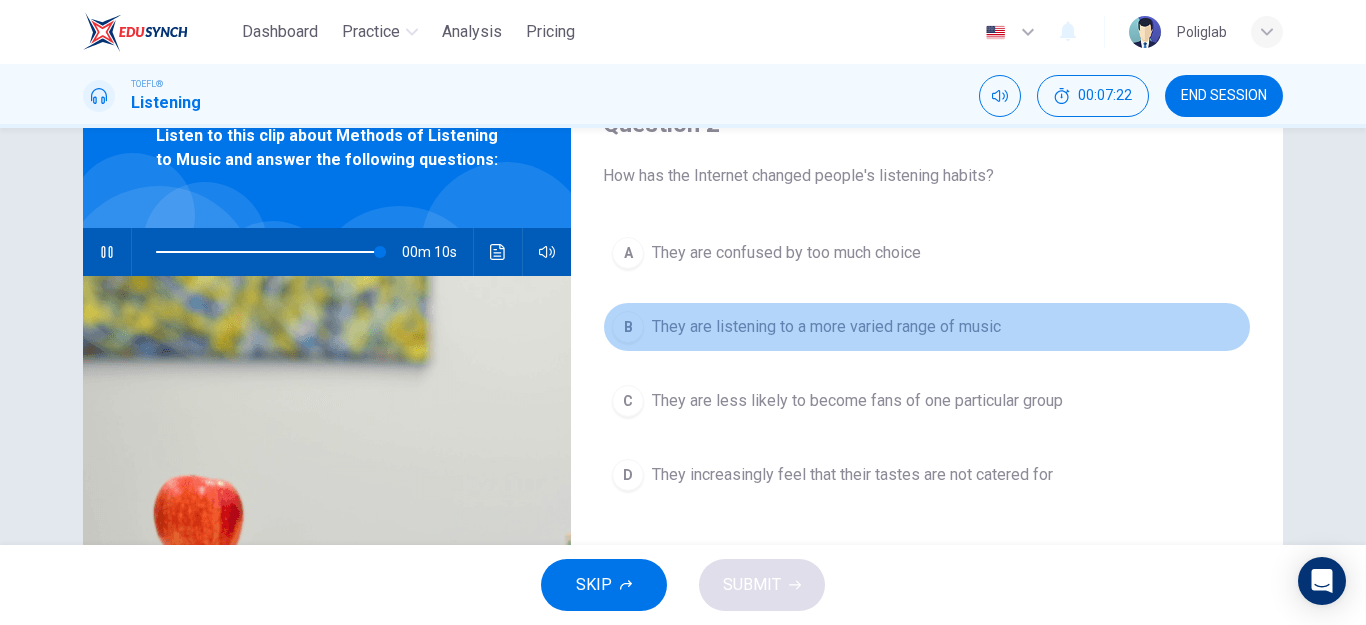 click on "B They are listening to a more varied range of music" at bounding box center [927, 327] 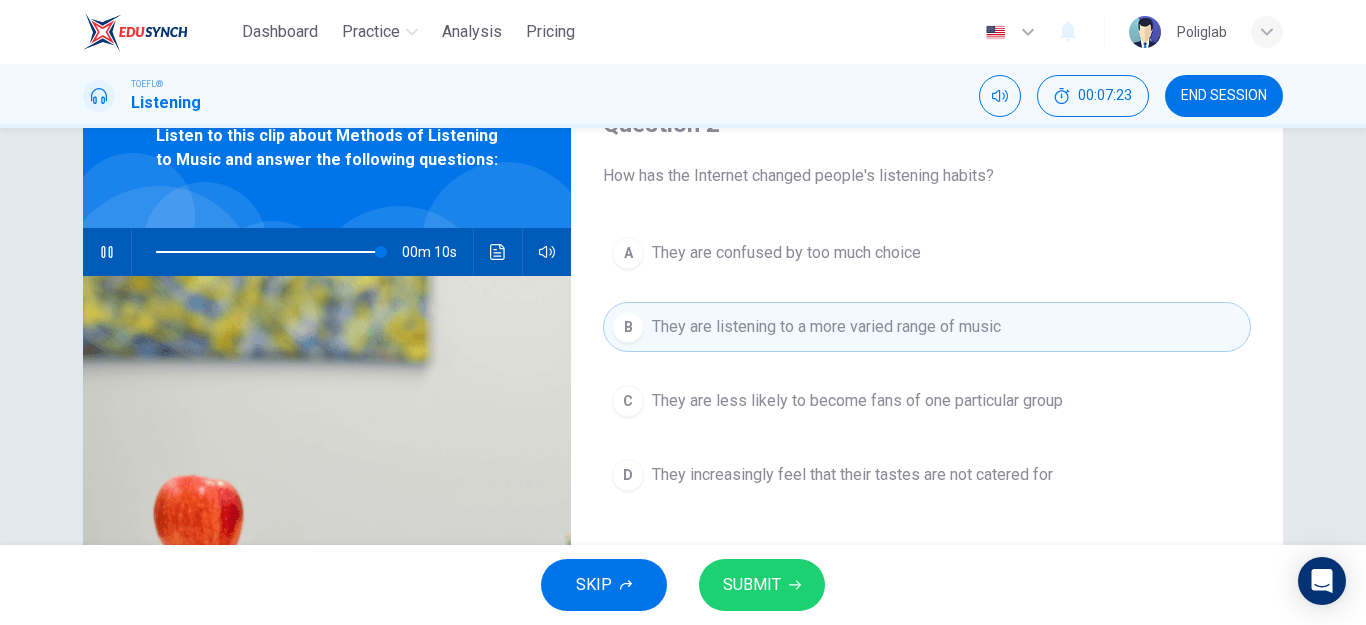 click on "SUBMIT" at bounding box center (762, 585) 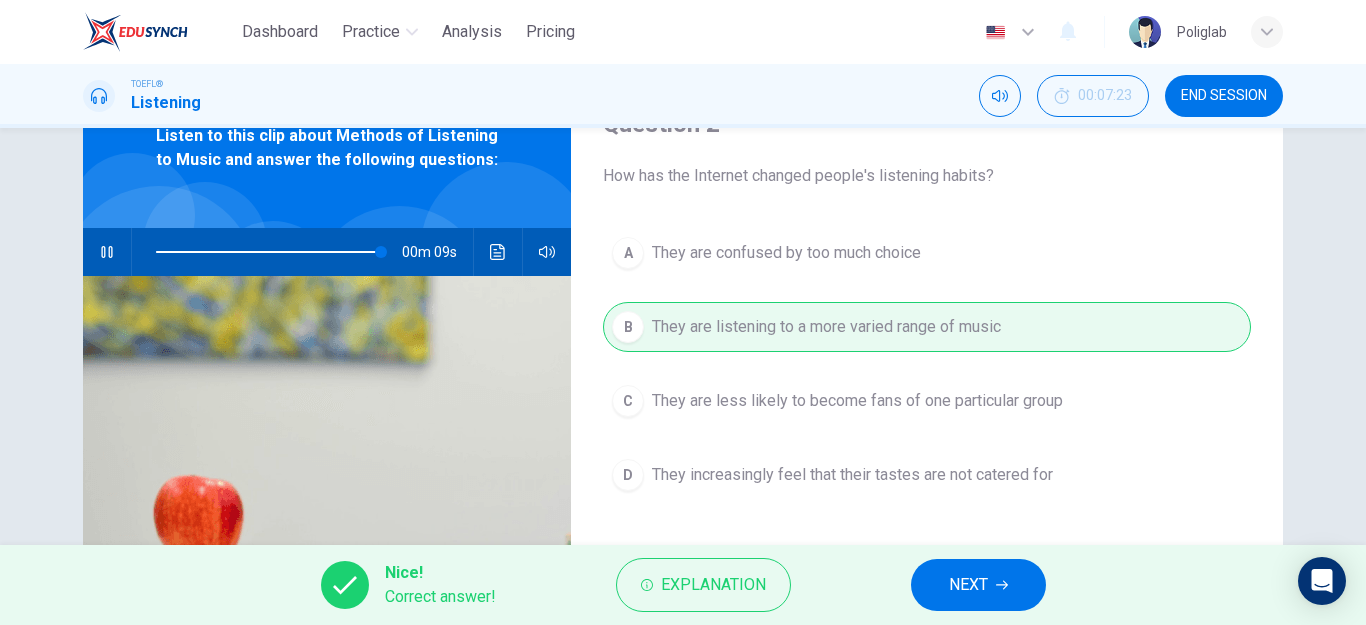 click on "NEXT" at bounding box center [968, 585] 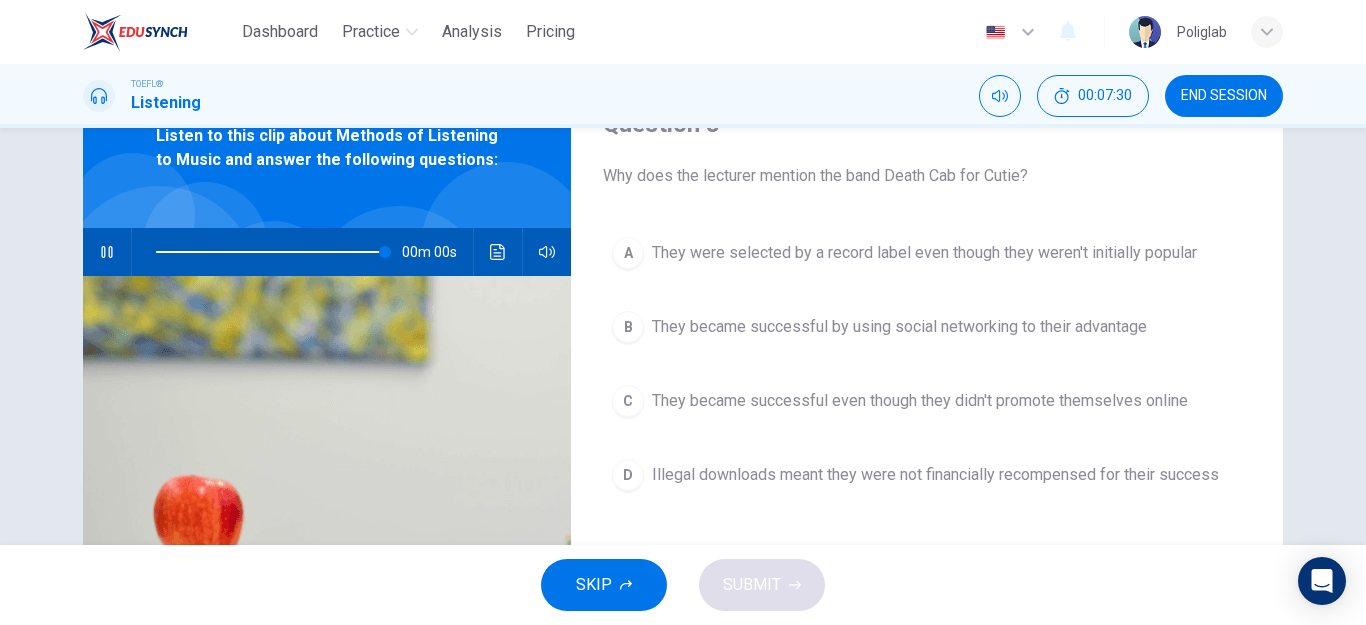 type on "0" 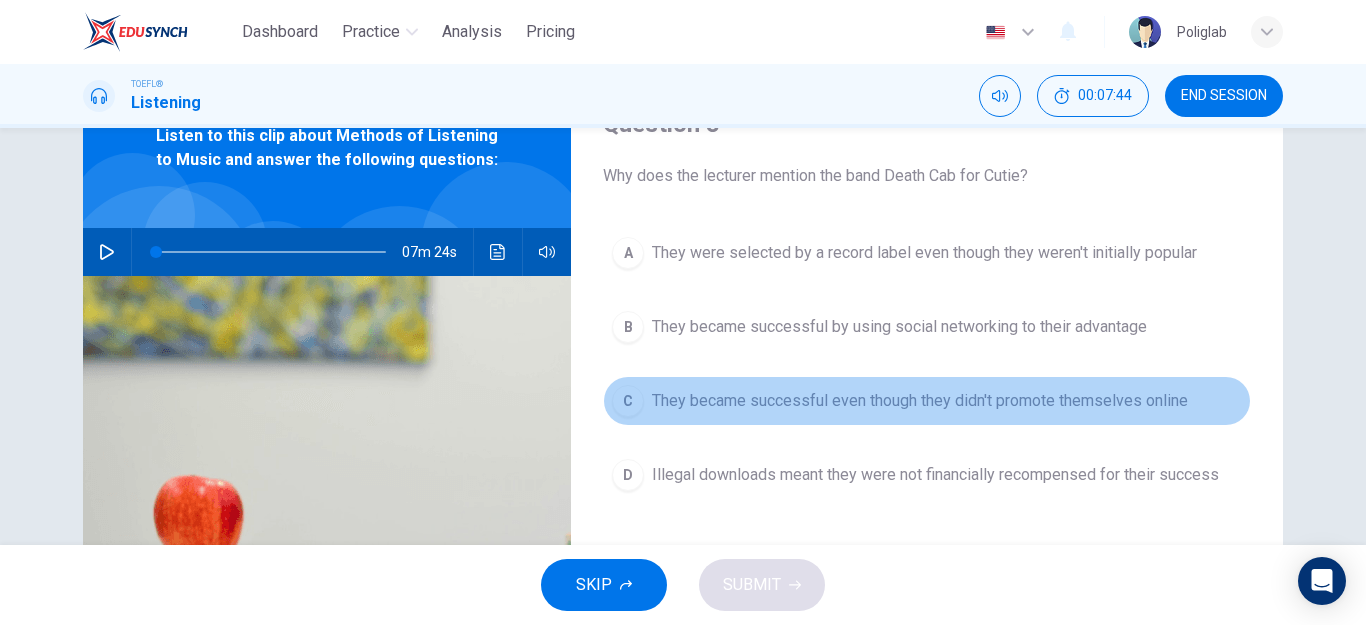 click on "C They became successful even though they didn't promote themselves online" at bounding box center (927, 401) 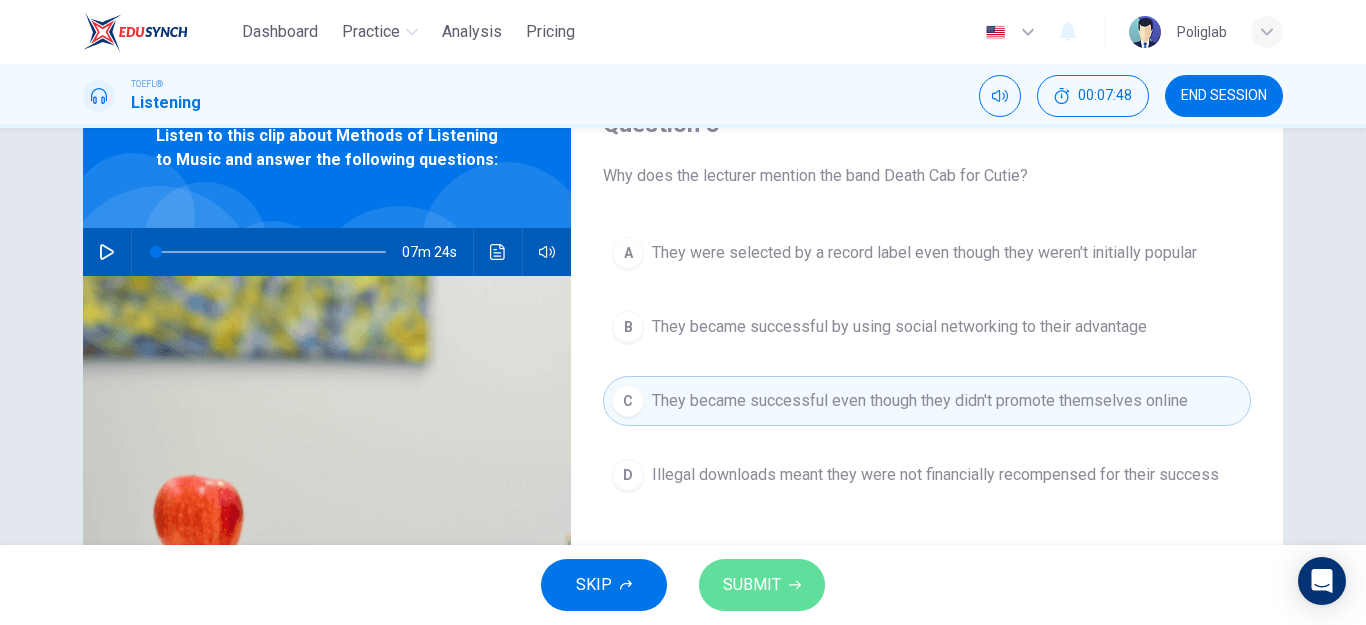 click on "SUBMIT" at bounding box center (762, 585) 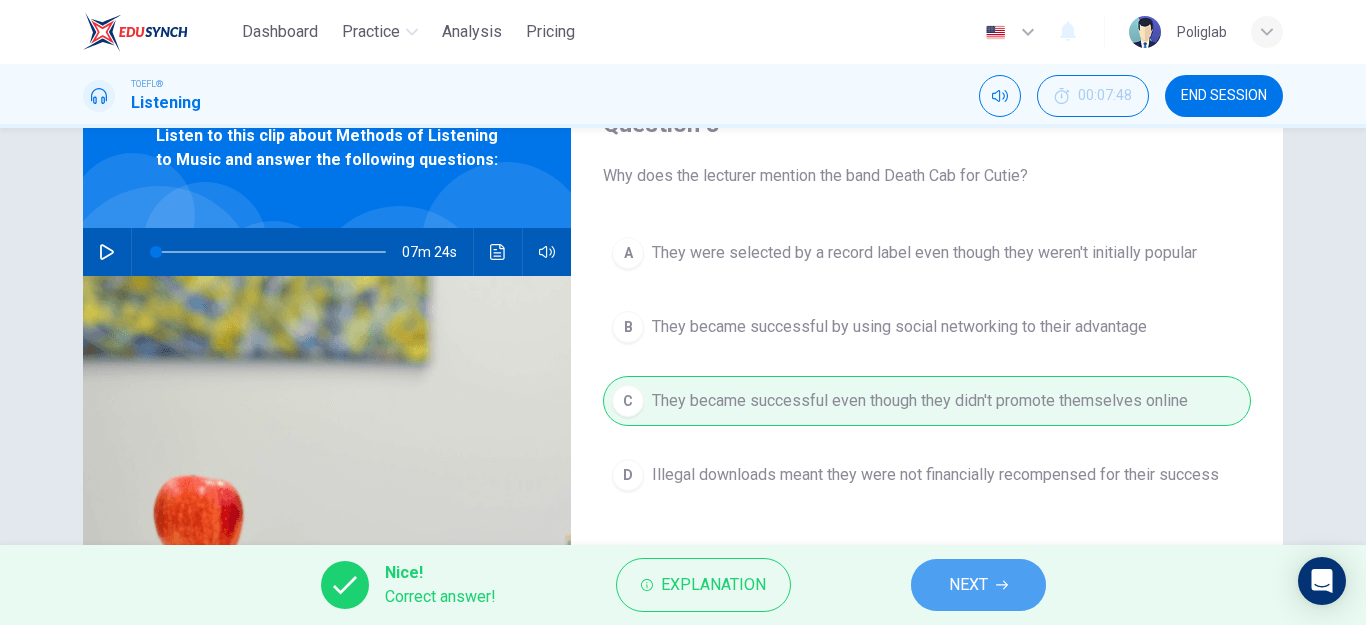 click on "NEXT" at bounding box center (968, 585) 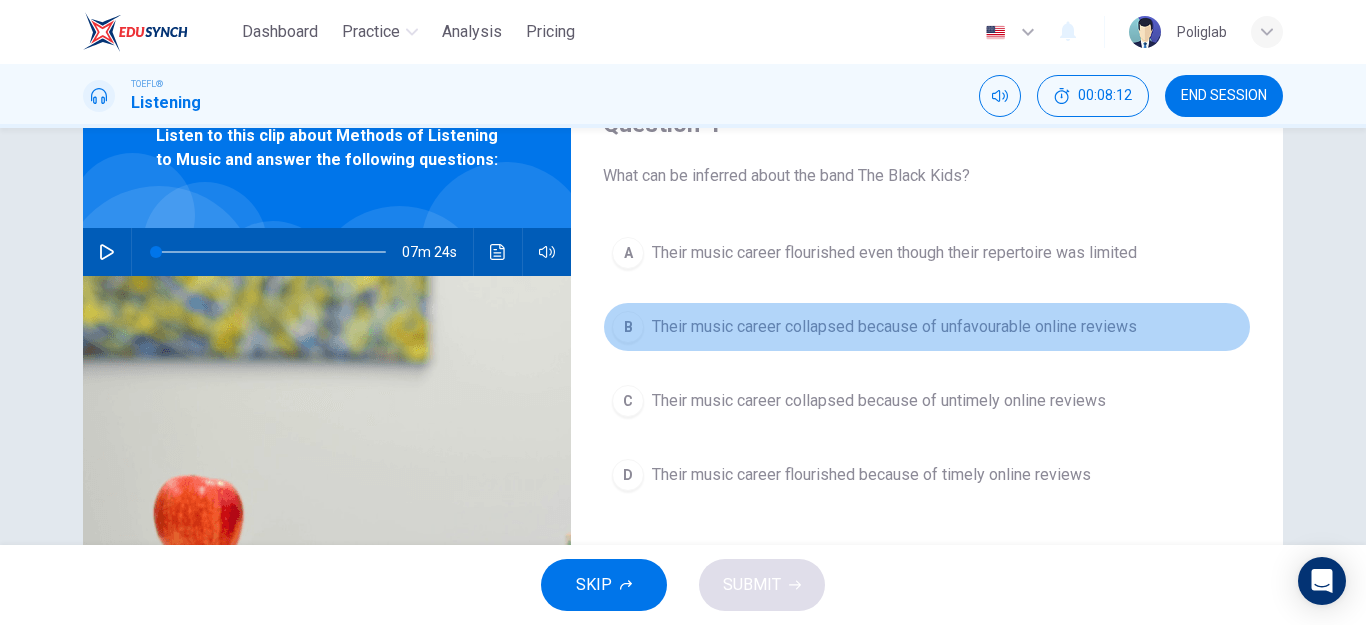 click on "Their music career collapsed because of unfavourable online reviews" at bounding box center (894, 327) 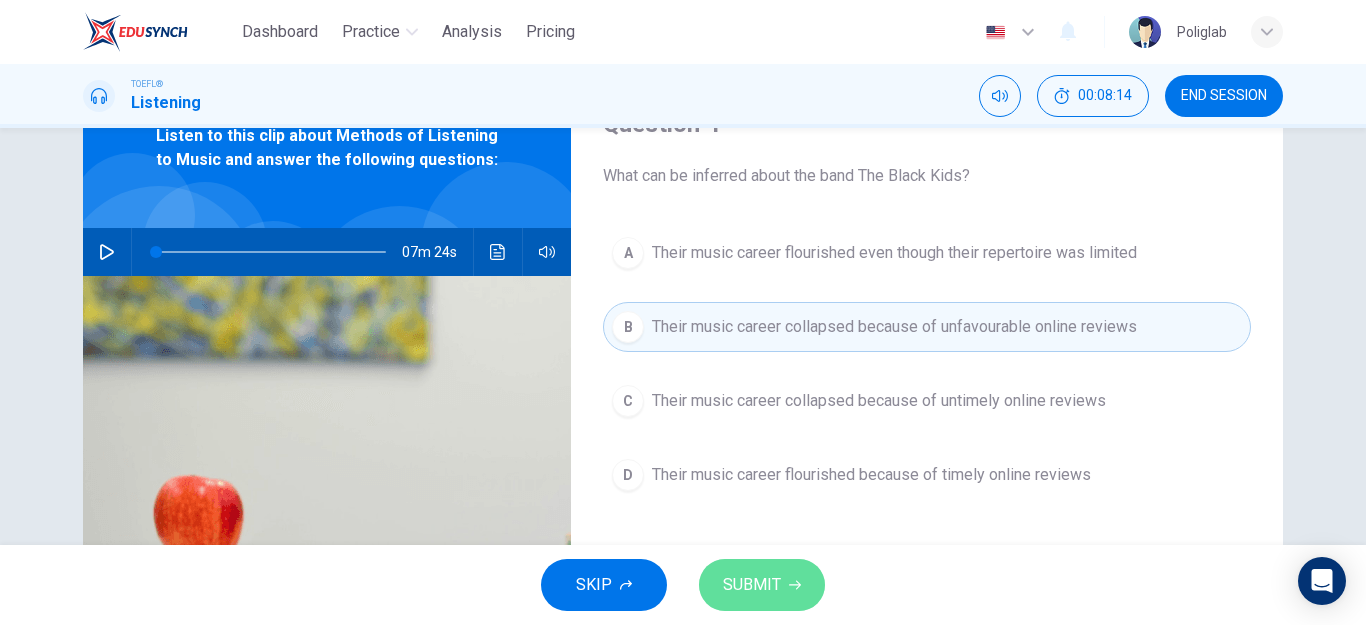 click on "SUBMIT" at bounding box center [762, 585] 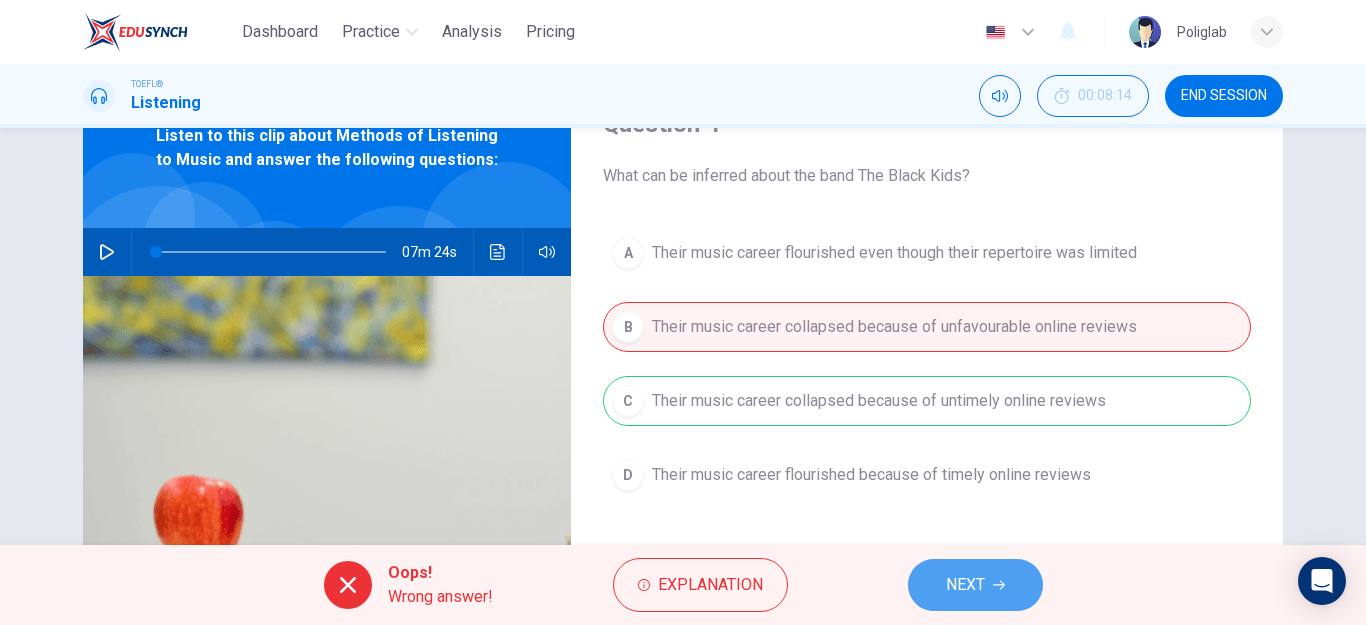click on "NEXT" at bounding box center [965, 585] 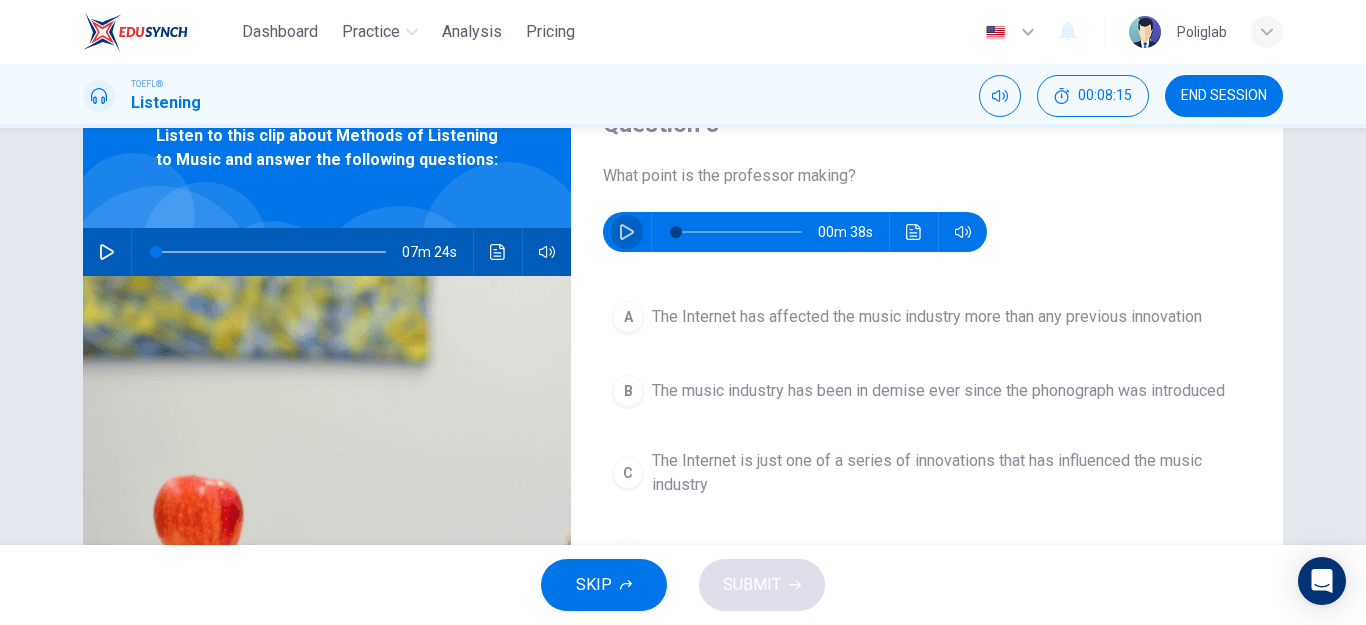 click at bounding box center [627, 232] 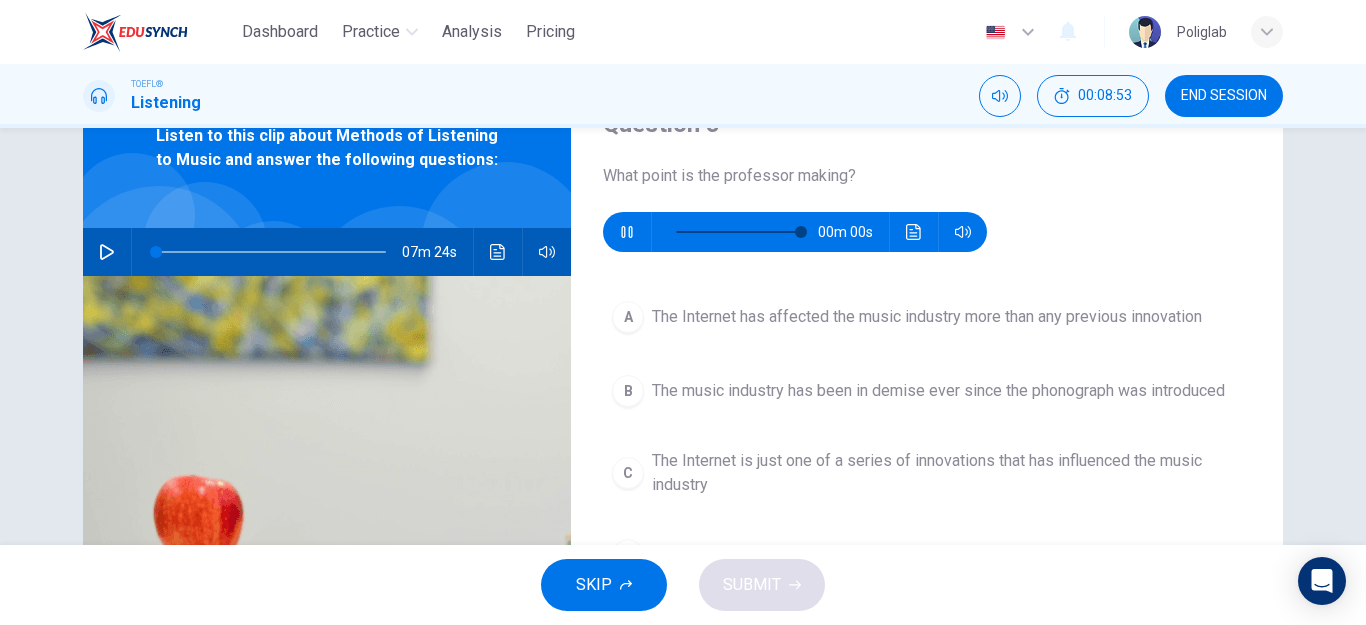 type on "0" 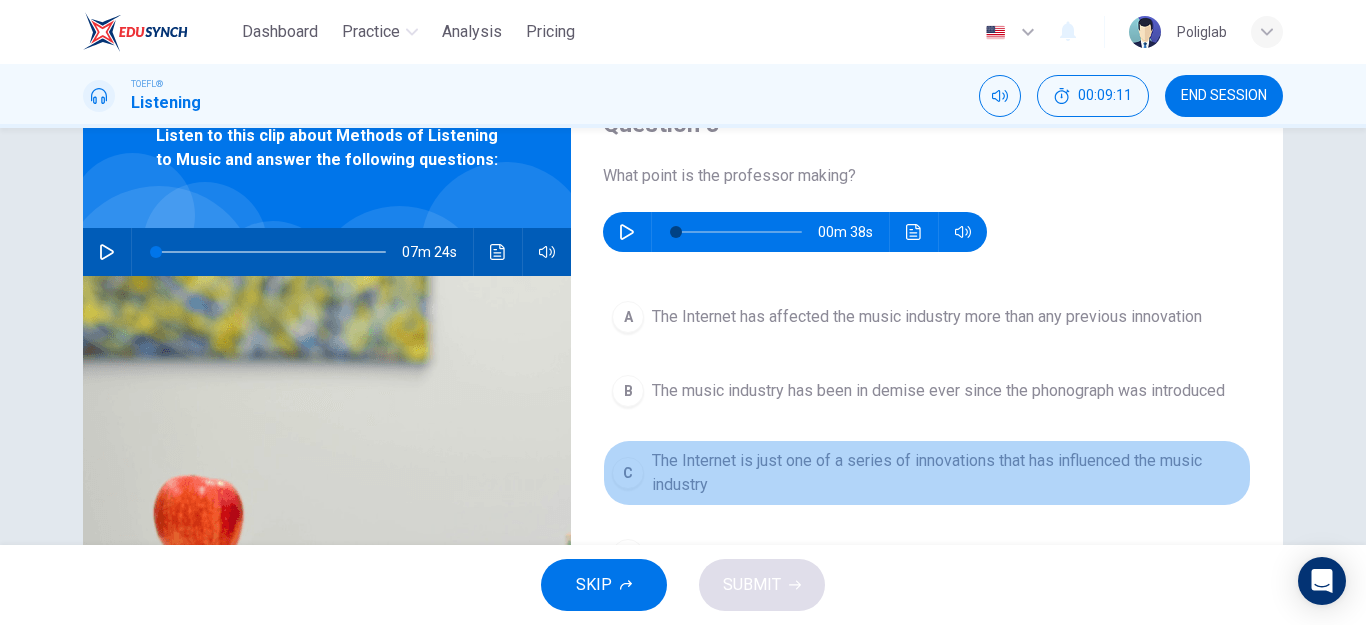 click on "The Internet is just one of a series of innovations that has influenced the music industry" at bounding box center (947, 473) 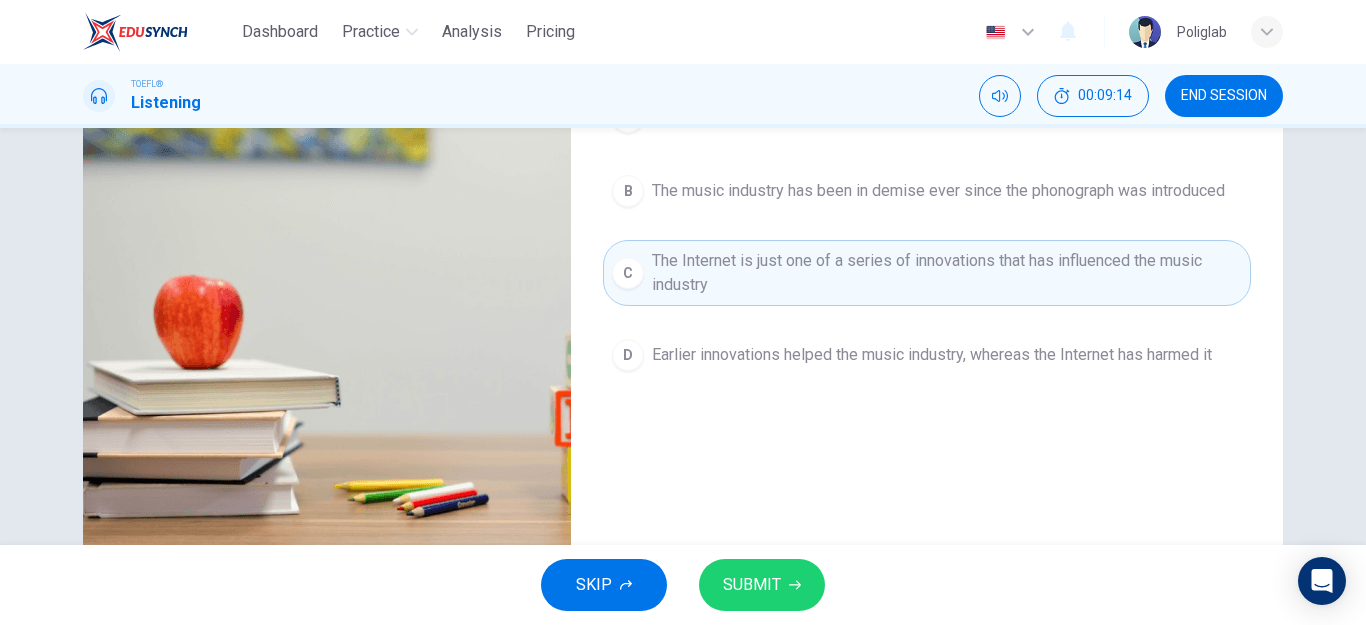 scroll, scrollTop: 200, scrollLeft: 0, axis: vertical 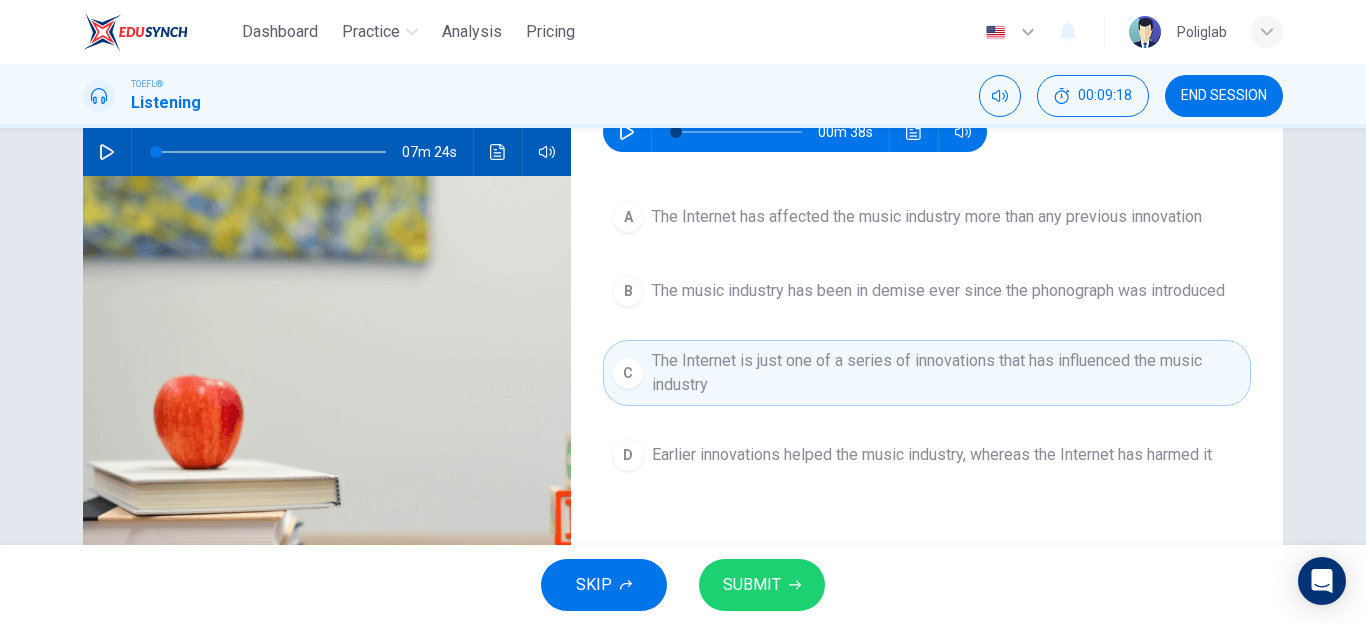 click on "SUBMIT" at bounding box center (762, 585) 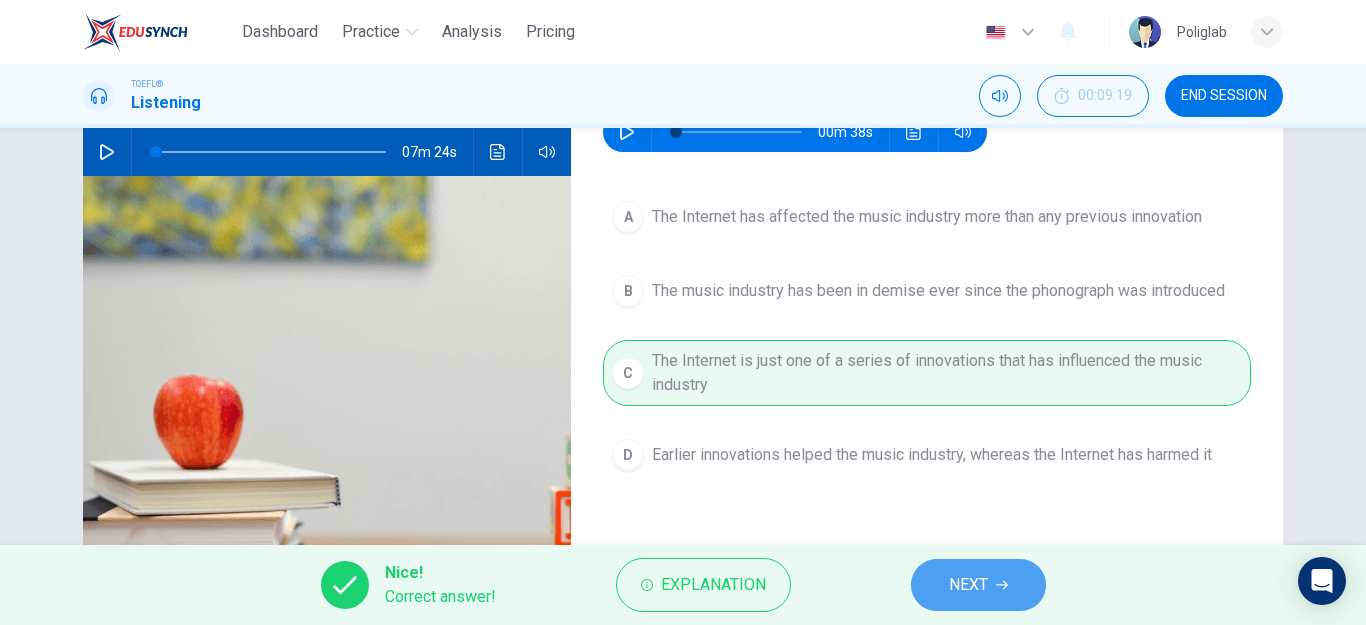 click on "NEXT" at bounding box center (978, 585) 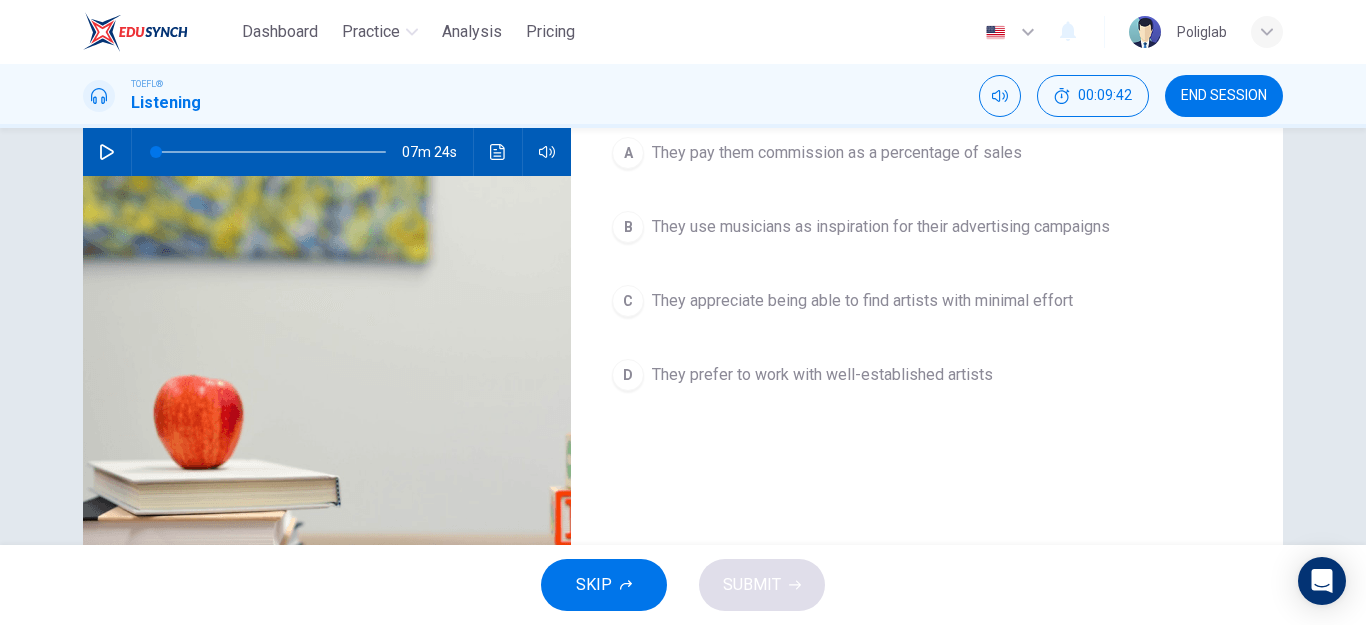 scroll, scrollTop: 100, scrollLeft: 0, axis: vertical 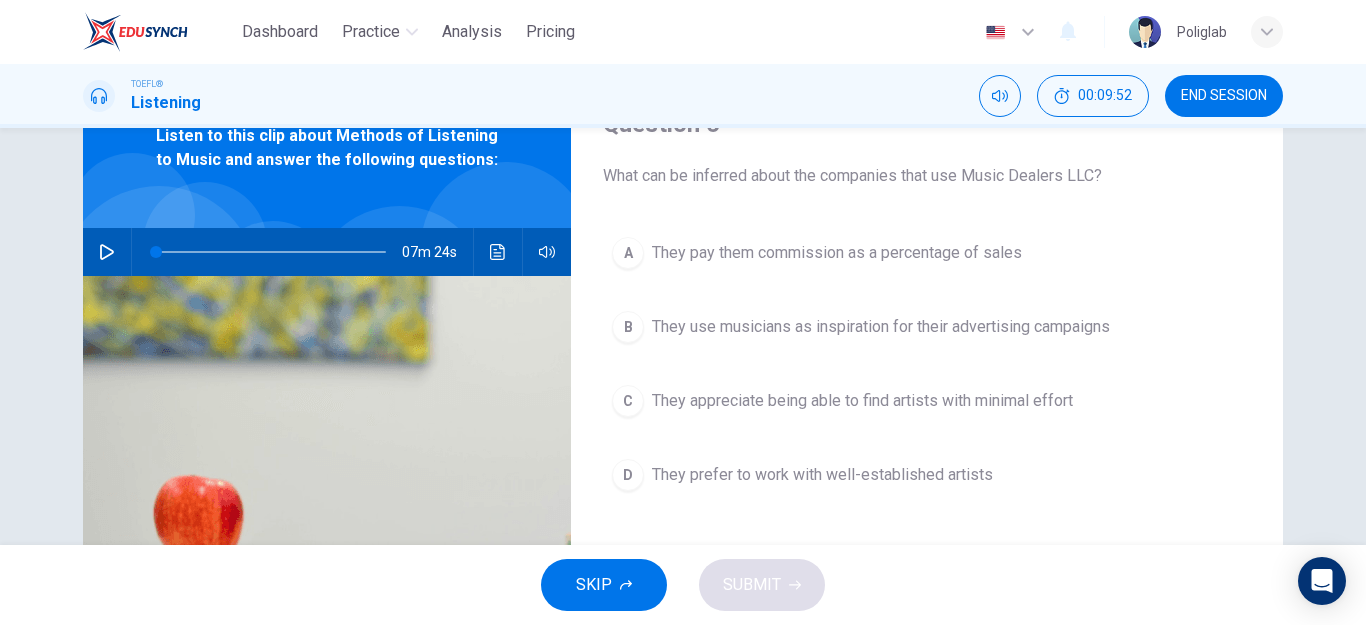 click on "They use musicians as inspiration for their advertising campaigns" at bounding box center (881, 327) 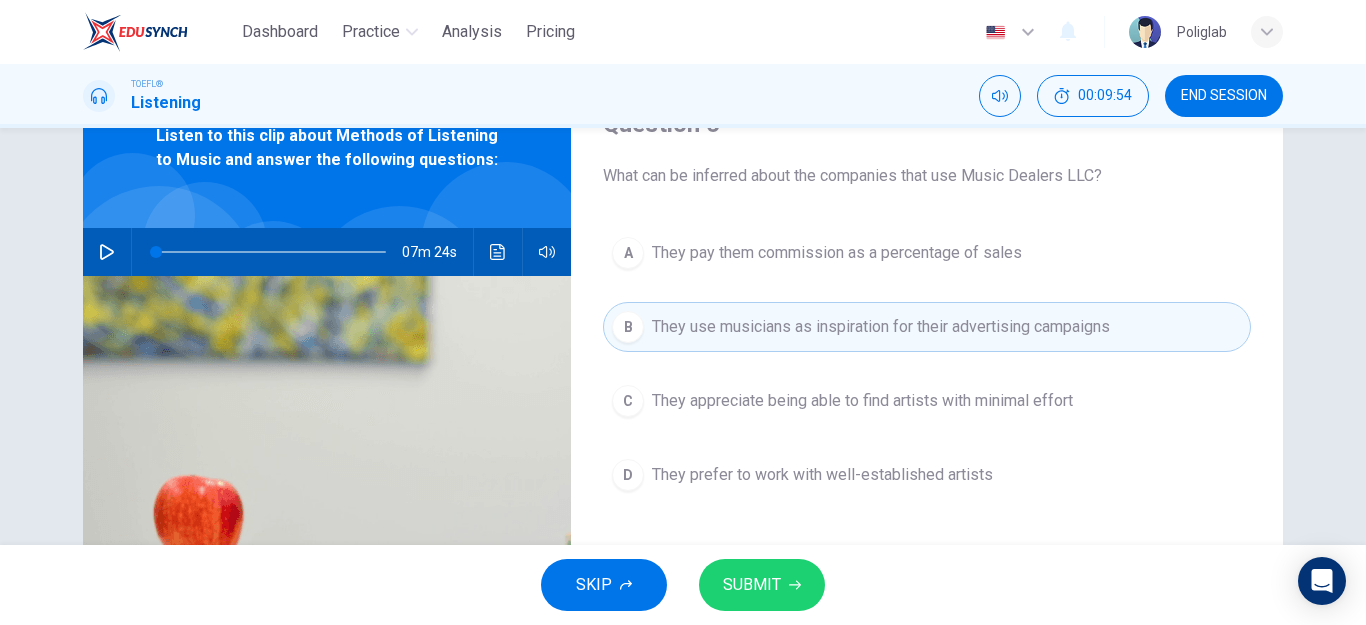 click on "SUBMIT" at bounding box center (752, 585) 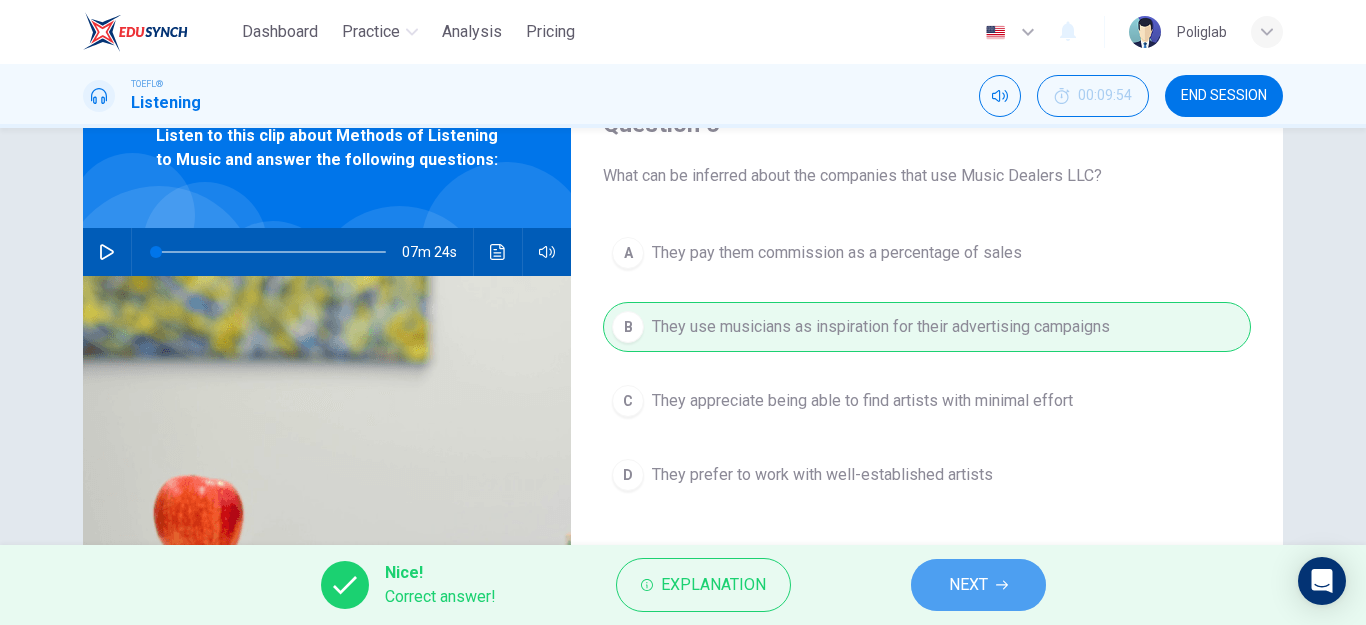click on "NEXT" at bounding box center (978, 585) 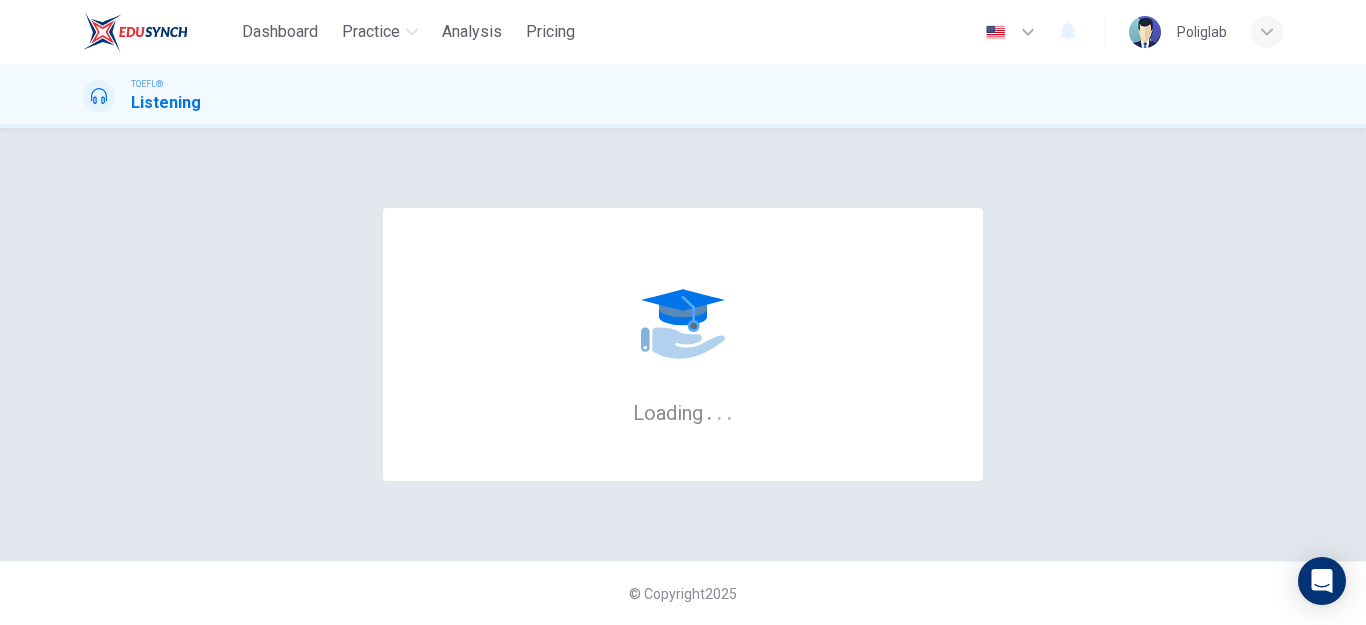 scroll, scrollTop: 0, scrollLeft: 0, axis: both 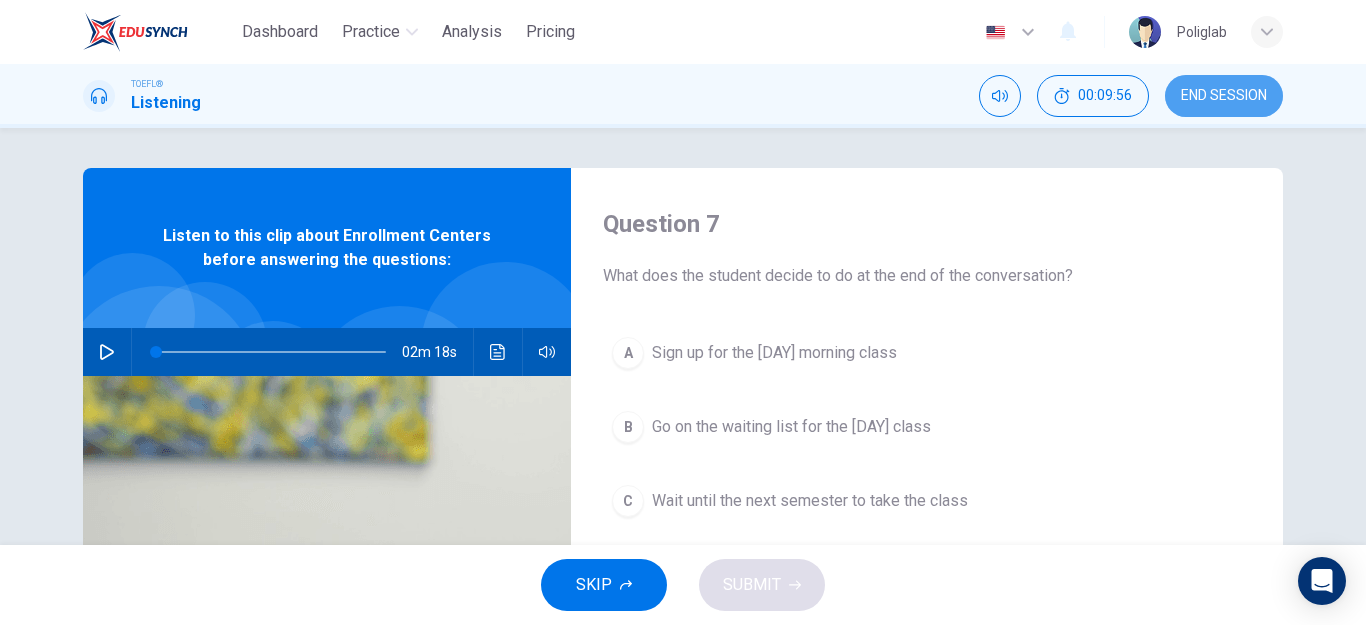 click on "END SESSION" at bounding box center [1224, 96] 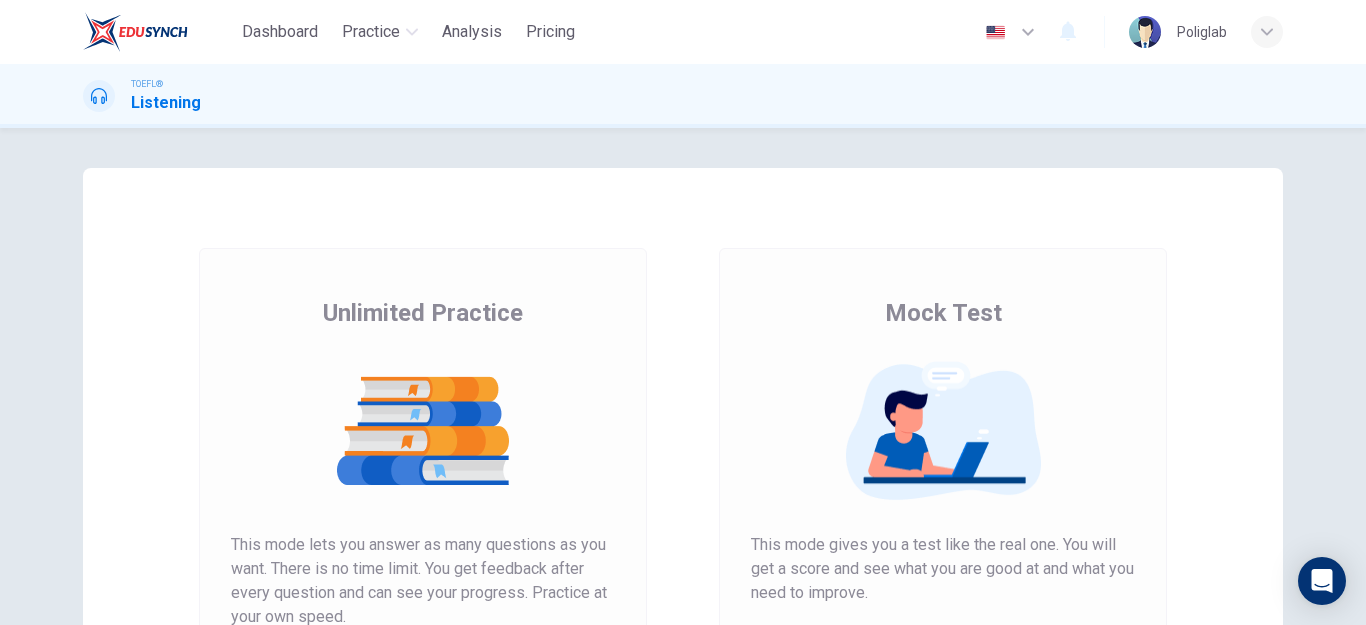 scroll, scrollTop: 0, scrollLeft: 0, axis: both 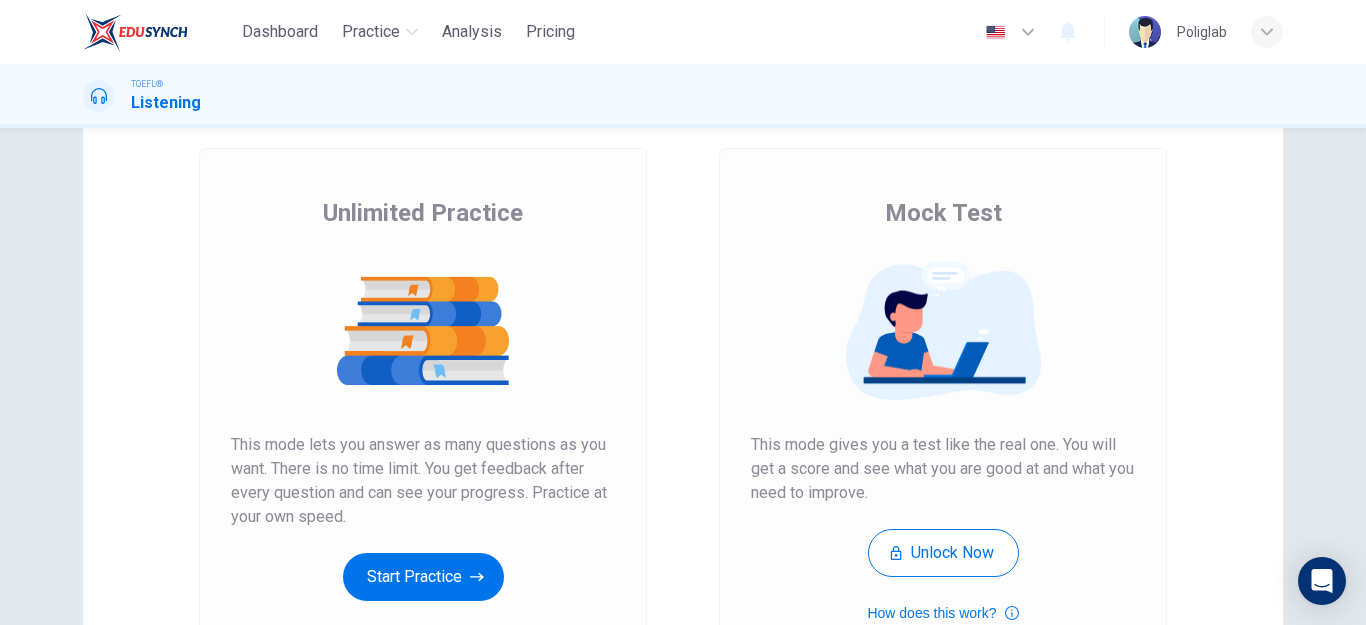 drag, startPoint x: 386, startPoint y: 582, endPoint x: 620, endPoint y: 289, distance: 374.97333 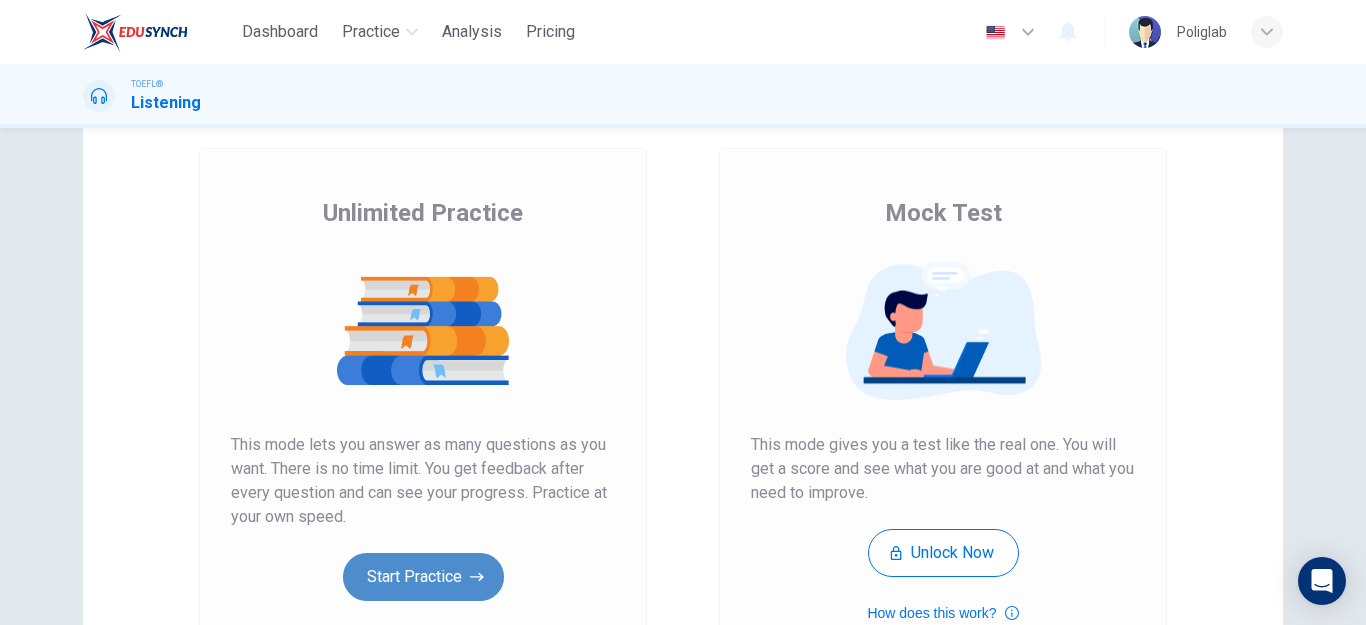 click on "Start Practice" at bounding box center [423, 577] 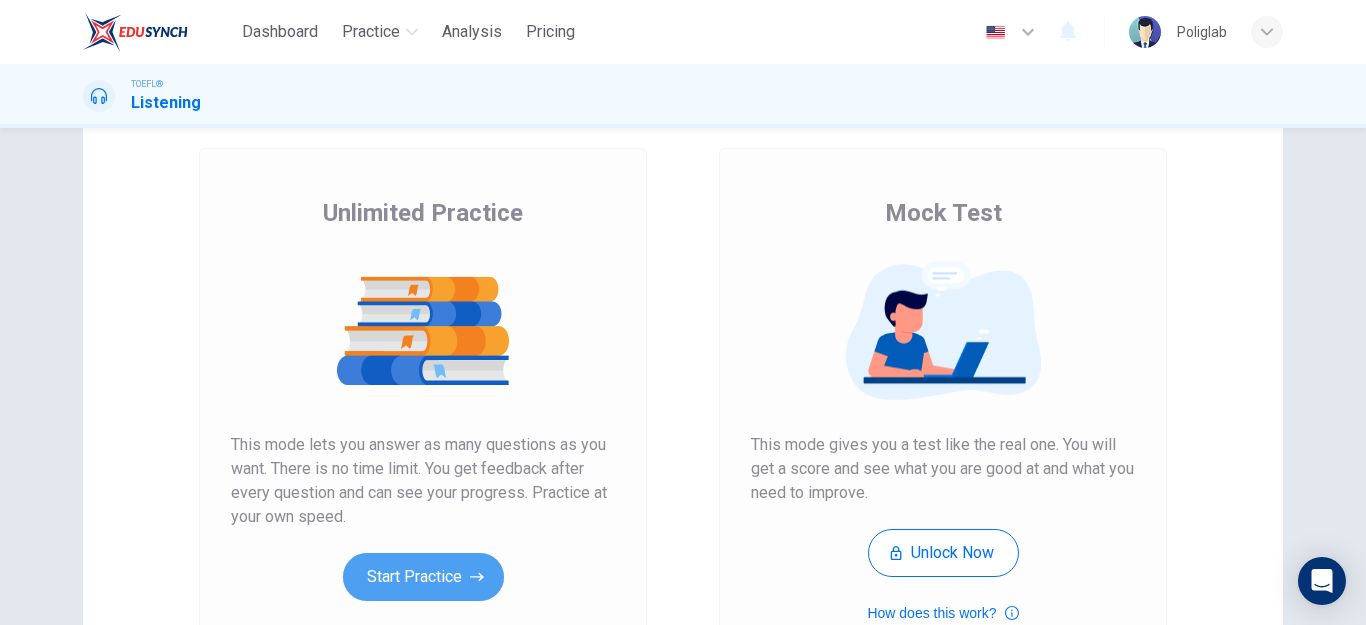 scroll, scrollTop: 0, scrollLeft: 0, axis: both 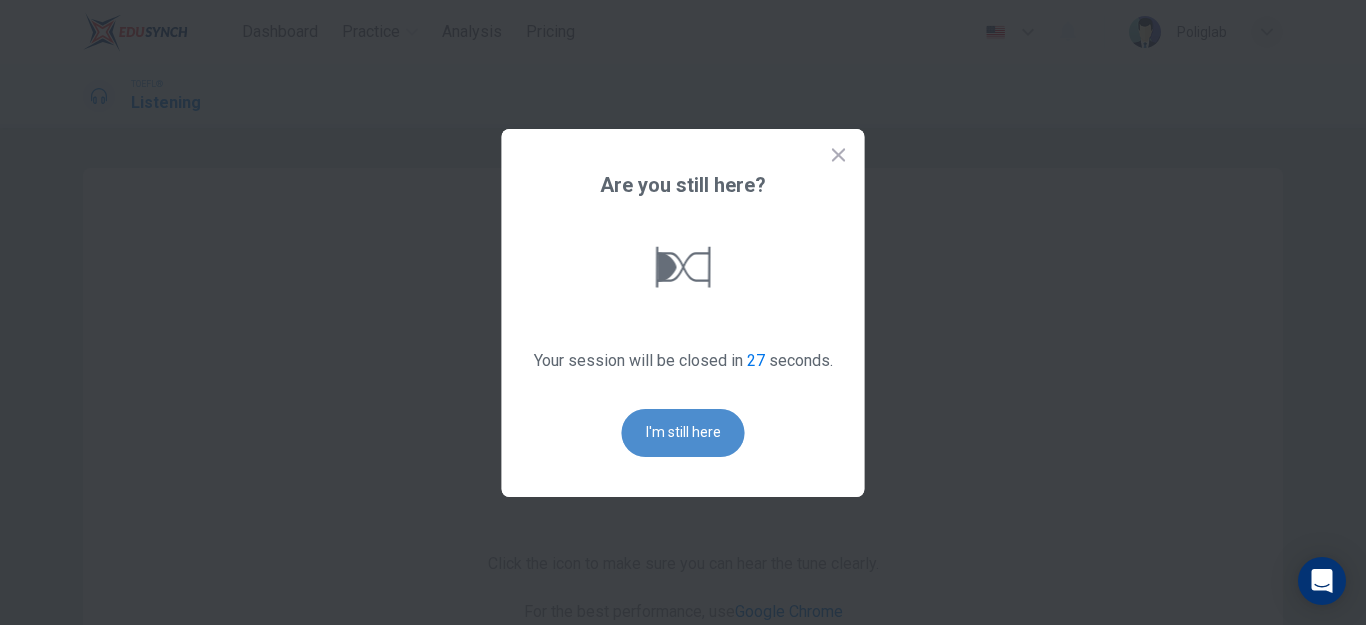 click on "I'm still here" at bounding box center (683, 433) 